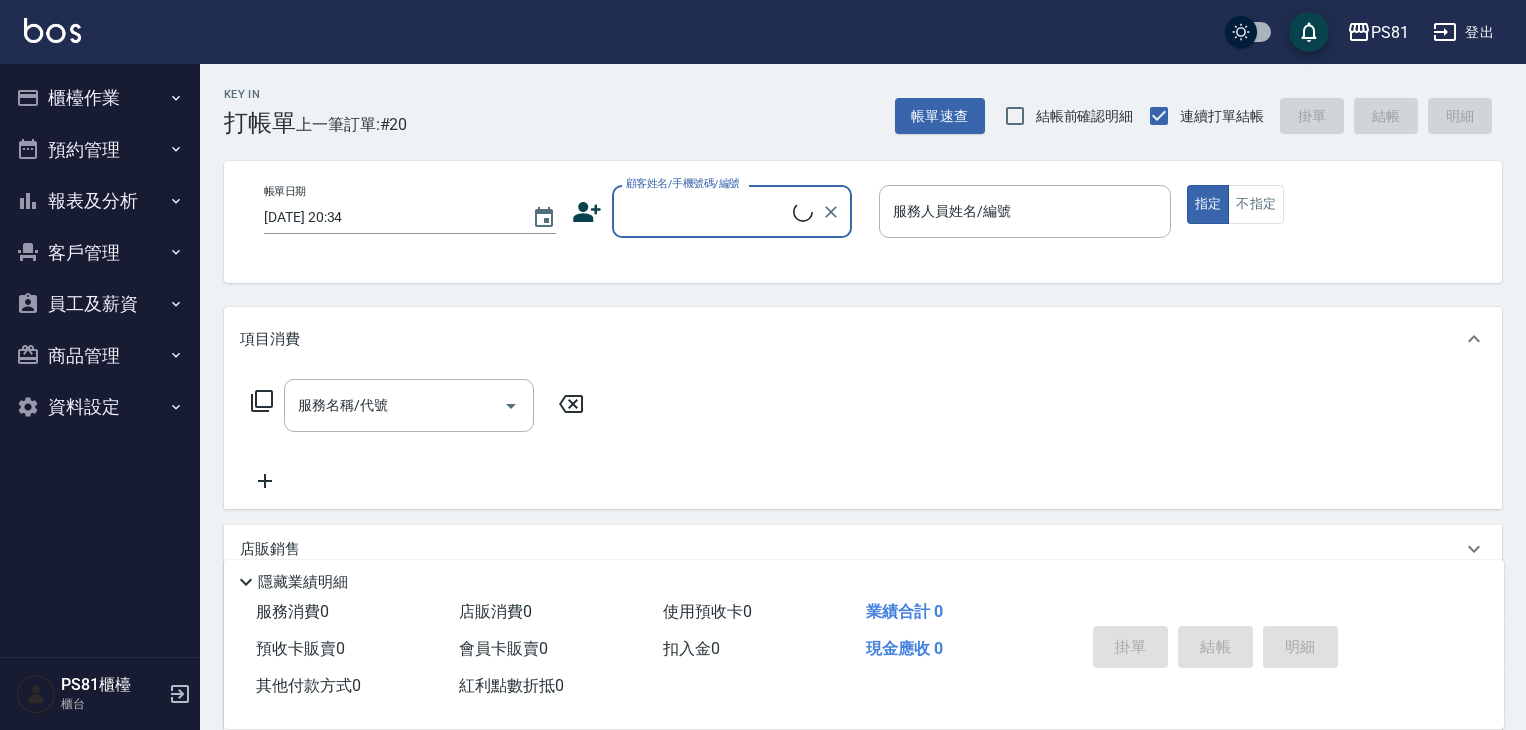 scroll, scrollTop: 0, scrollLeft: 0, axis: both 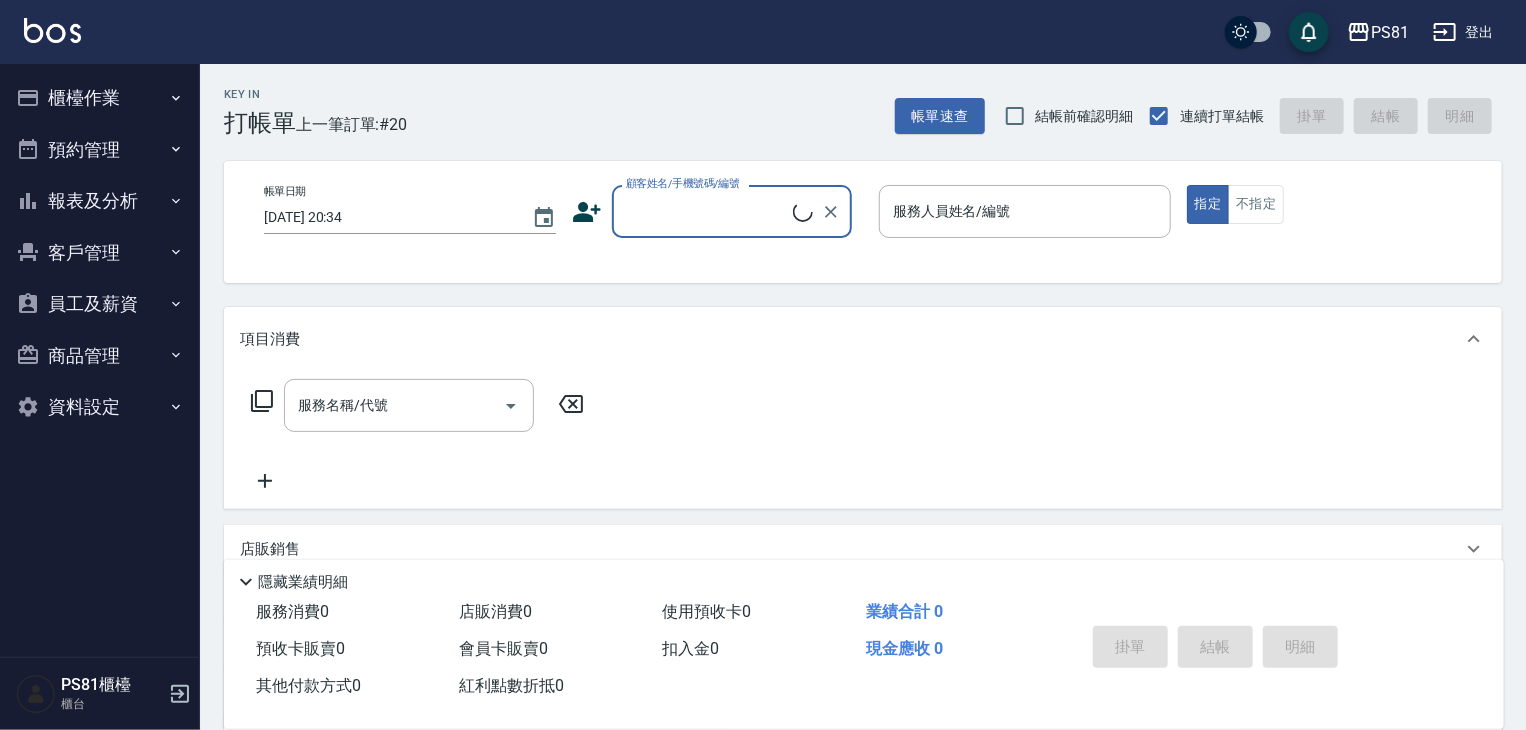 drag, startPoint x: 0, startPoint y: 0, endPoint x: 68, endPoint y: 94, distance: 116.01724 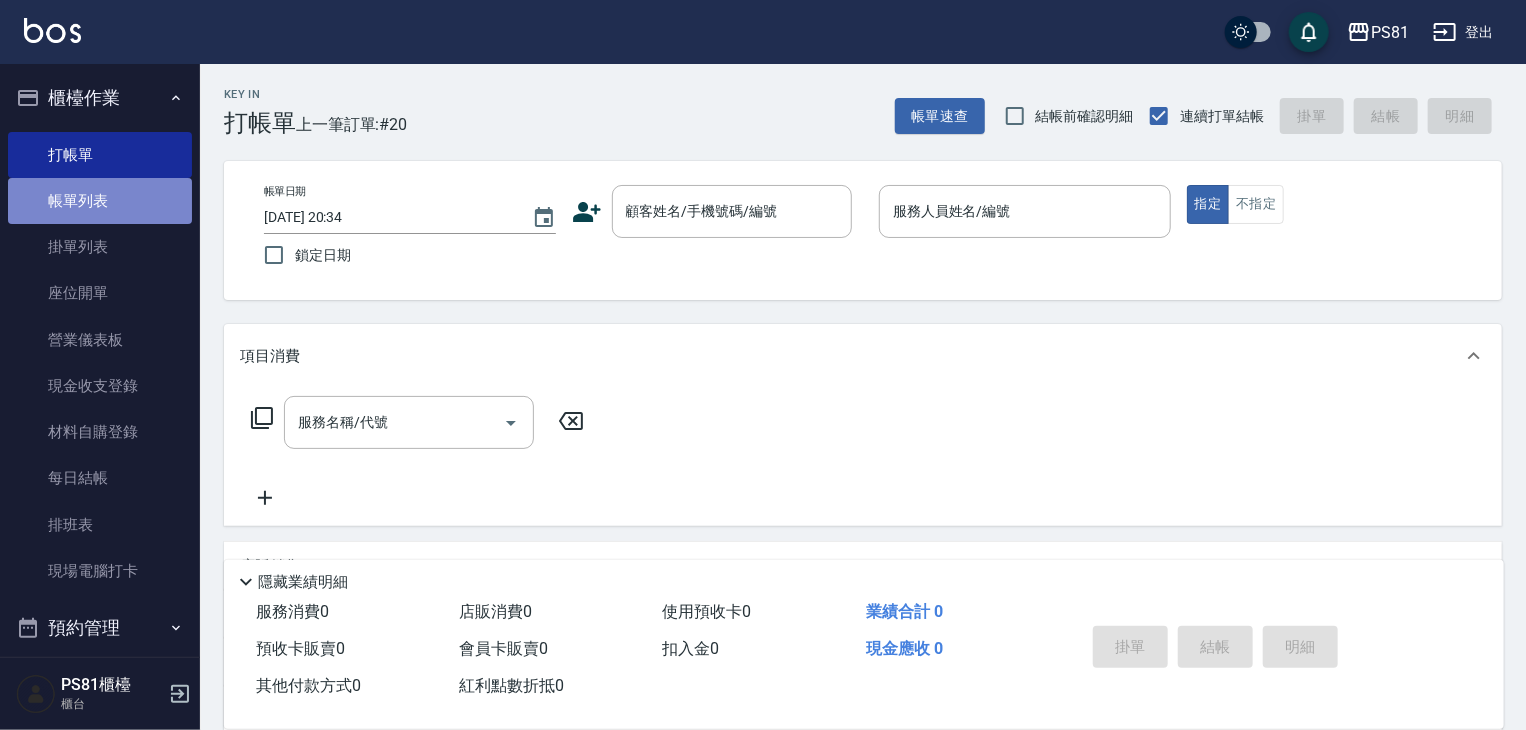 click on "帳單列表" at bounding box center [100, 201] 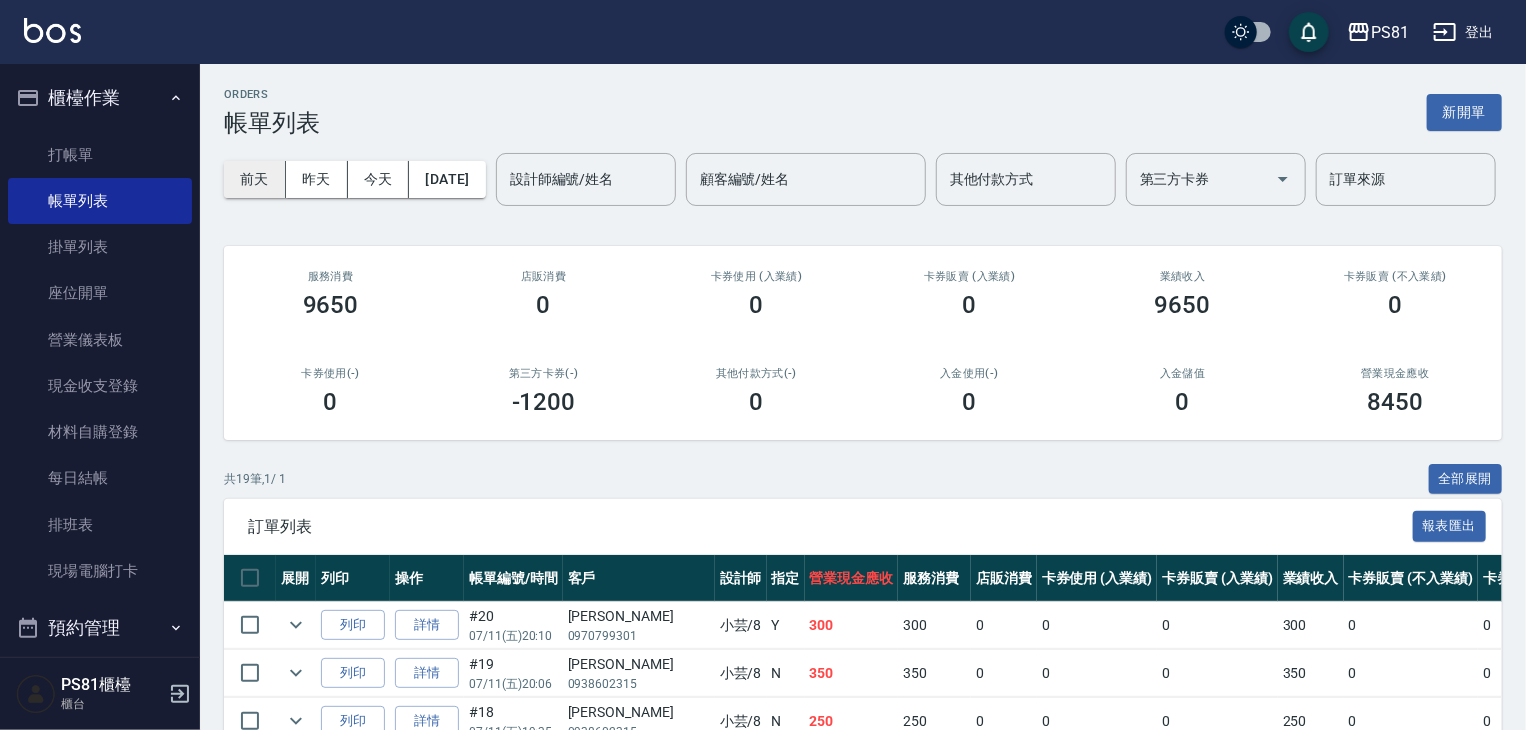 click on "前天" at bounding box center (255, 179) 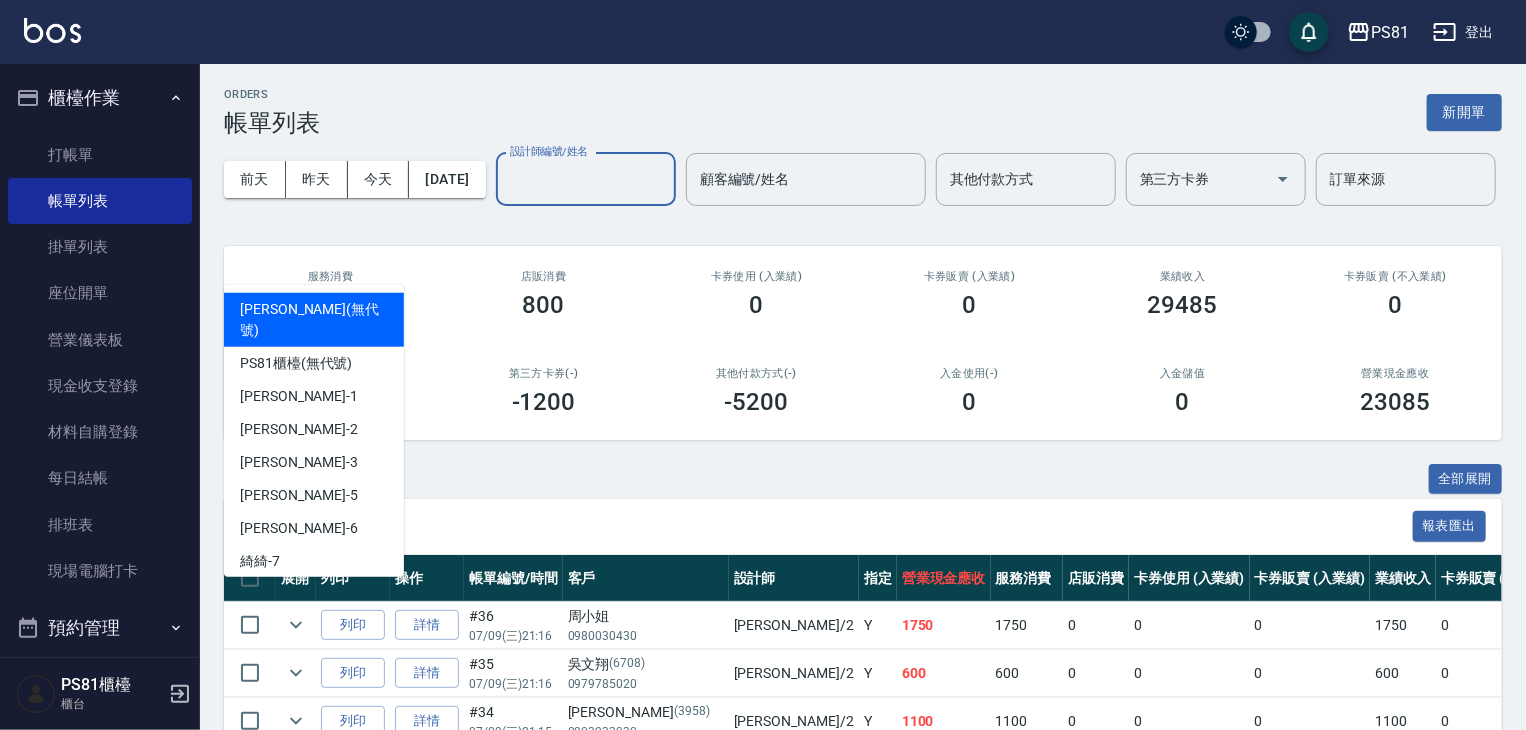 click on "設計師編號/姓名" at bounding box center [586, 179] 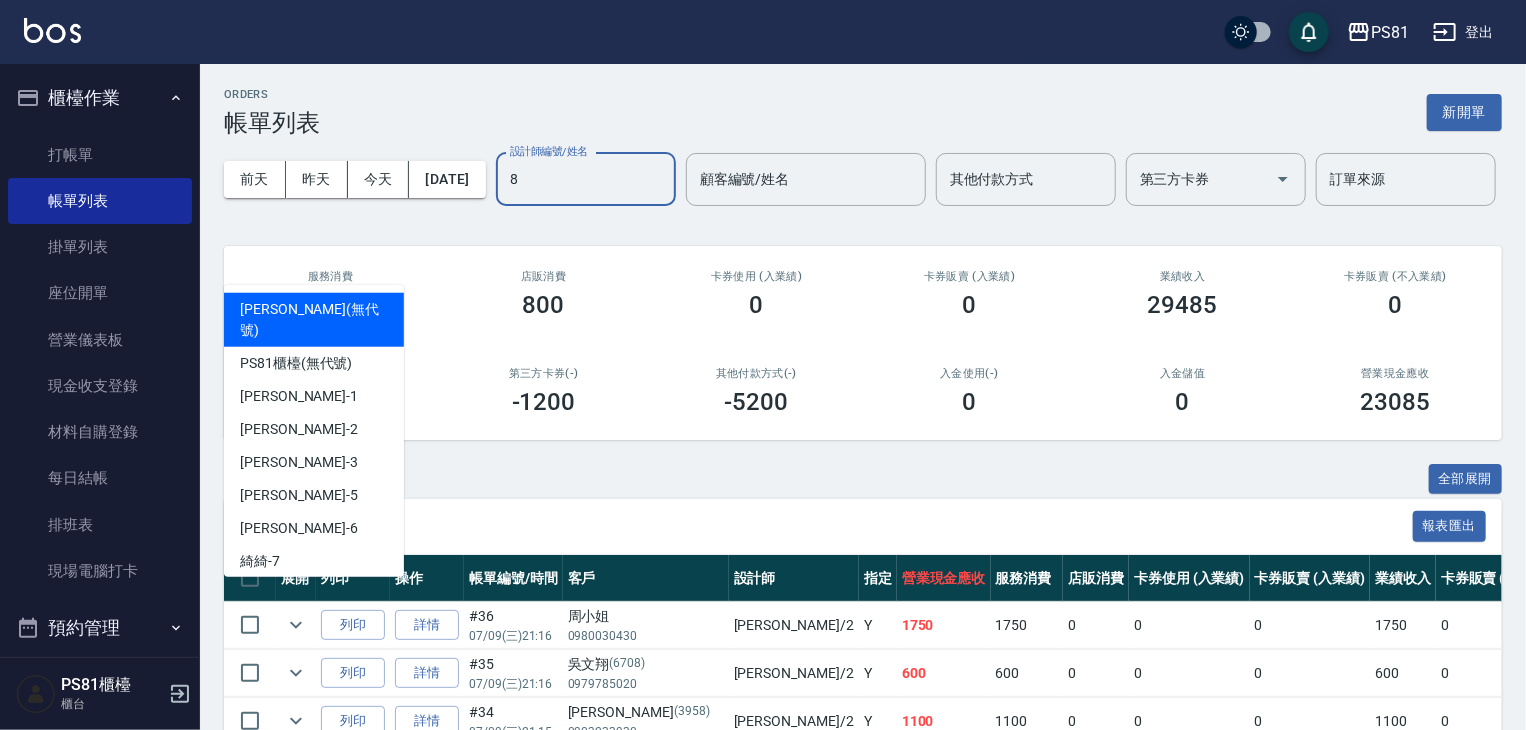 type on "小芸-8" 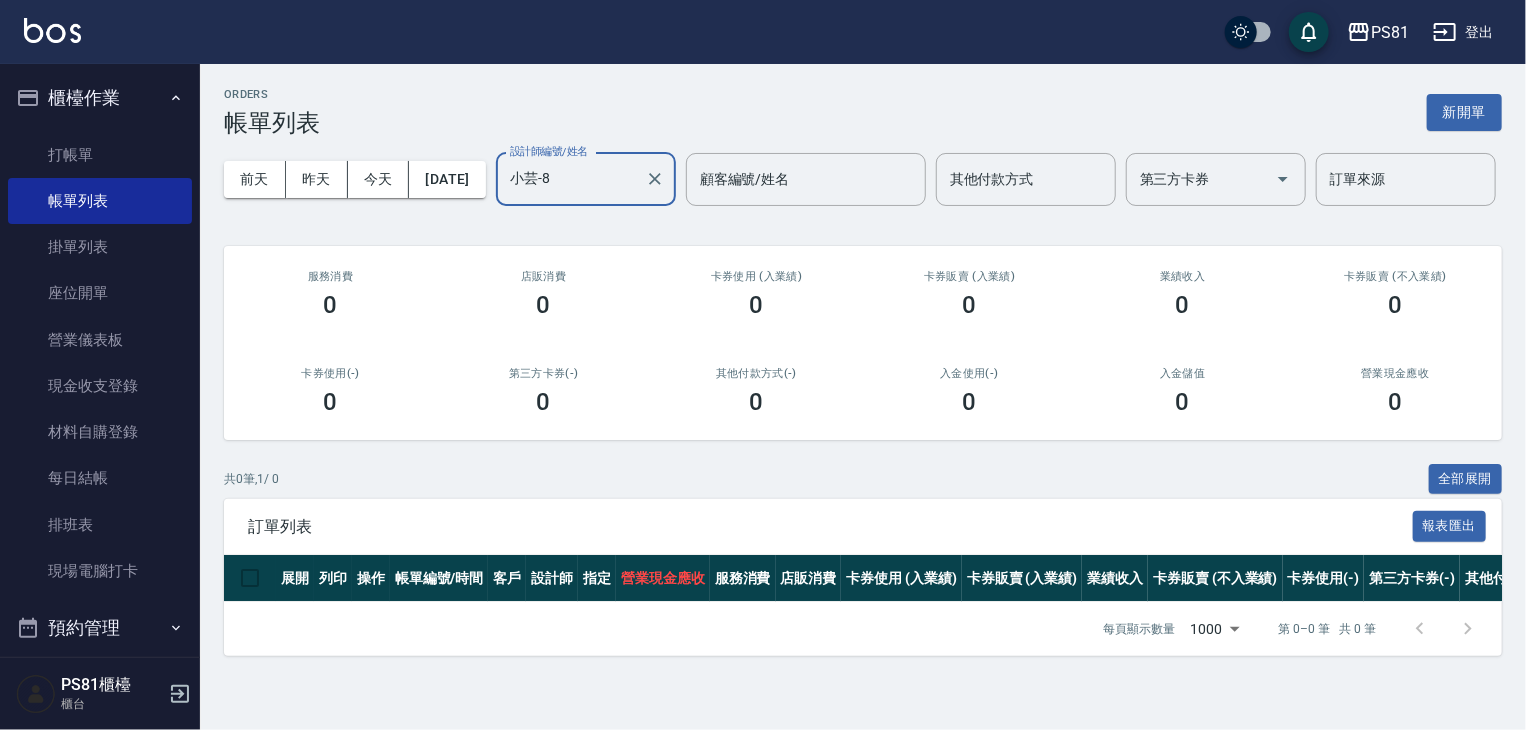 scroll, scrollTop: 28, scrollLeft: 0, axis: vertical 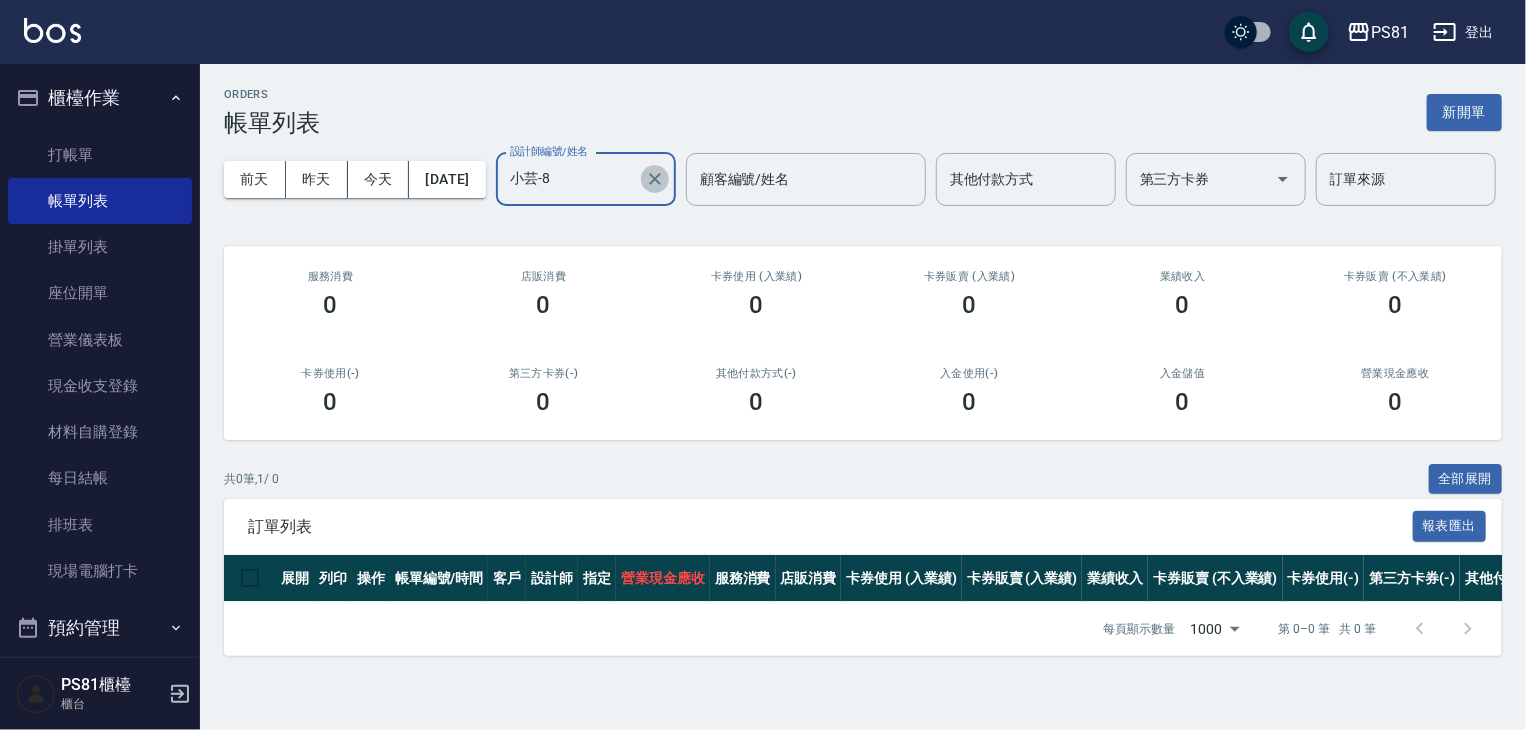 click 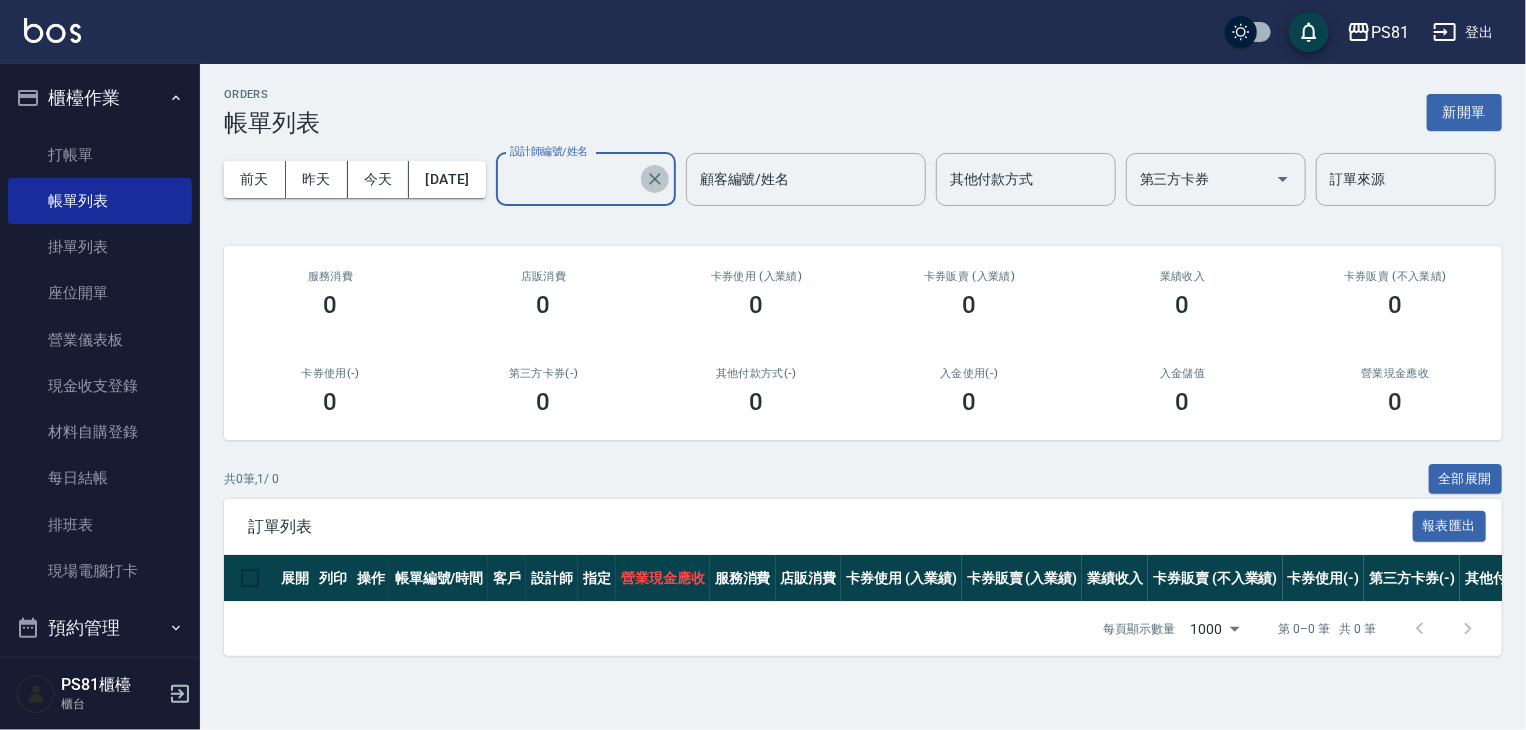 scroll, scrollTop: 0, scrollLeft: 0, axis: both 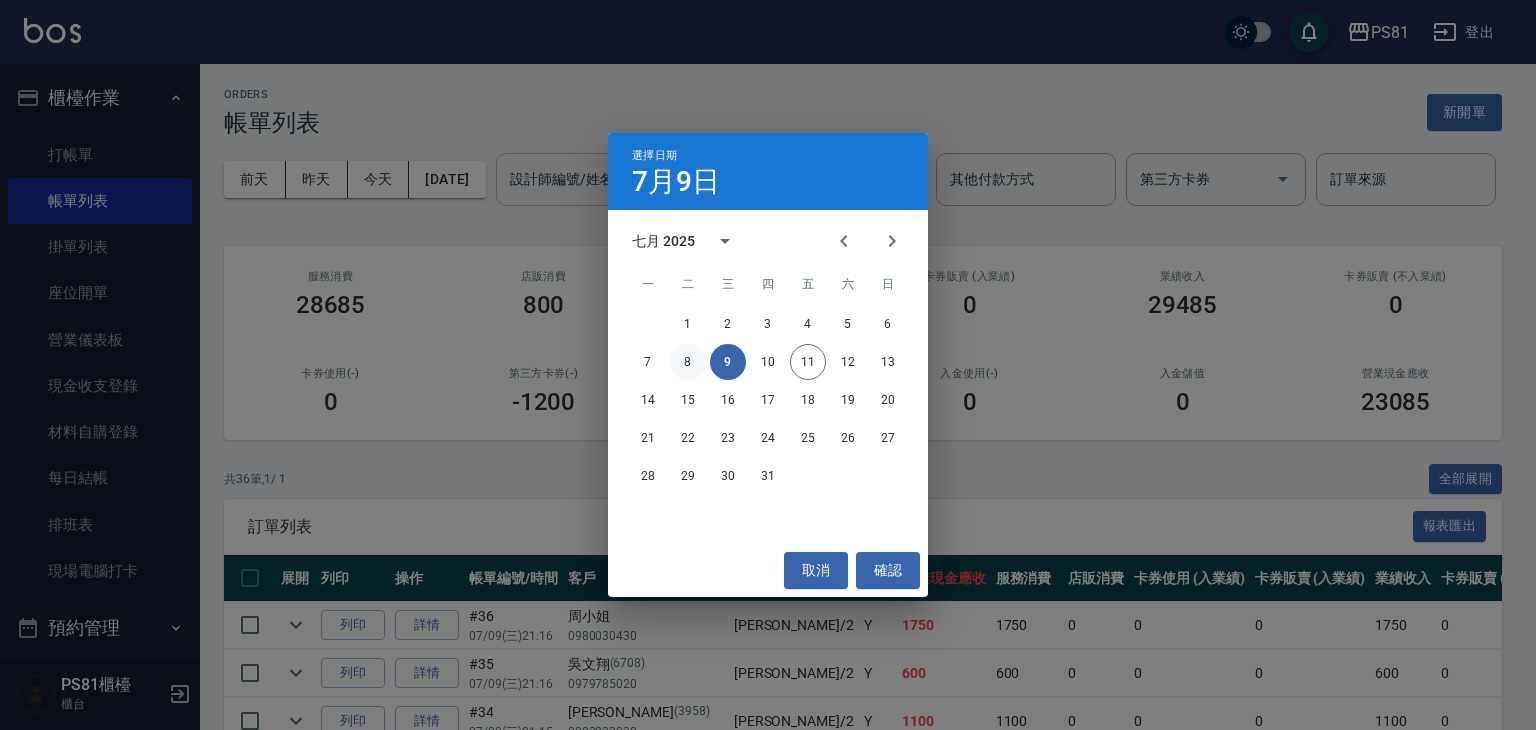 click on "8" at bounding box center [688, 362] 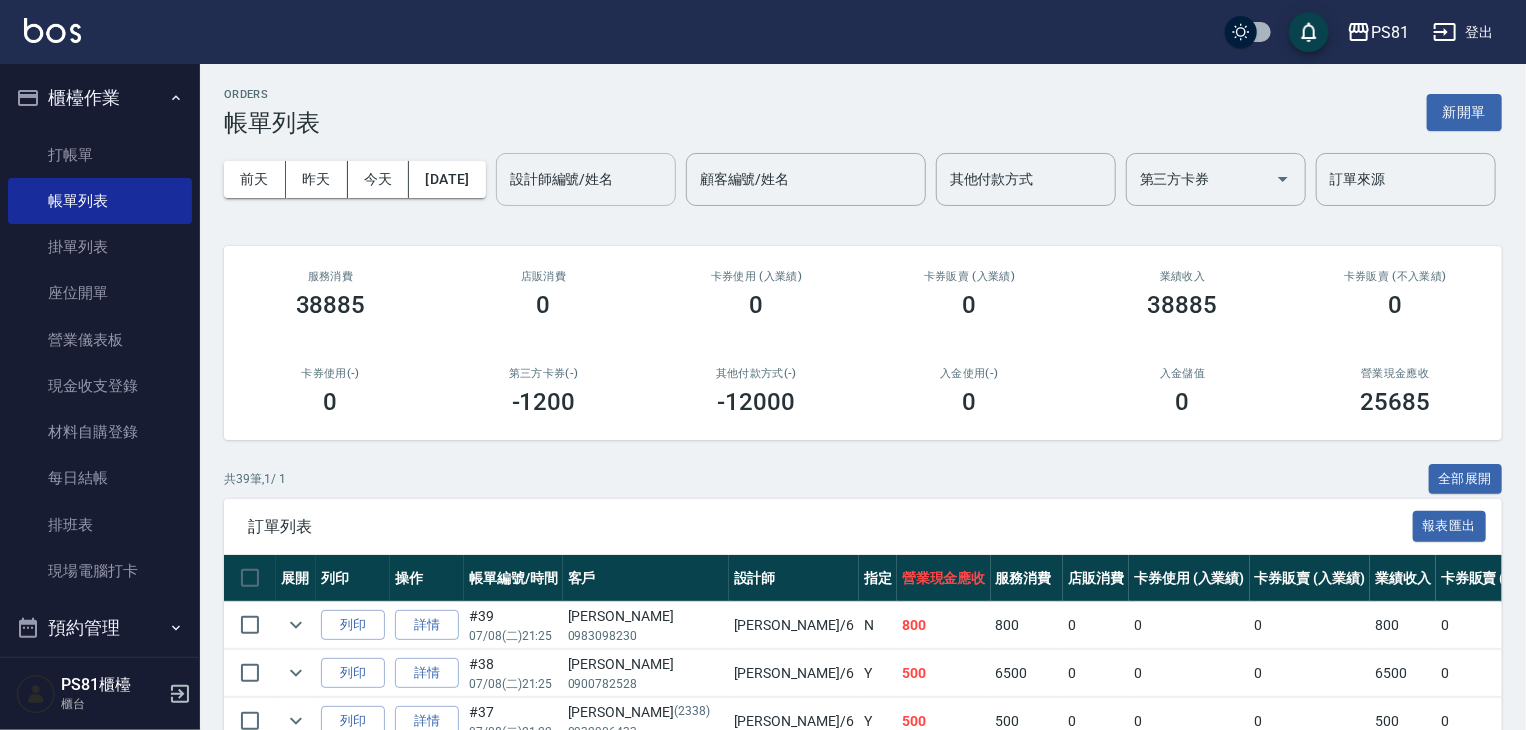 click on "設計師編號/姓名" at bounding box center [586, 179] 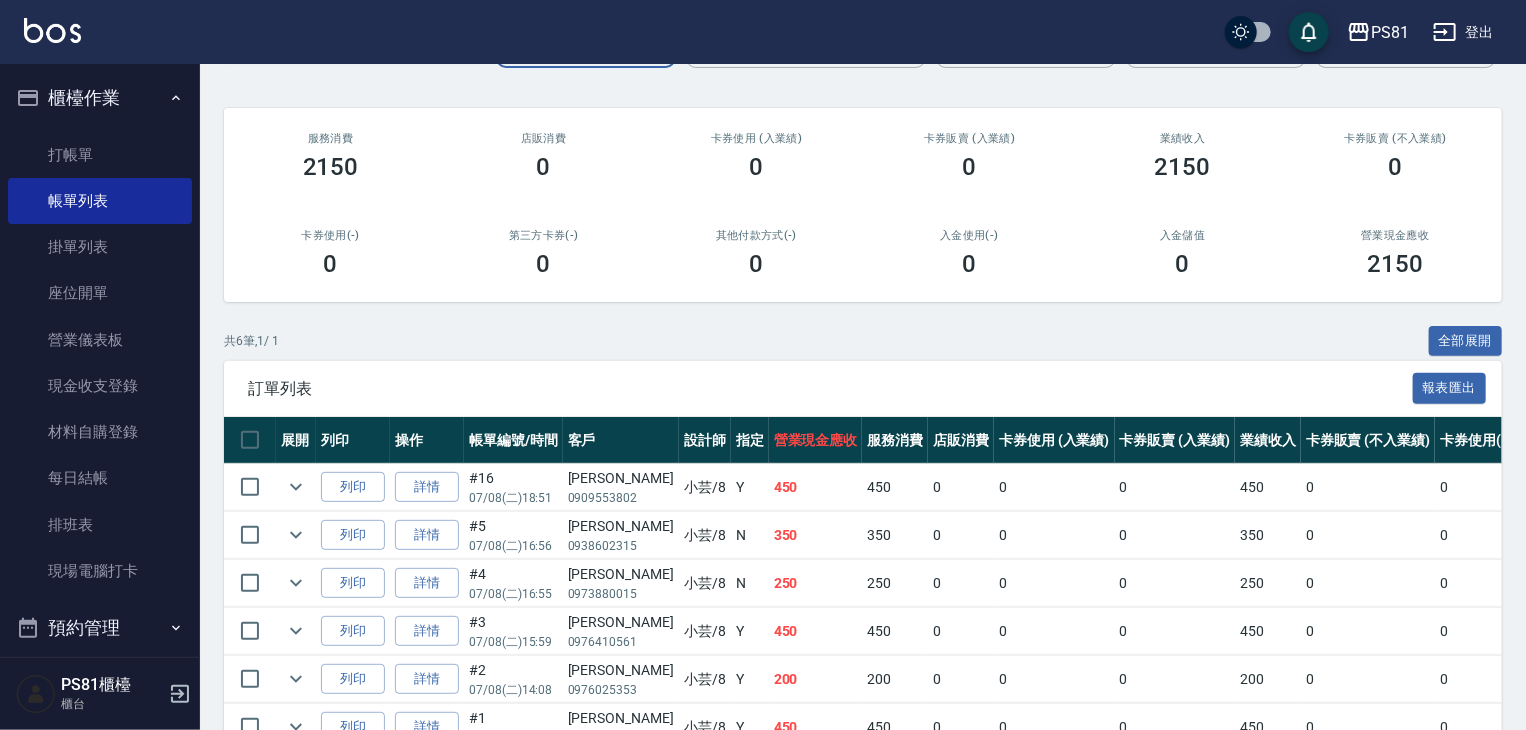scroll, scrollTop: 0, scrollLeft: 0, axis: both 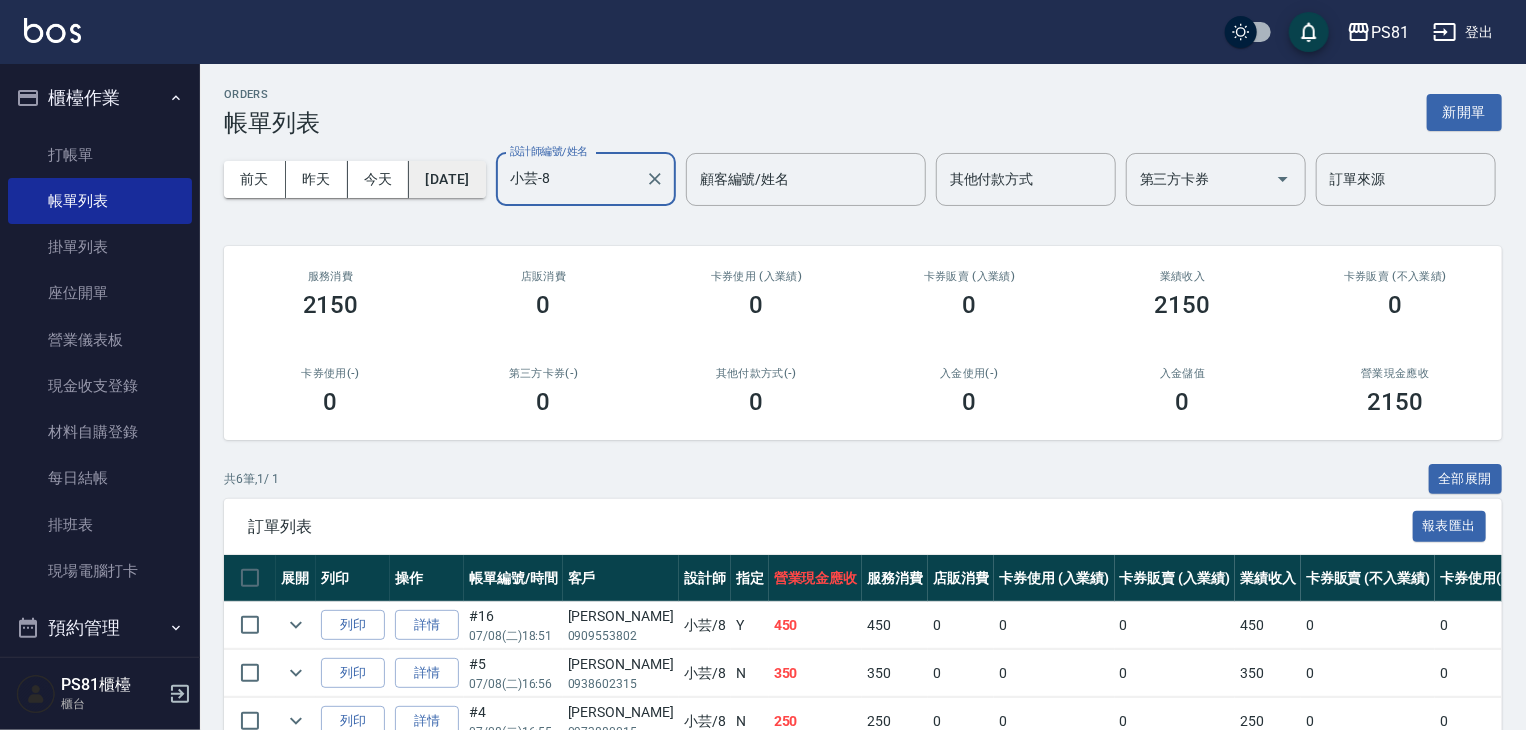 type on "小芸-8" 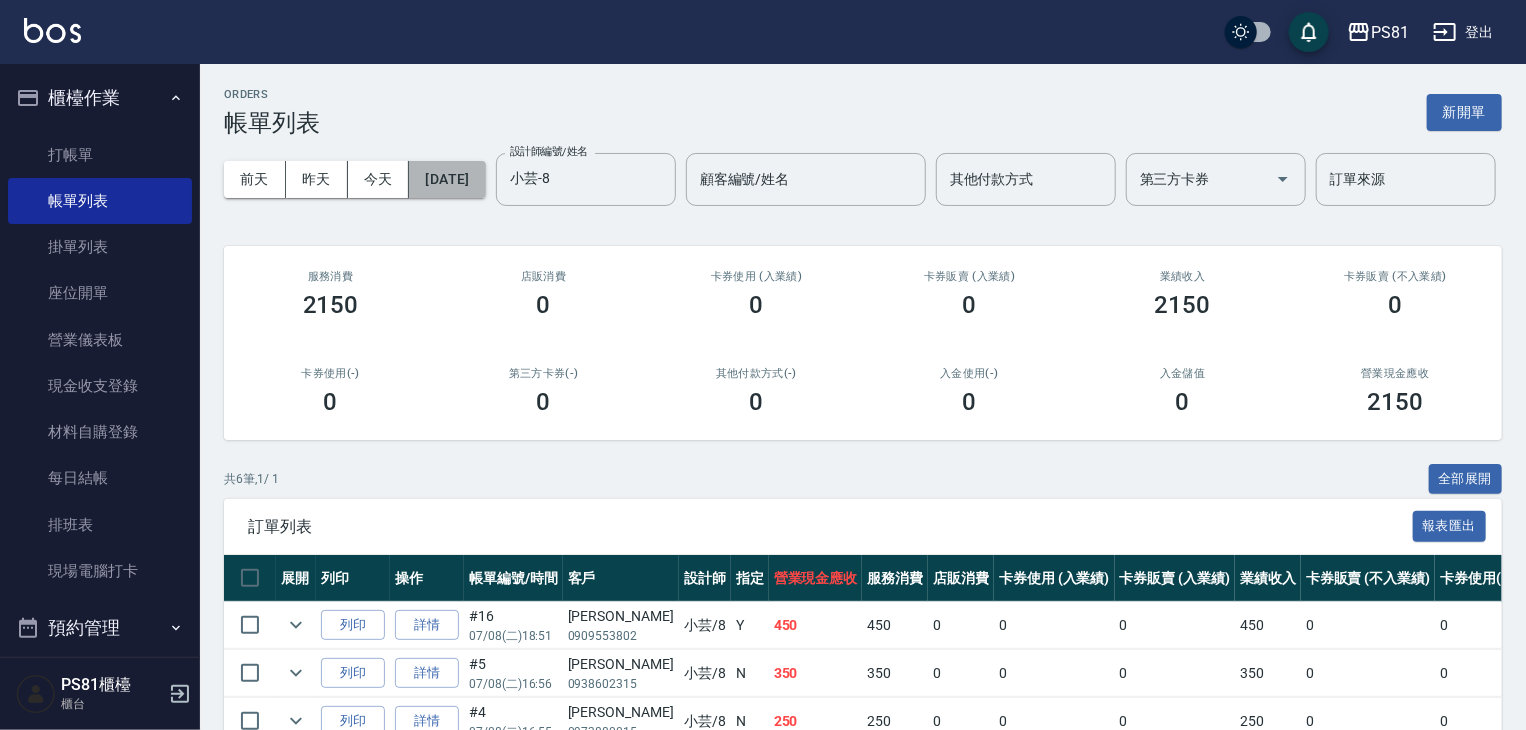 click on "[DATE]" at bounding box center [447, 179] 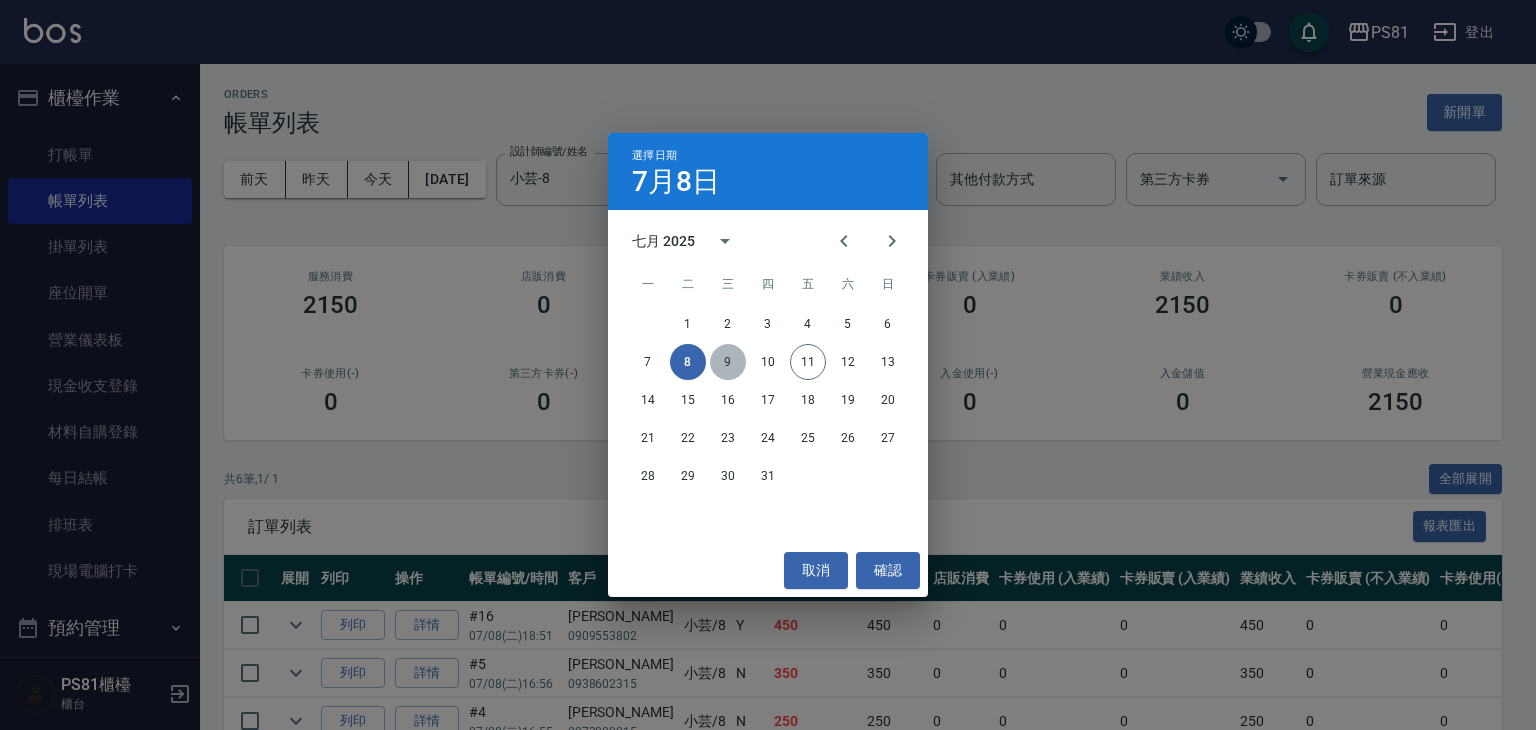 click on "9" at bounding box center [728, 362] 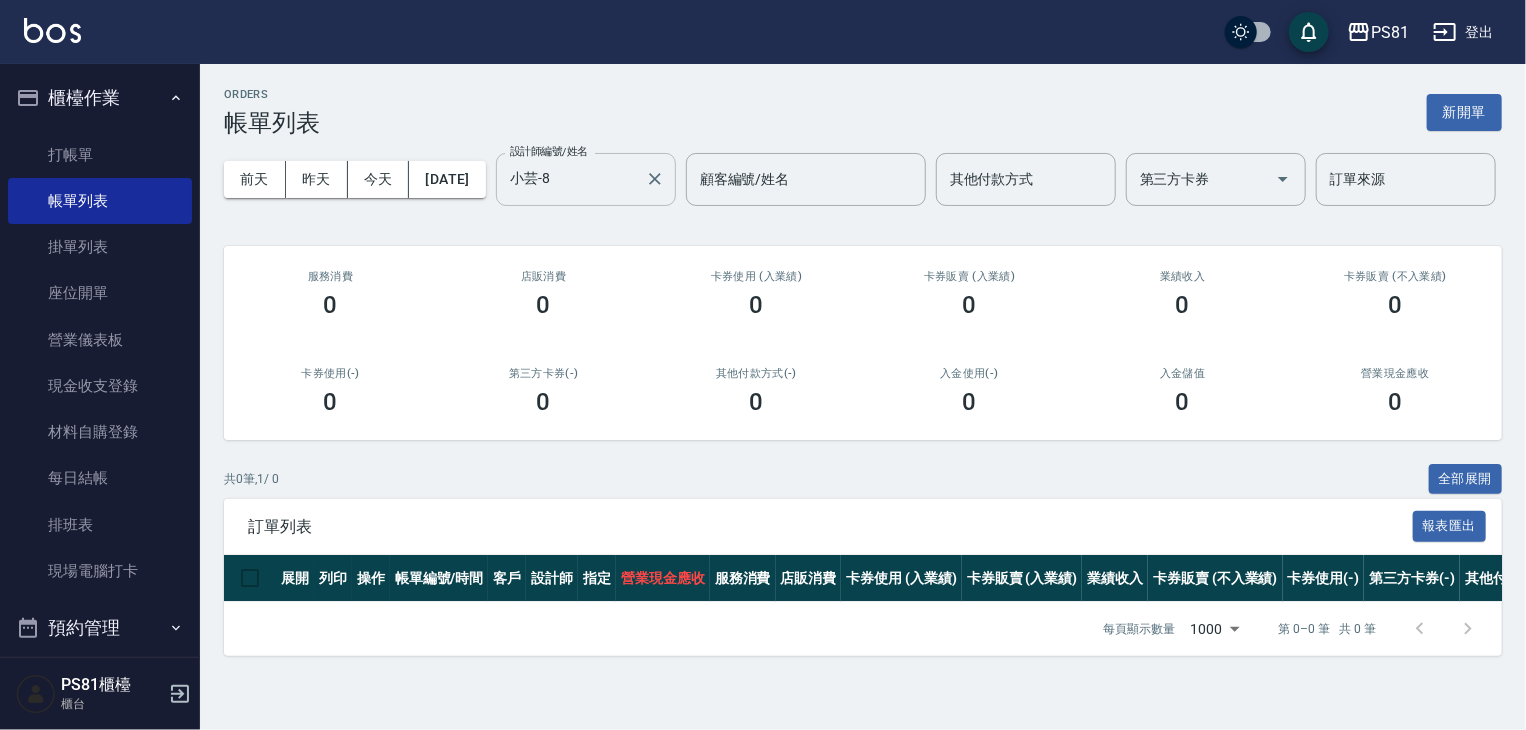scroll, scrollTop: 0, scrollLeft: 0, axis: both 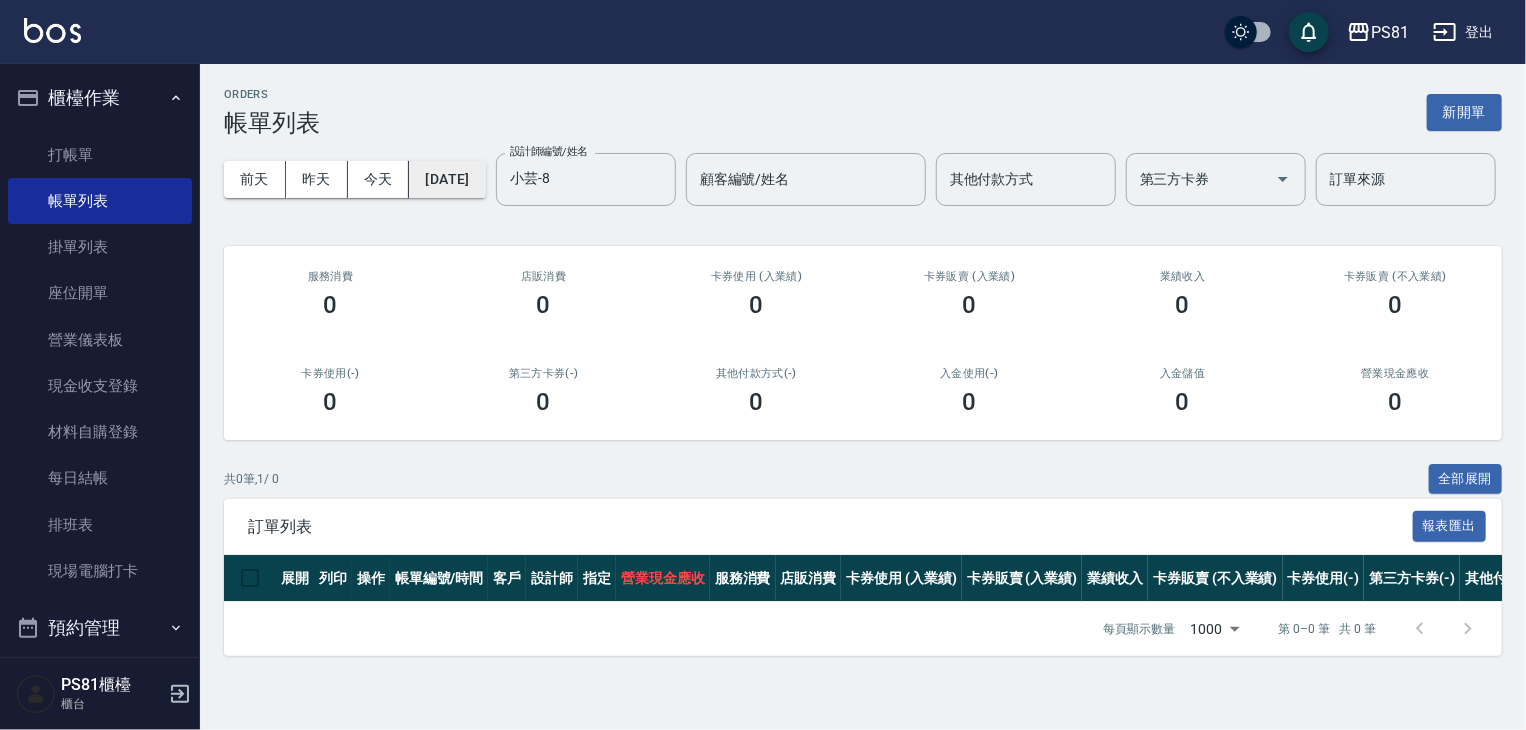 click on "[DATE]" at bounding box center (447, 179) 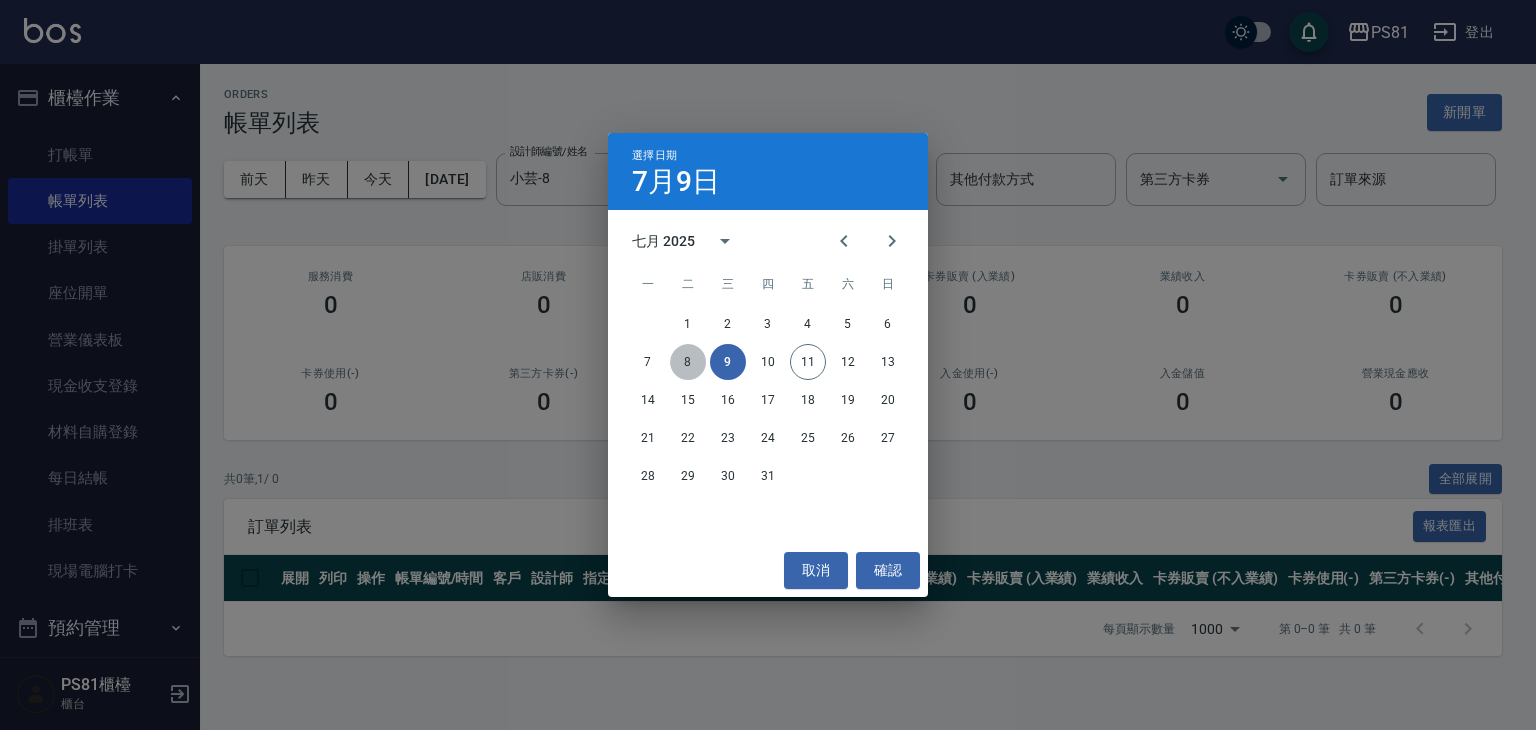 click on "8" at bounding box center [688, 362] 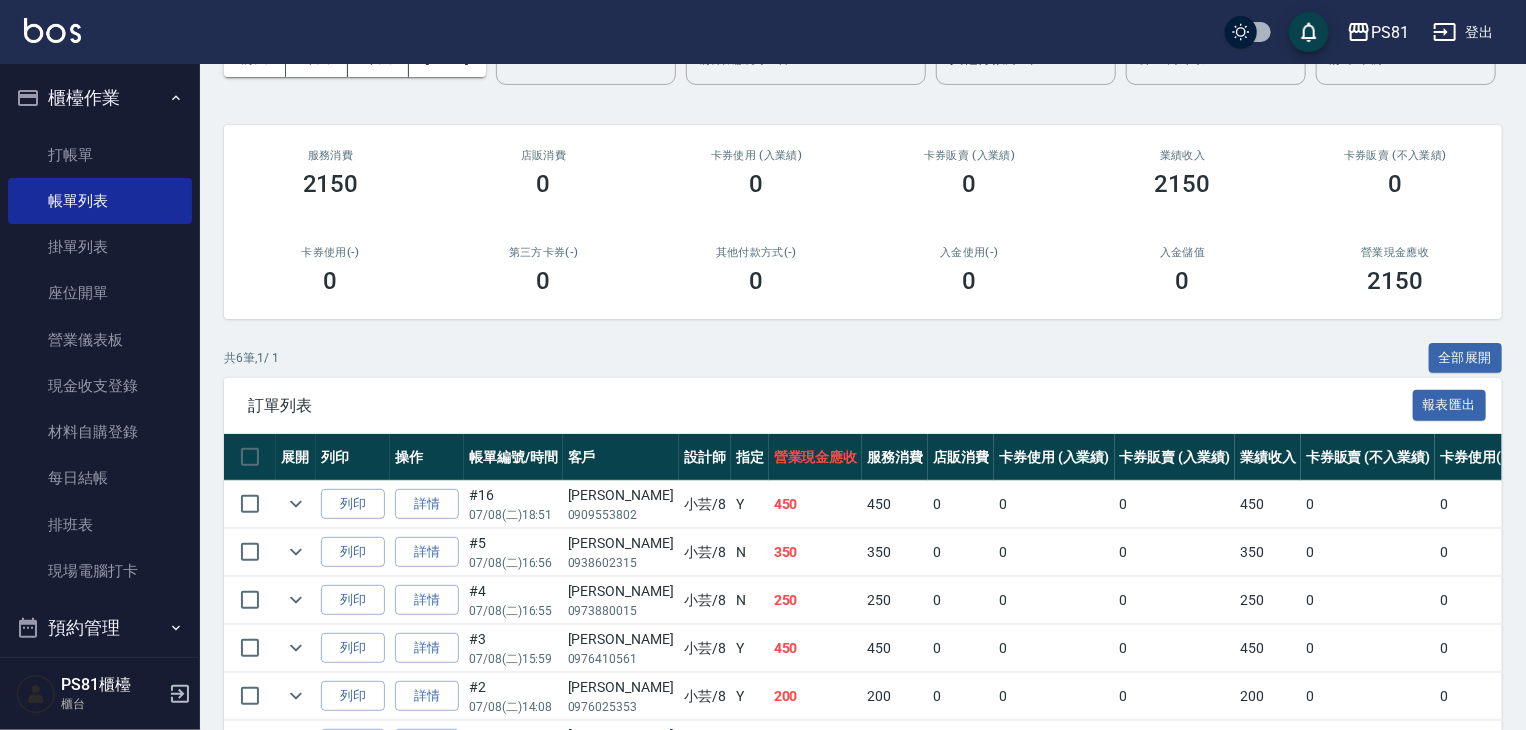scroll, scrollTop: 314, scrollLeft: 0, axis: vertical 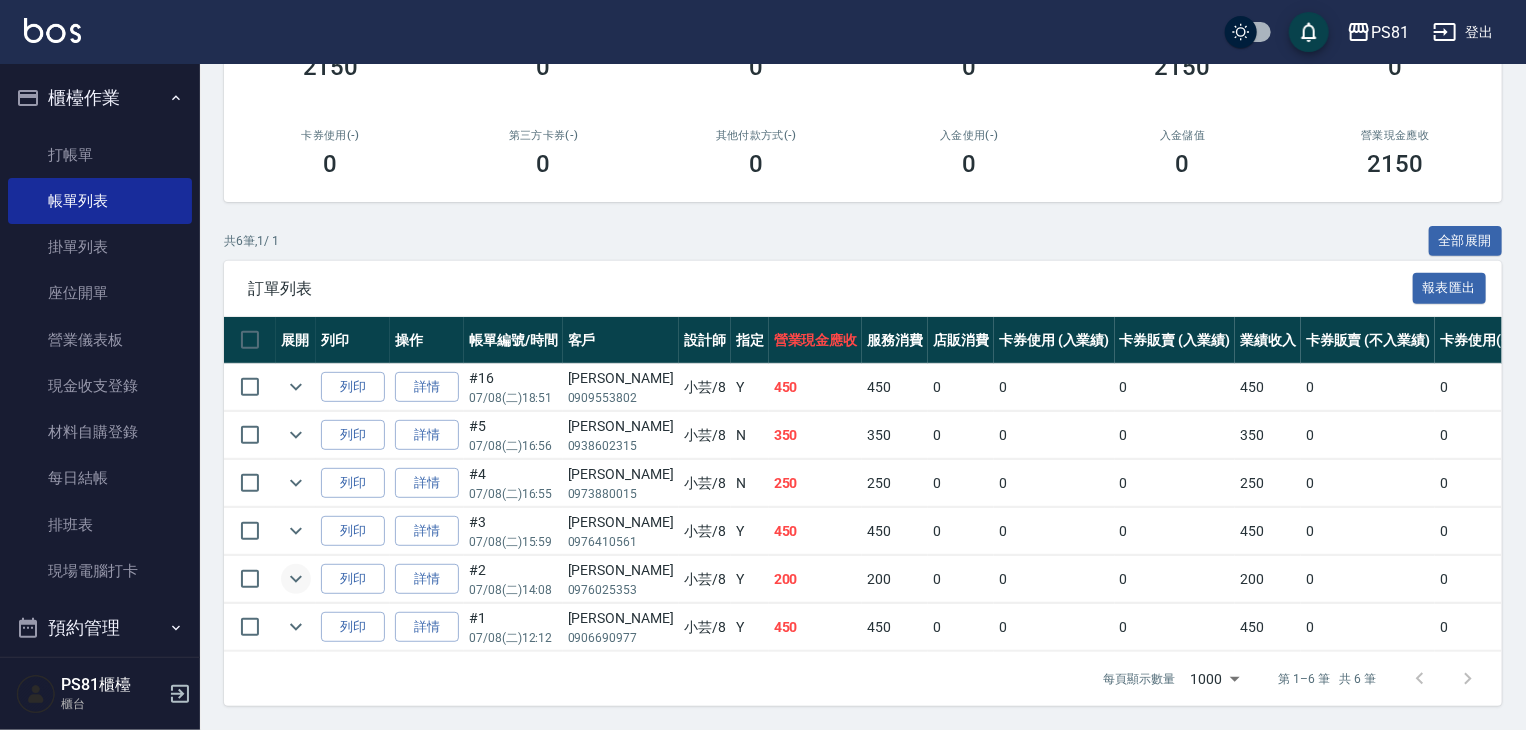 click 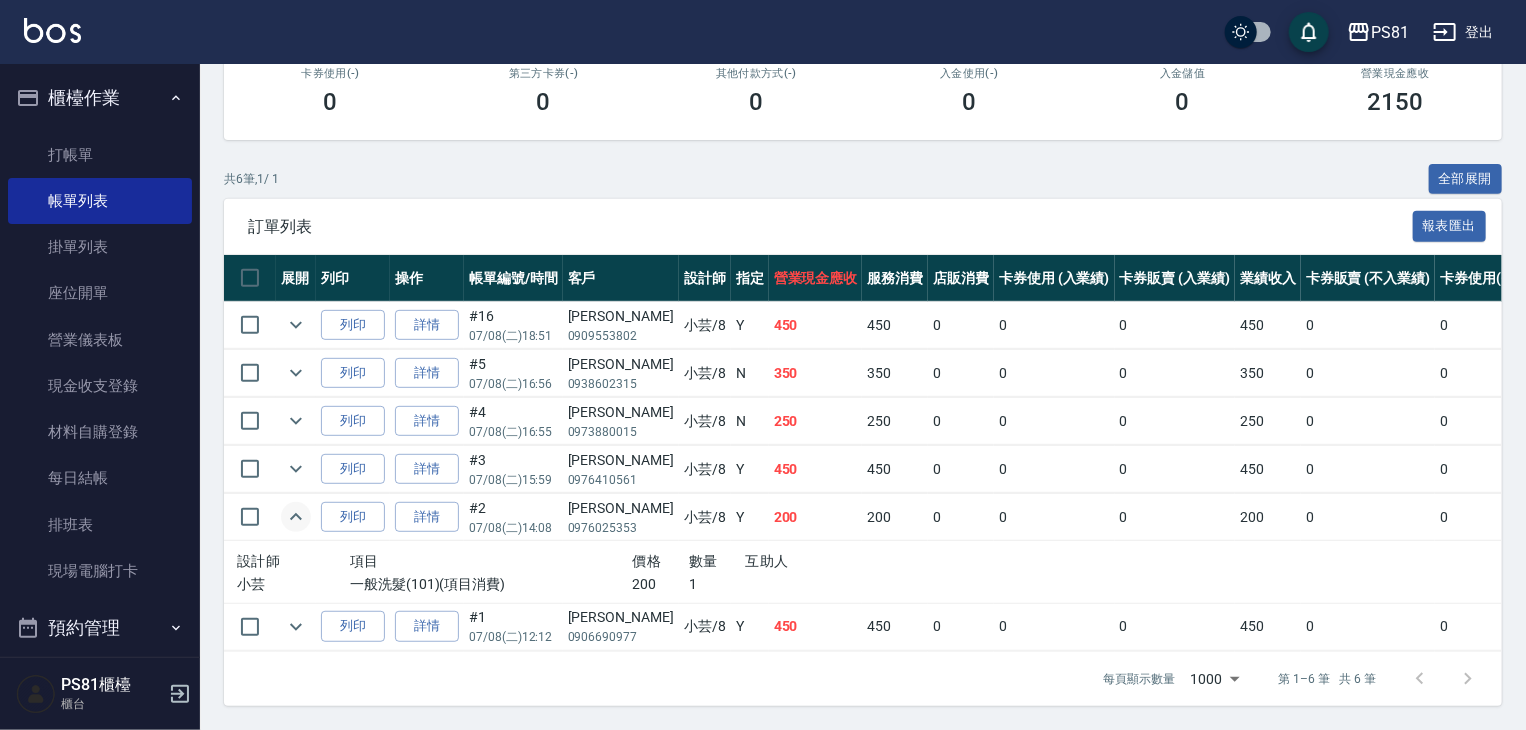 click 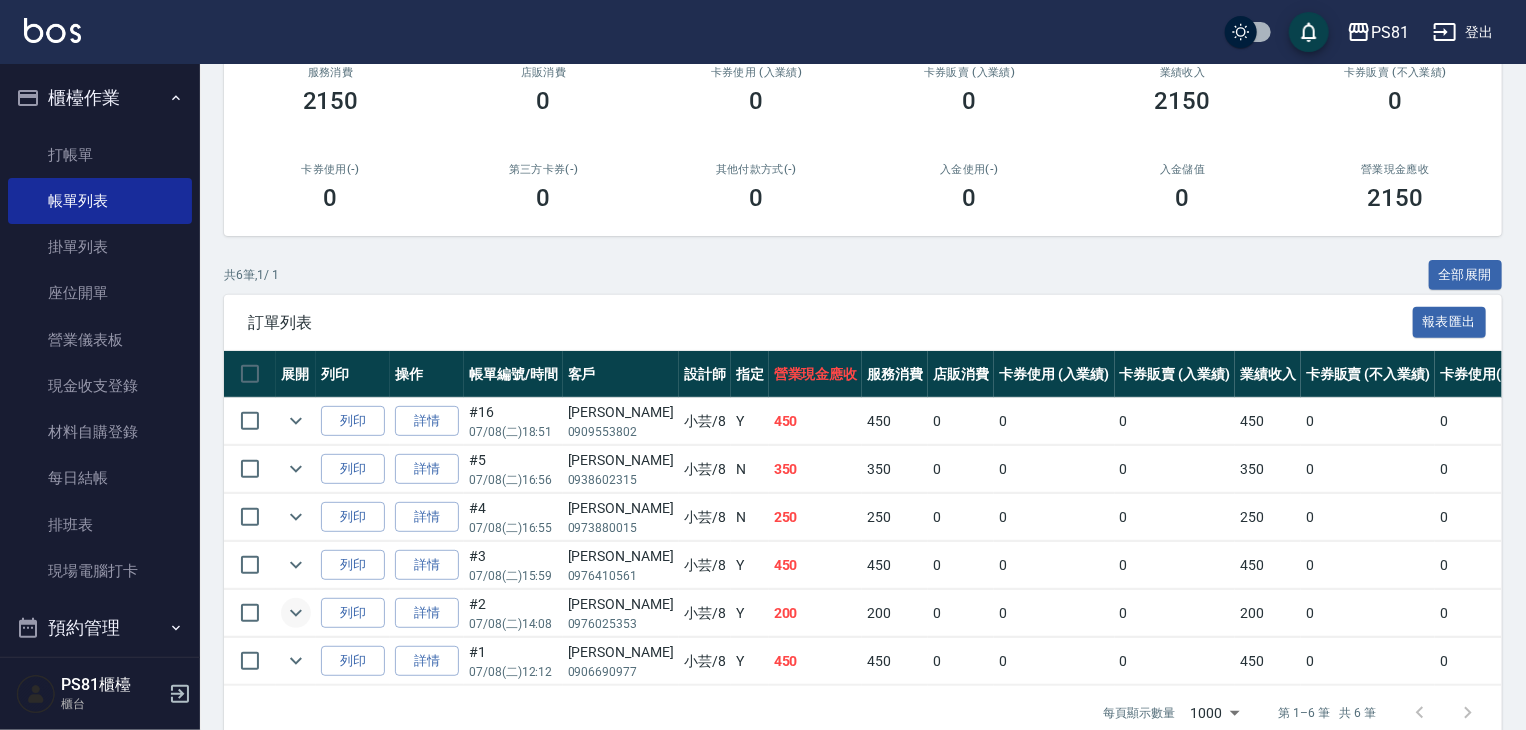 scroll, scrollTop: 0, scrollLeft: 0, axis: both 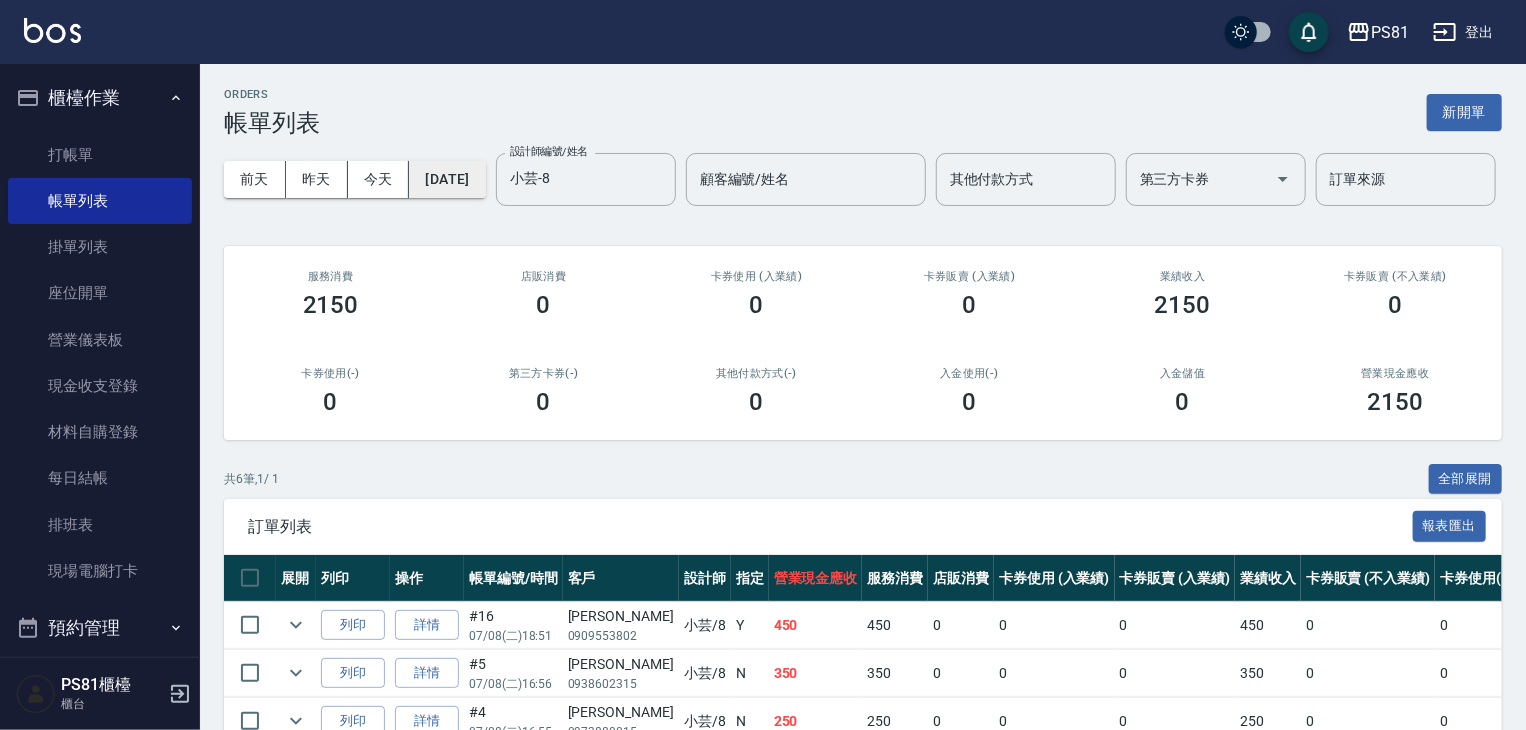click on "[DATE]" at bounding box center [447, 179] 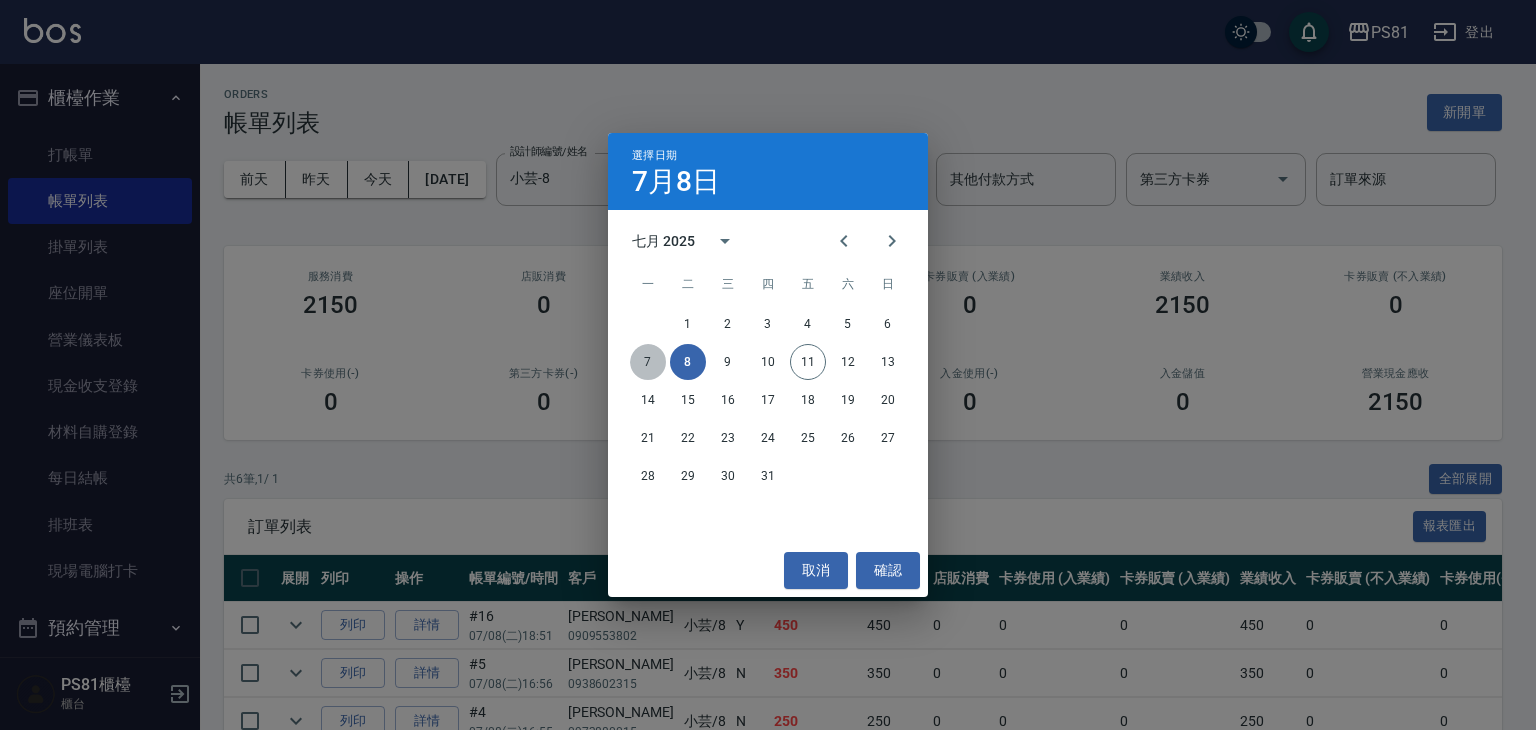 click on "7" at bounding box center [648, 362] 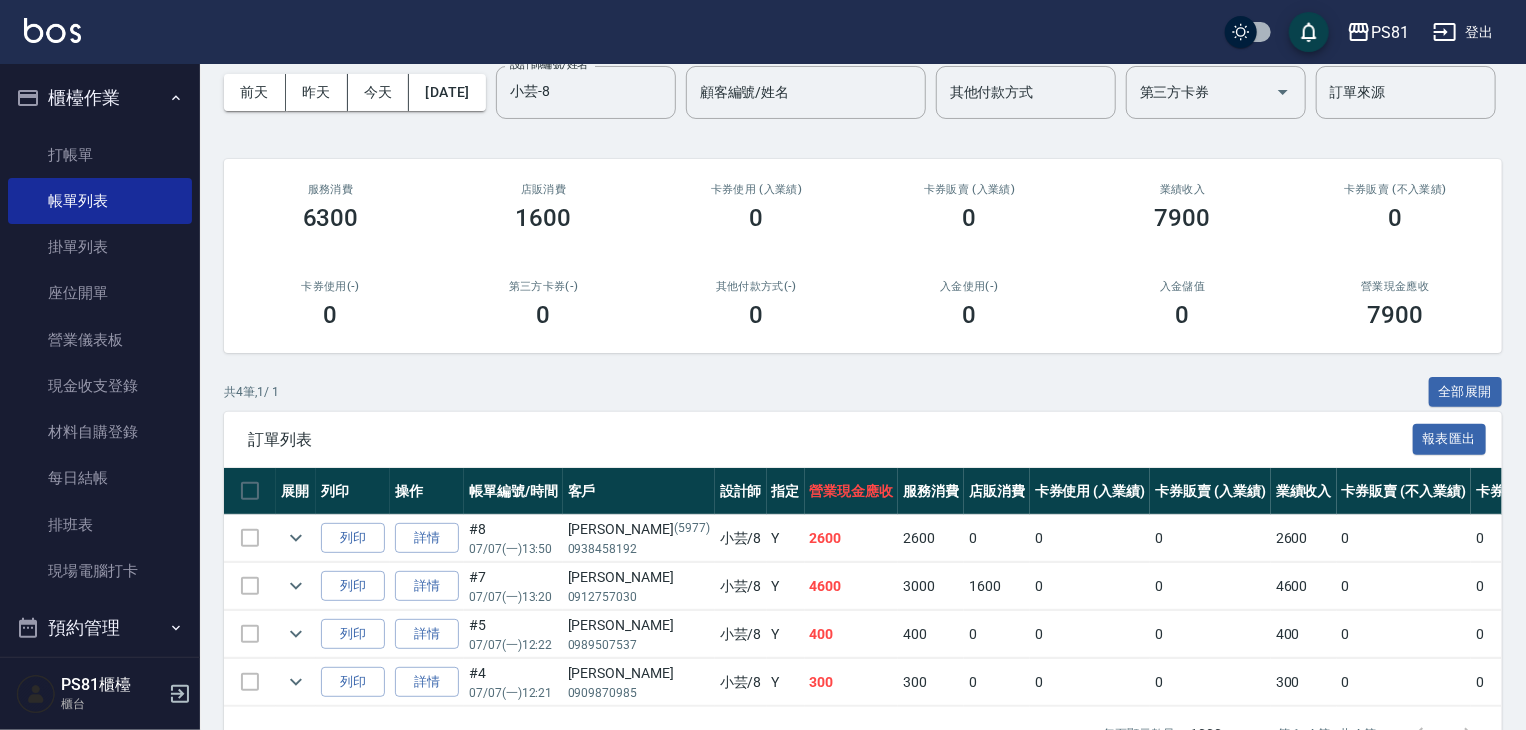 scroll, scrollTop: 0, scrollLeft: 0, axis: both 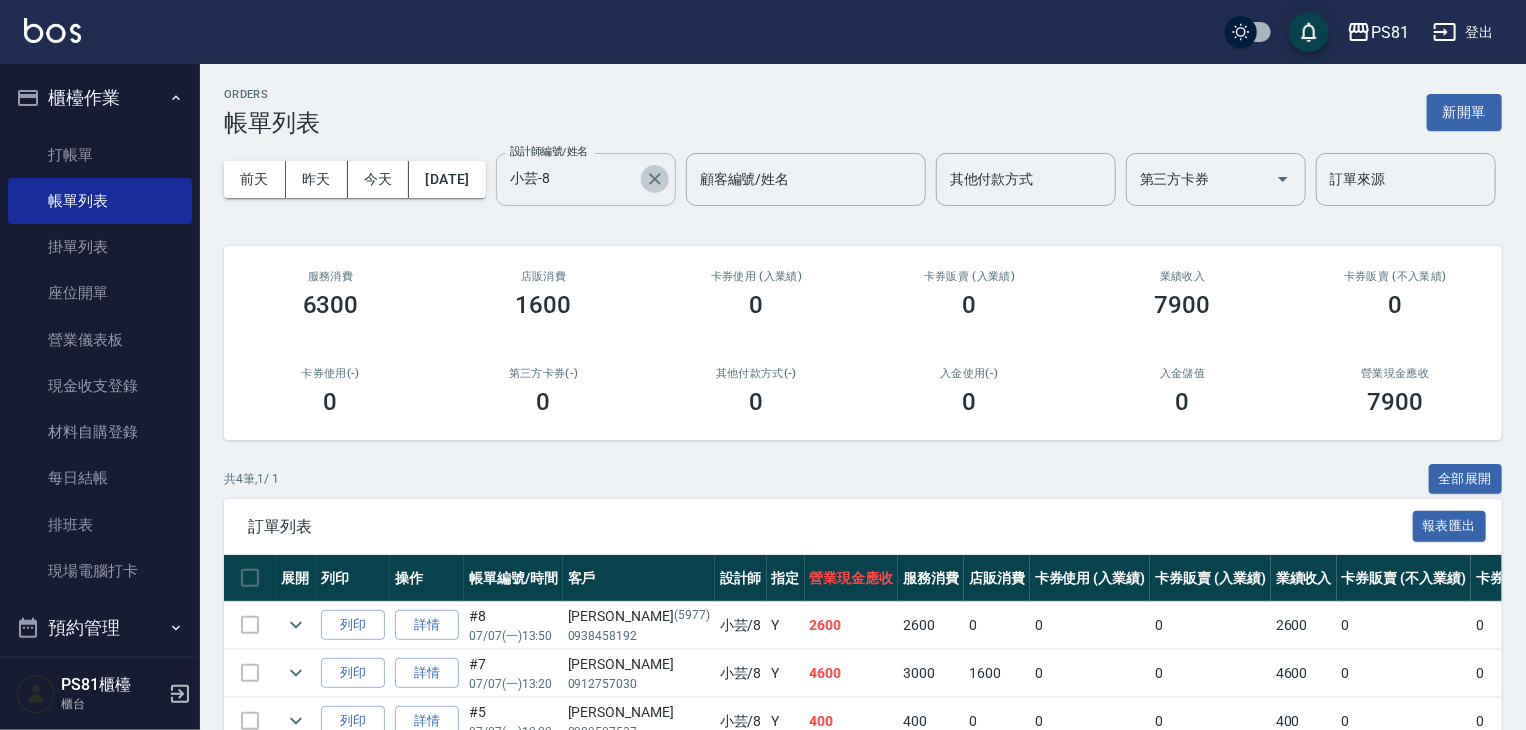 drag, startPoint x: 382, startPoint y: 257, endPoint x: 310, endPoint y: 272, distance: 73.545906 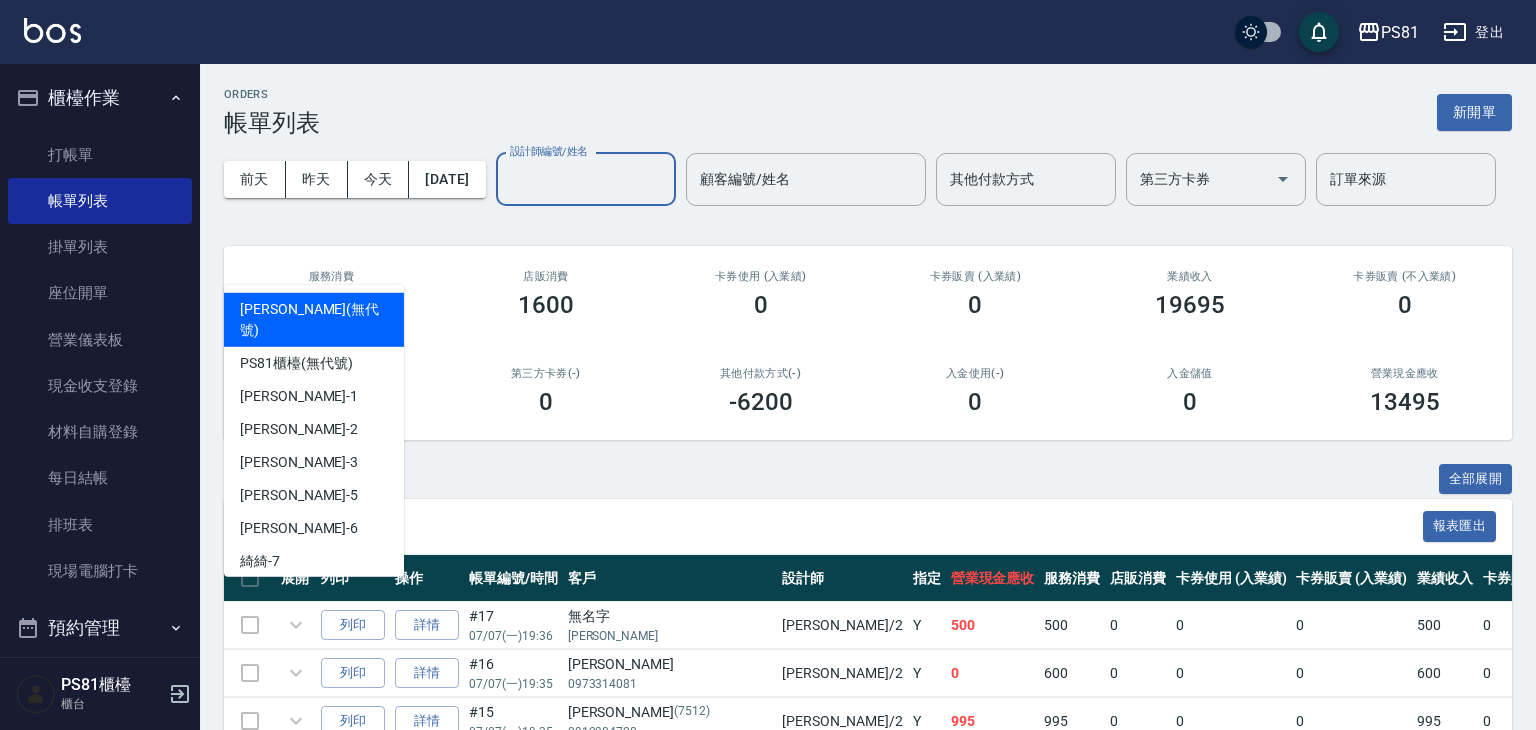 click on "設計師編號/姓名" at bounding box center (586, 179) 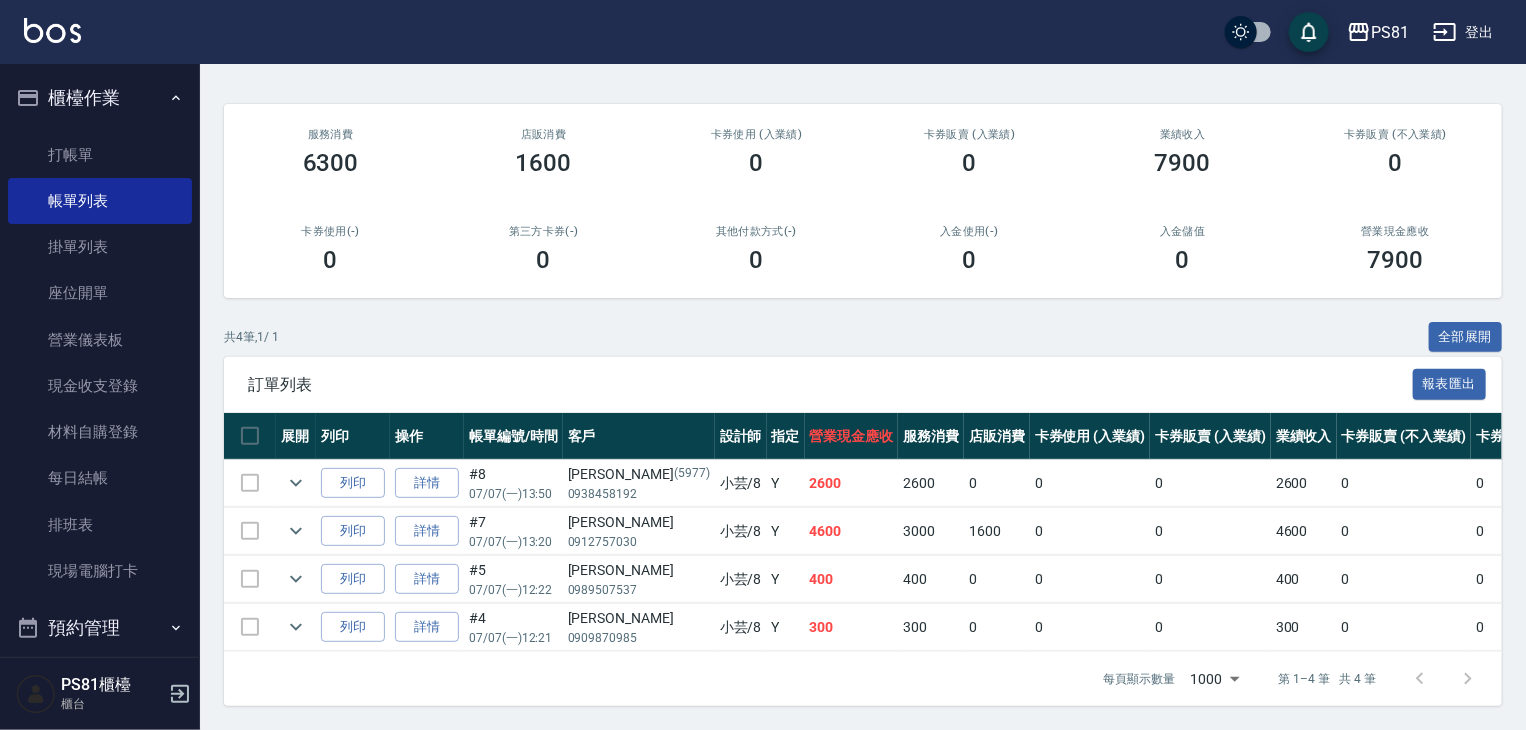 scroll, scrollTop: 0, scrollLeft: 0, axis: both 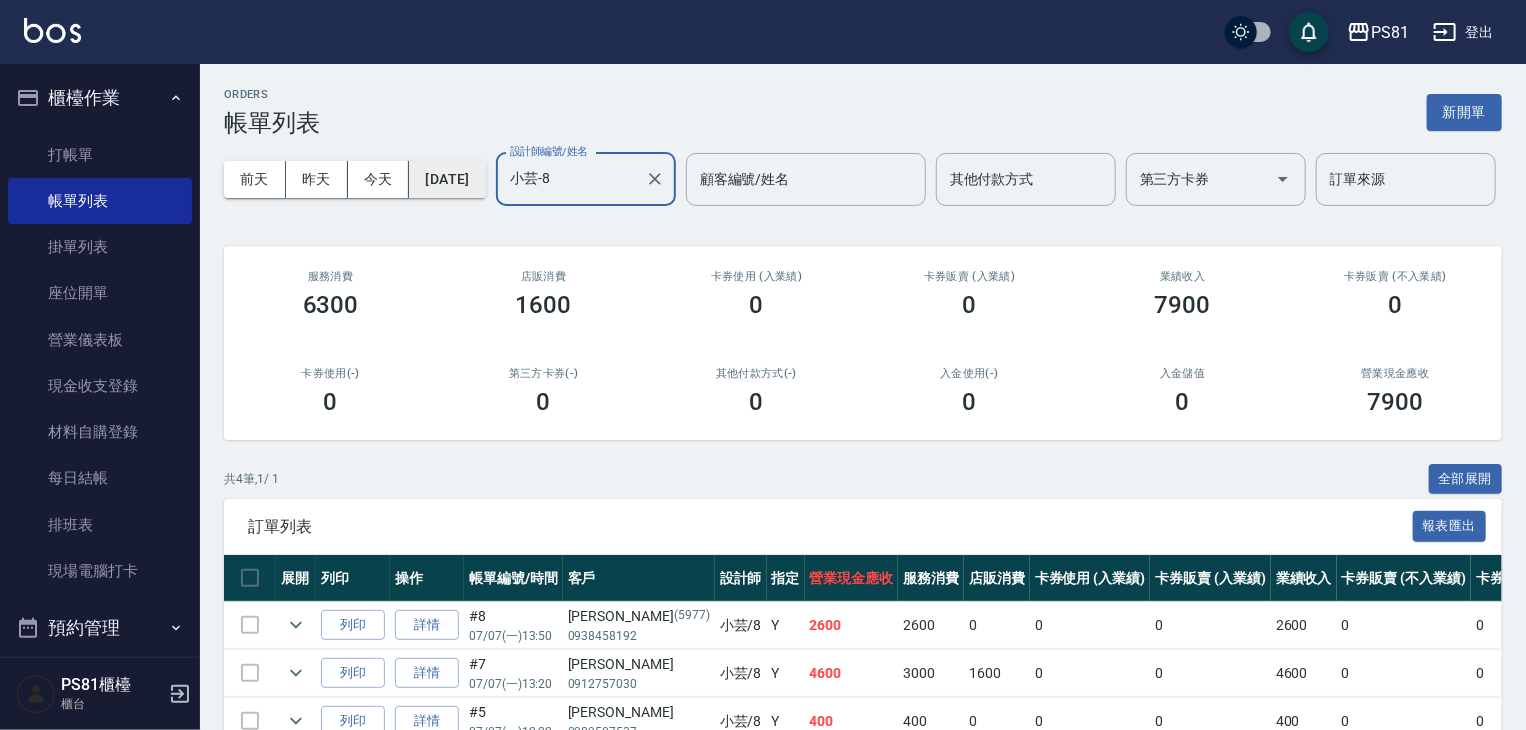 type on "小芸-8" 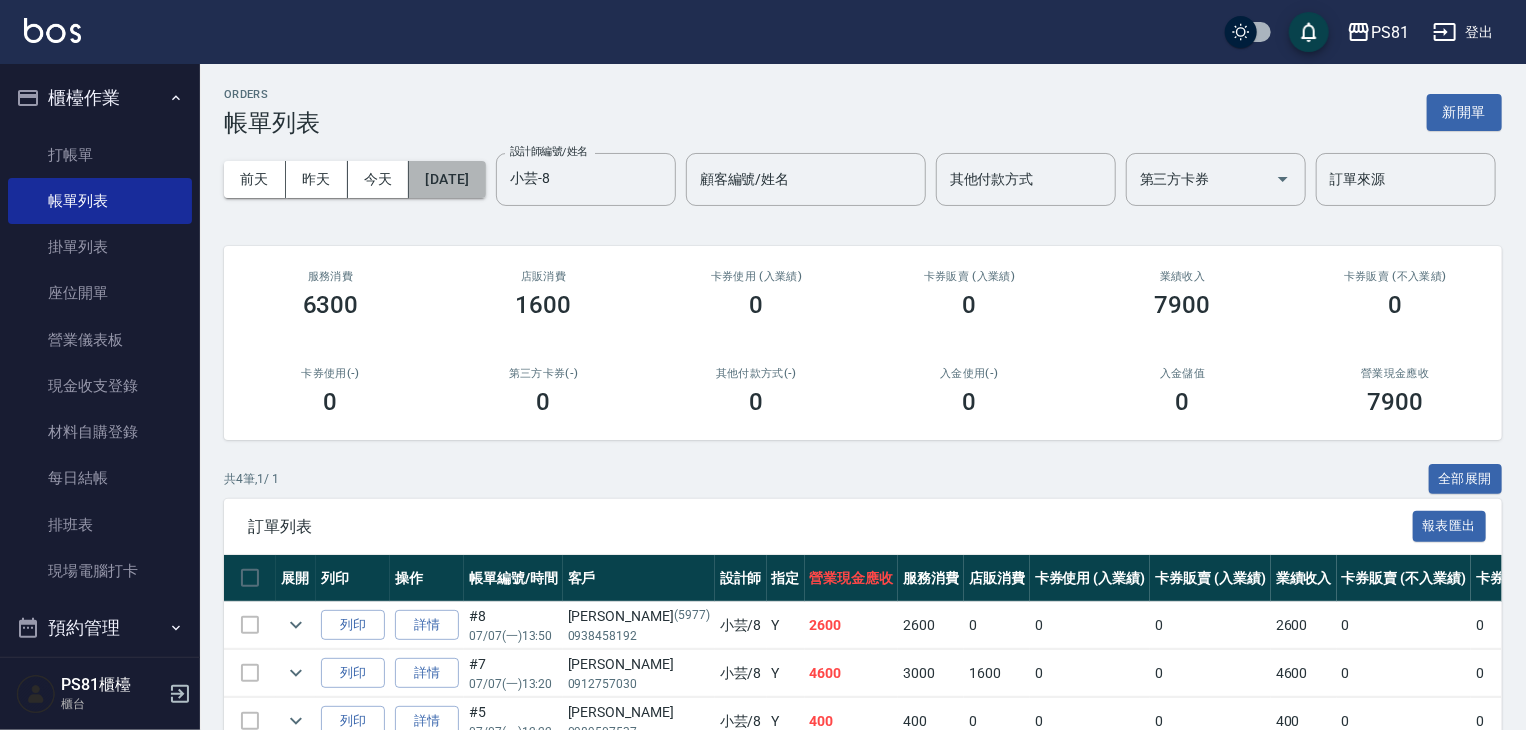click on "[DATE]" at bounding box center (447, 179) 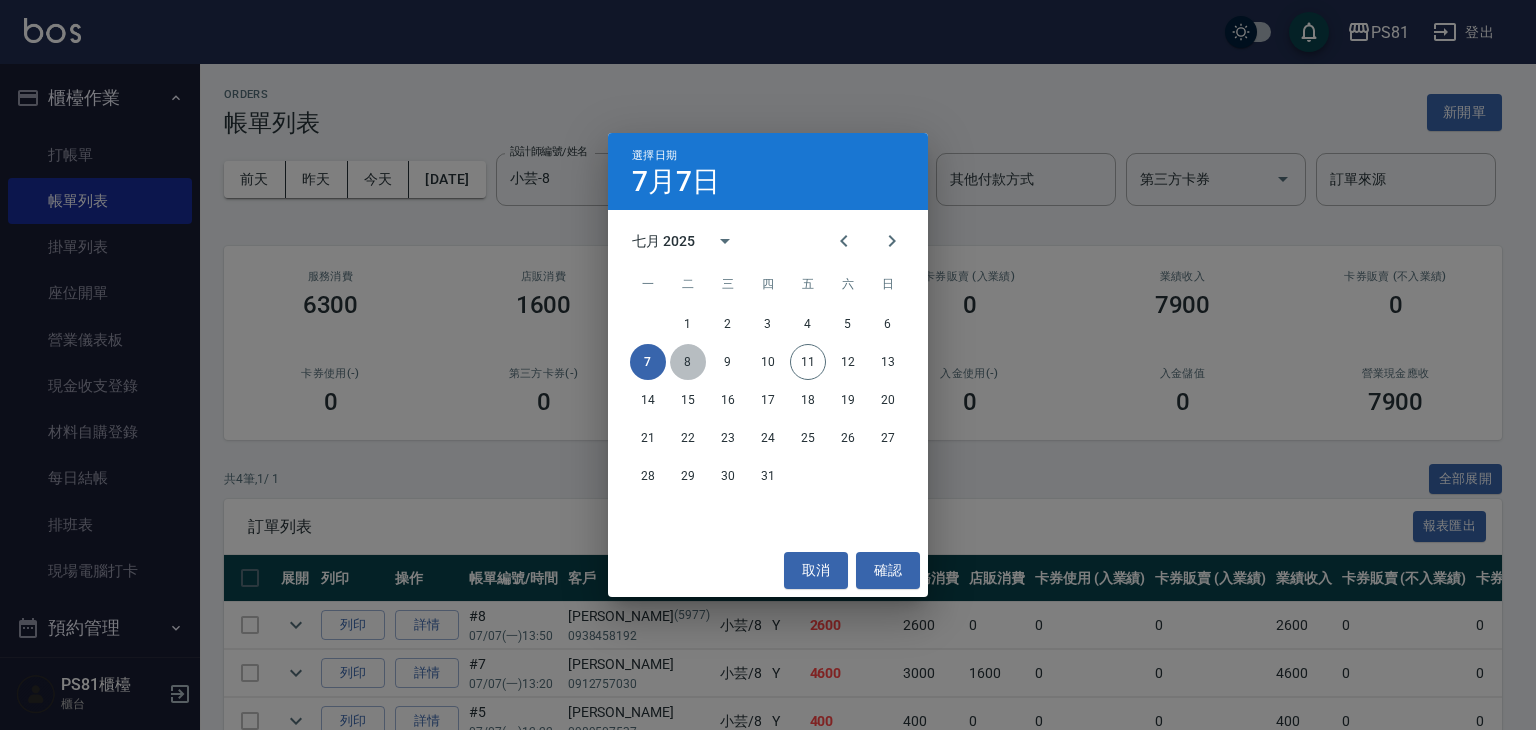 click on "8" at bounding box center (688, 362) 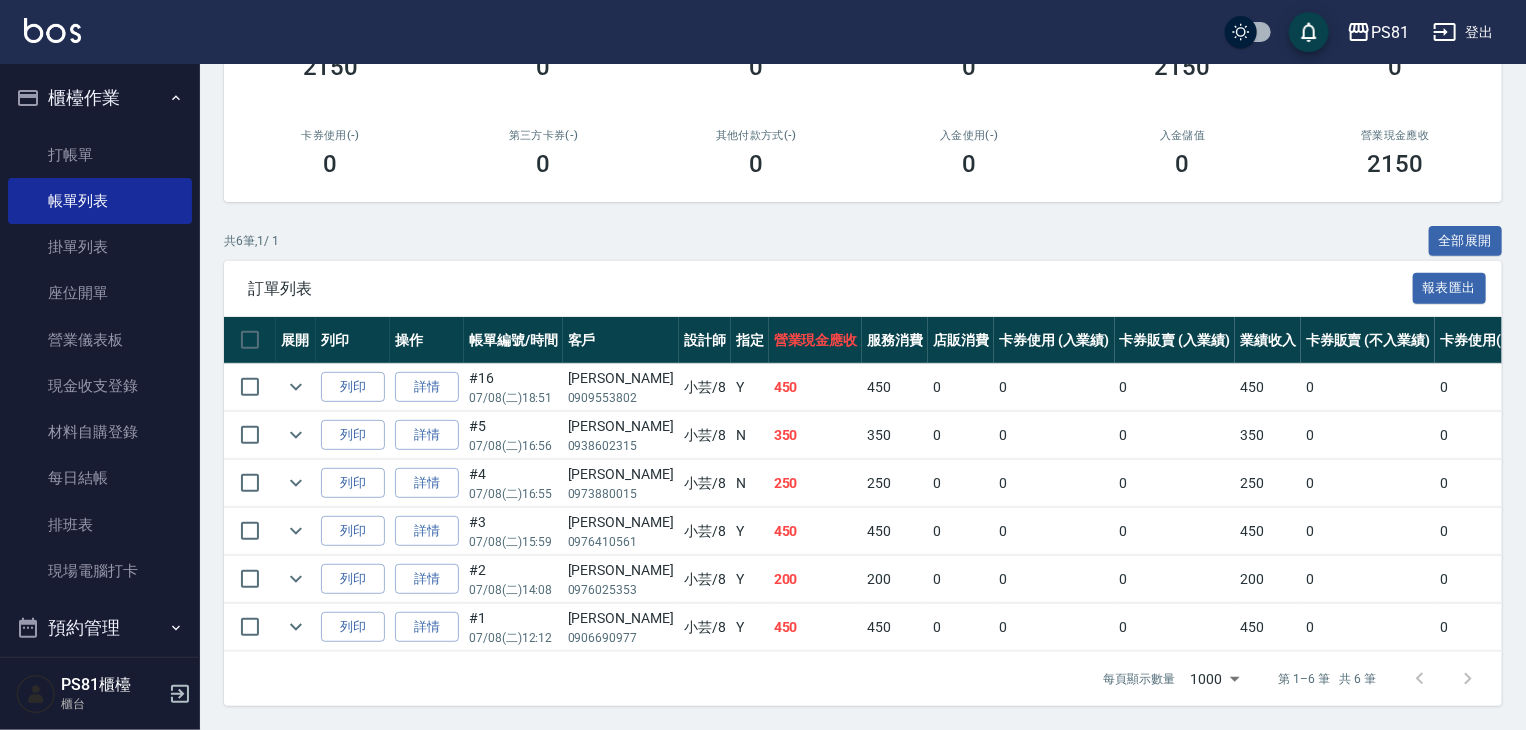scroll, scrollTop: 300, scrollLeft: 0, axis: vertical 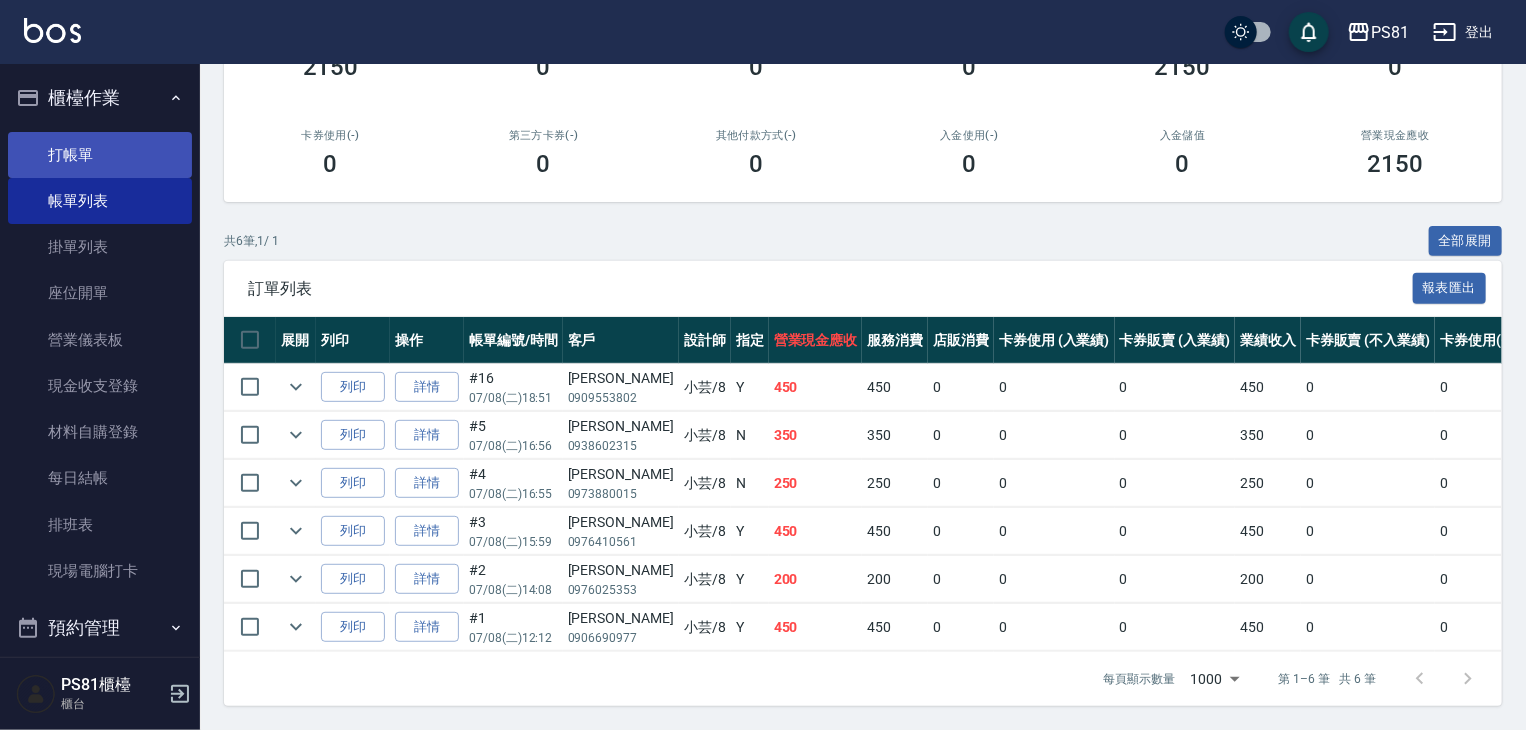 click on "打帳單" at bounding box center [100, 155] 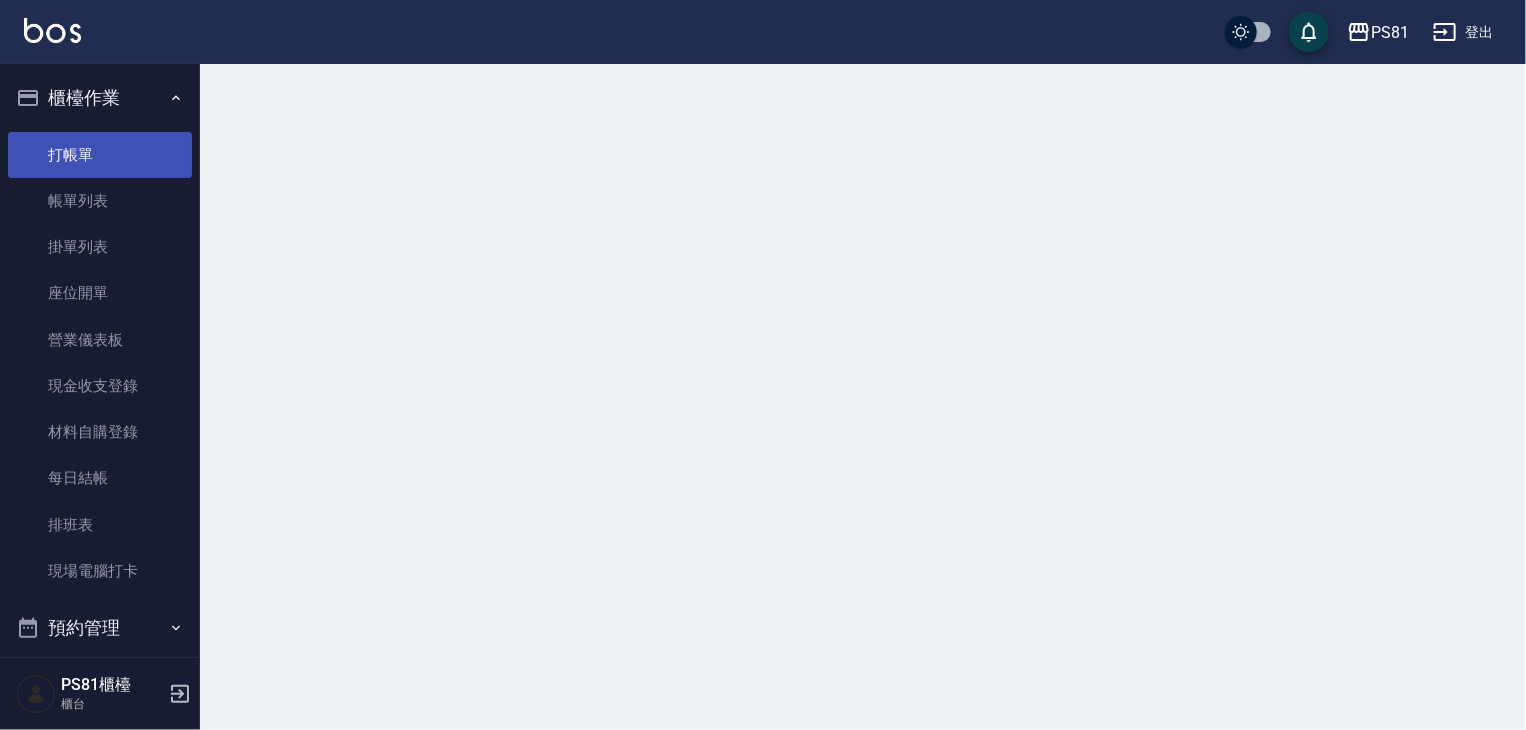 scroll, scrollTop: 0, scrollLeft: 0, axis: both 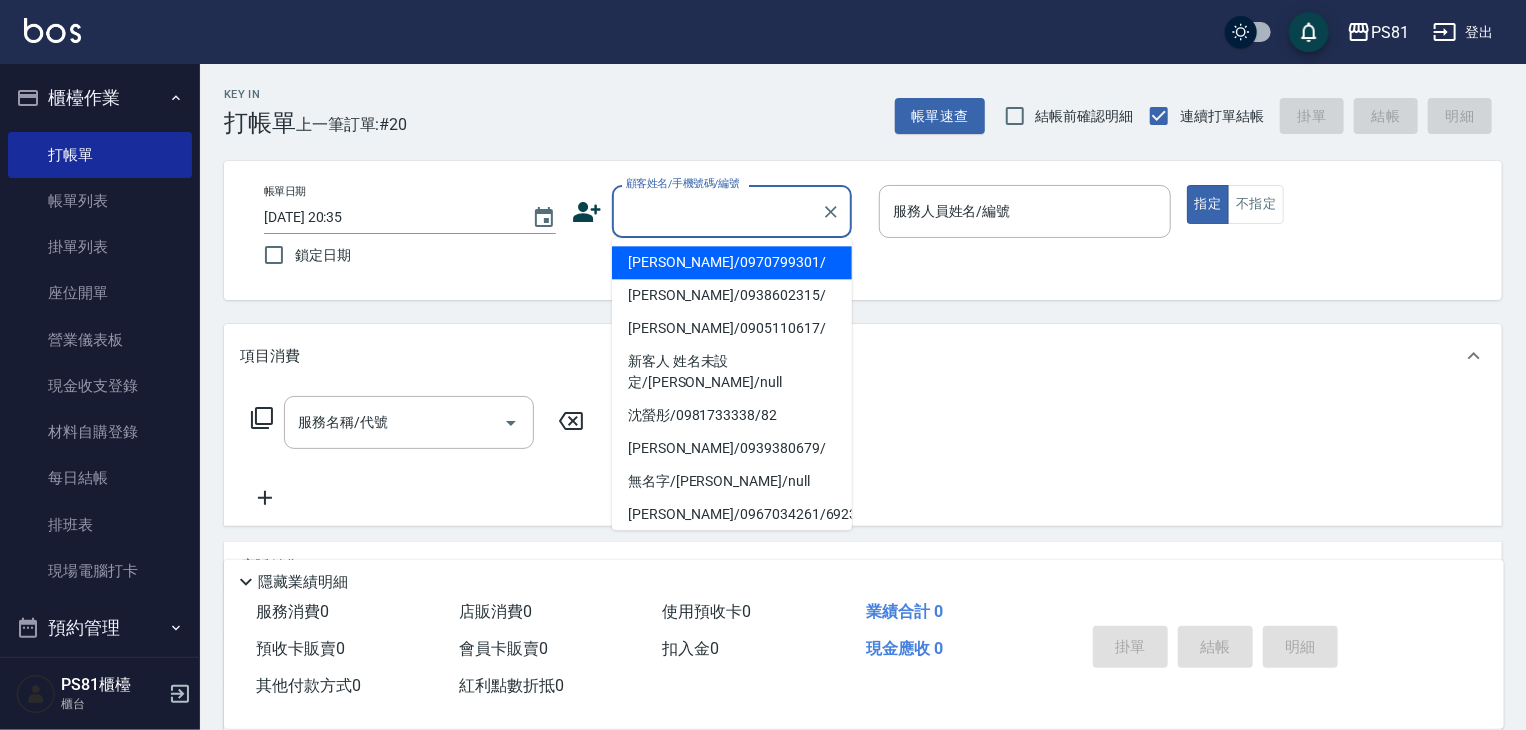 click on "顧客姓名/手機號碼/編號" at bounding box center [717, 211] 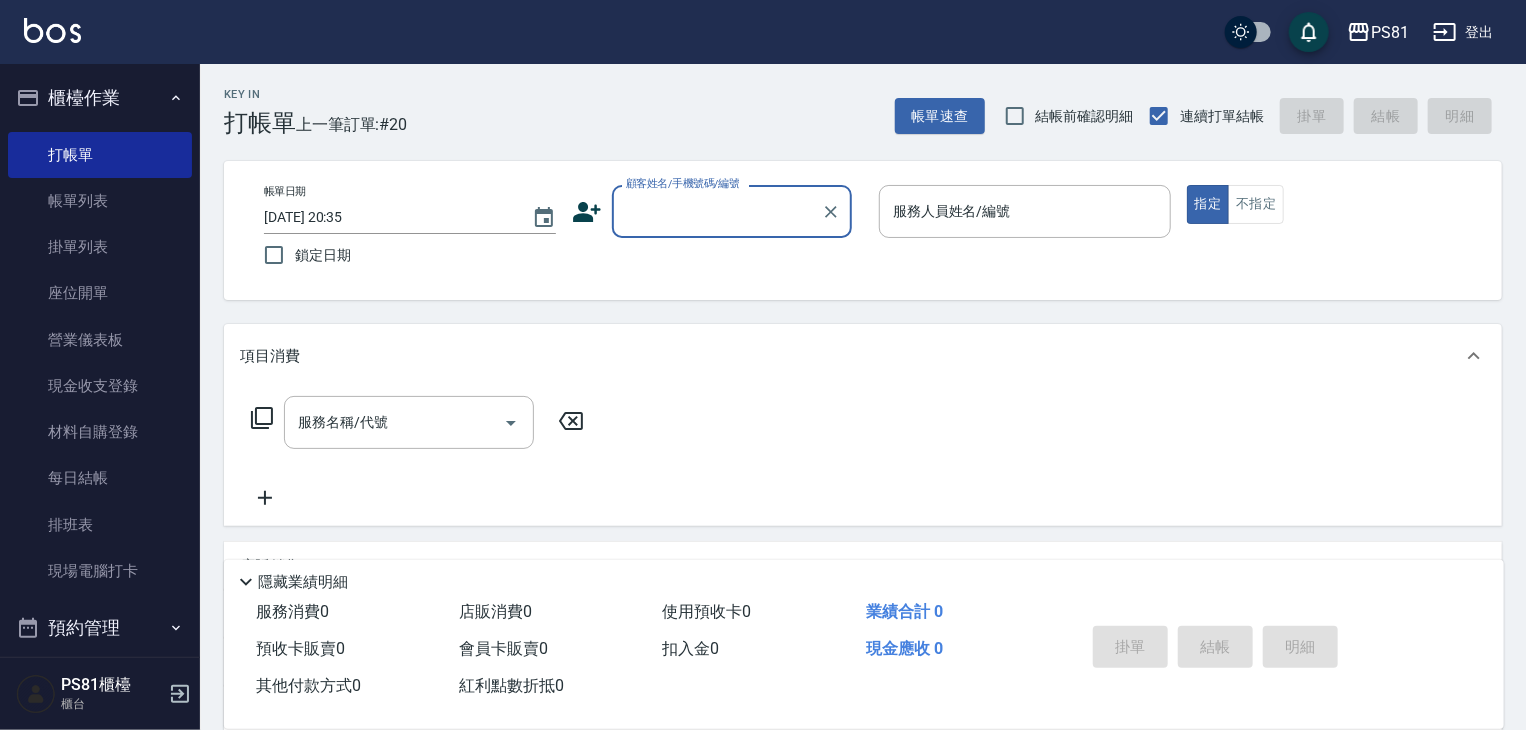 drag, startPoint x: 736, startPoint y: 242, endPoint x: 741, endPoint y: 205, distance: 37.336308 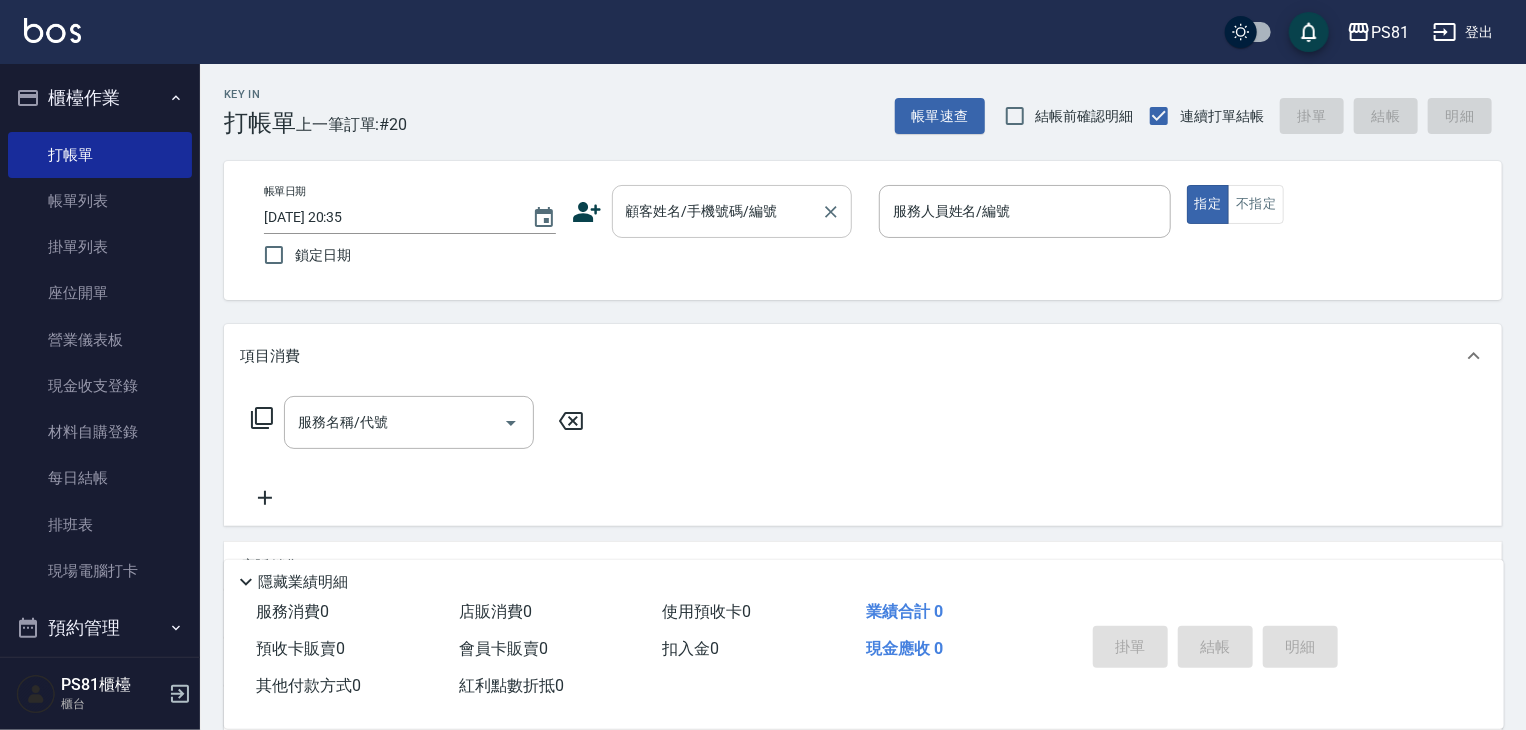click on "顧客姓名/手機號碼/編號" at bounding box center (717, 211) 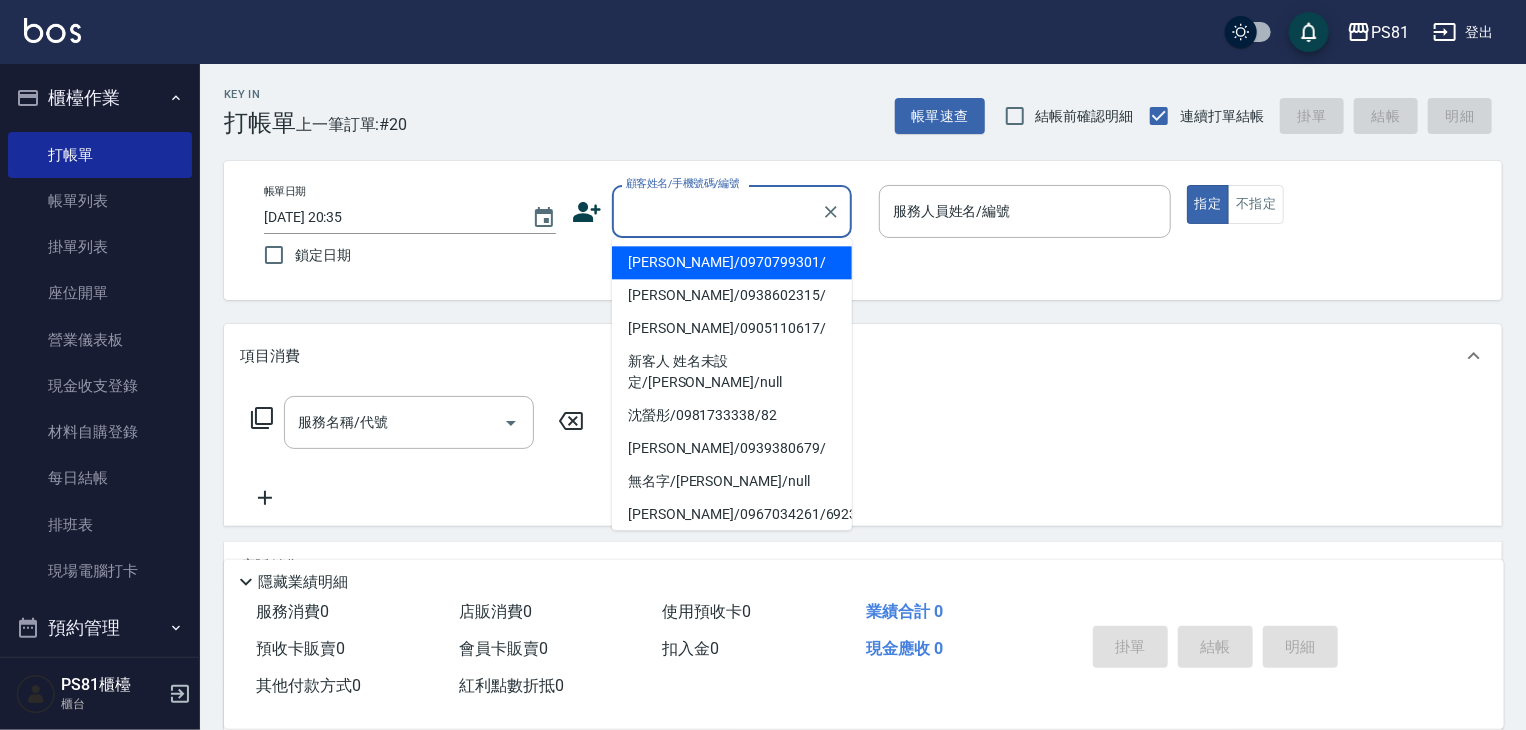 click on "櫃檯作業" at bounding box center (100, 98) 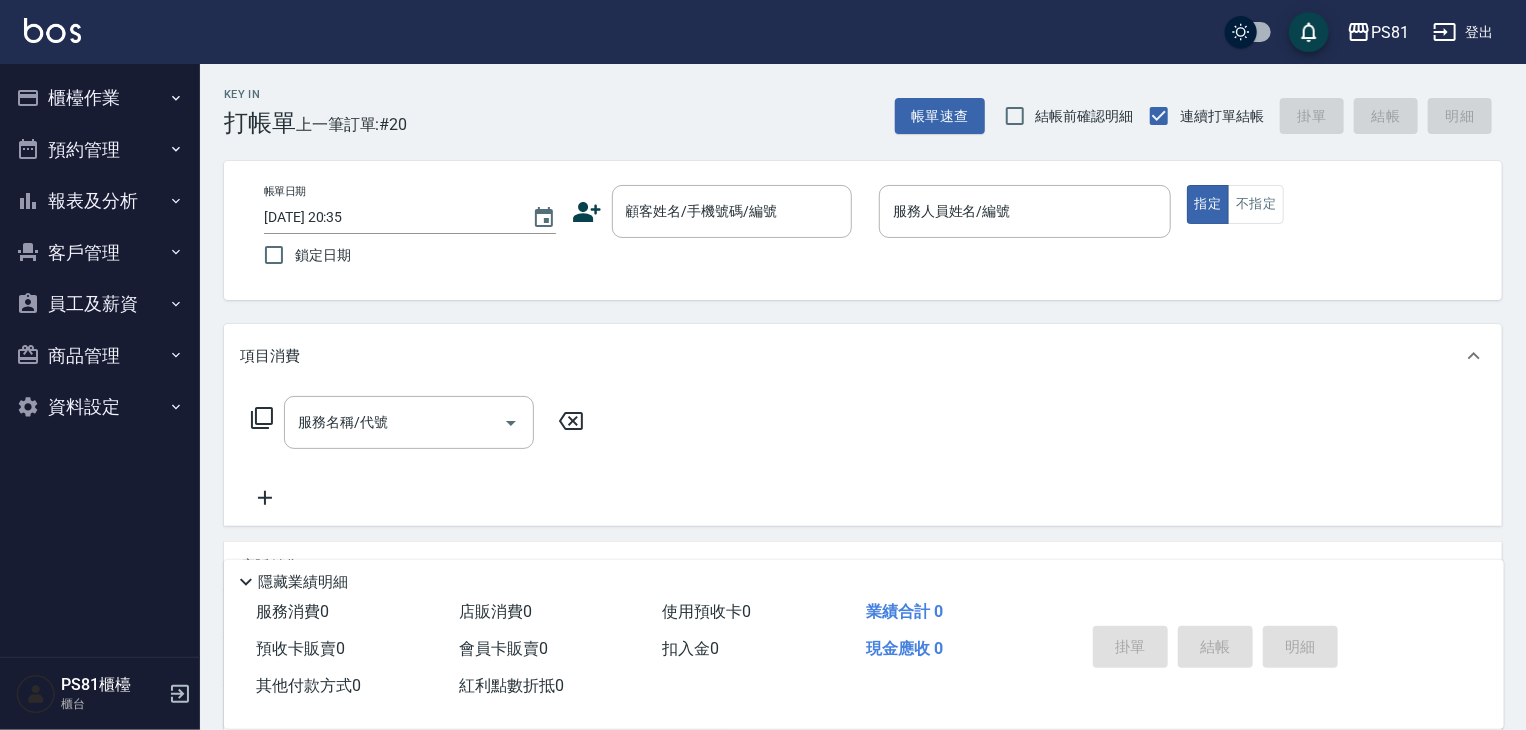 click on "報表及分析" at bounding box center (100, 201) 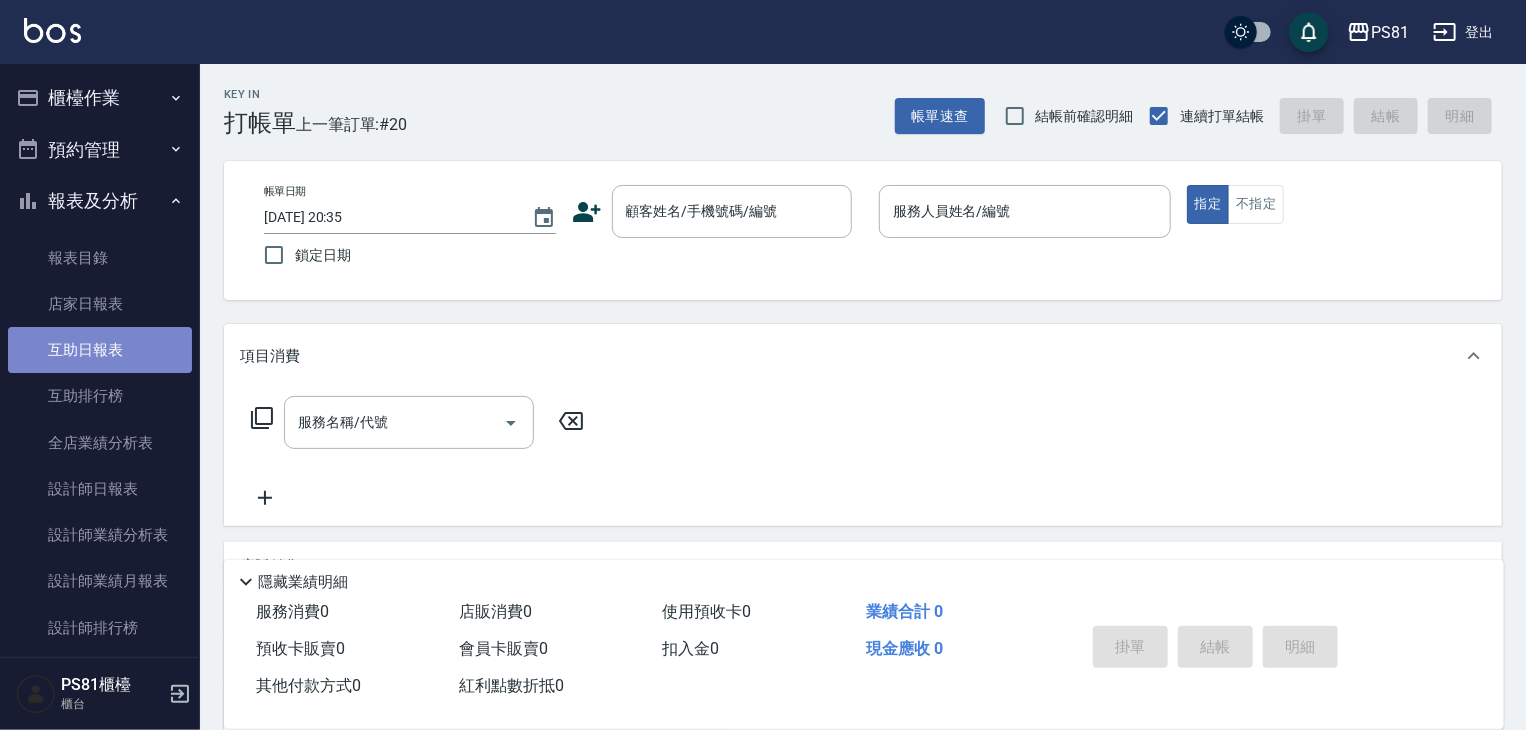 click on "互助日報表" at bounding box center [100, 350] 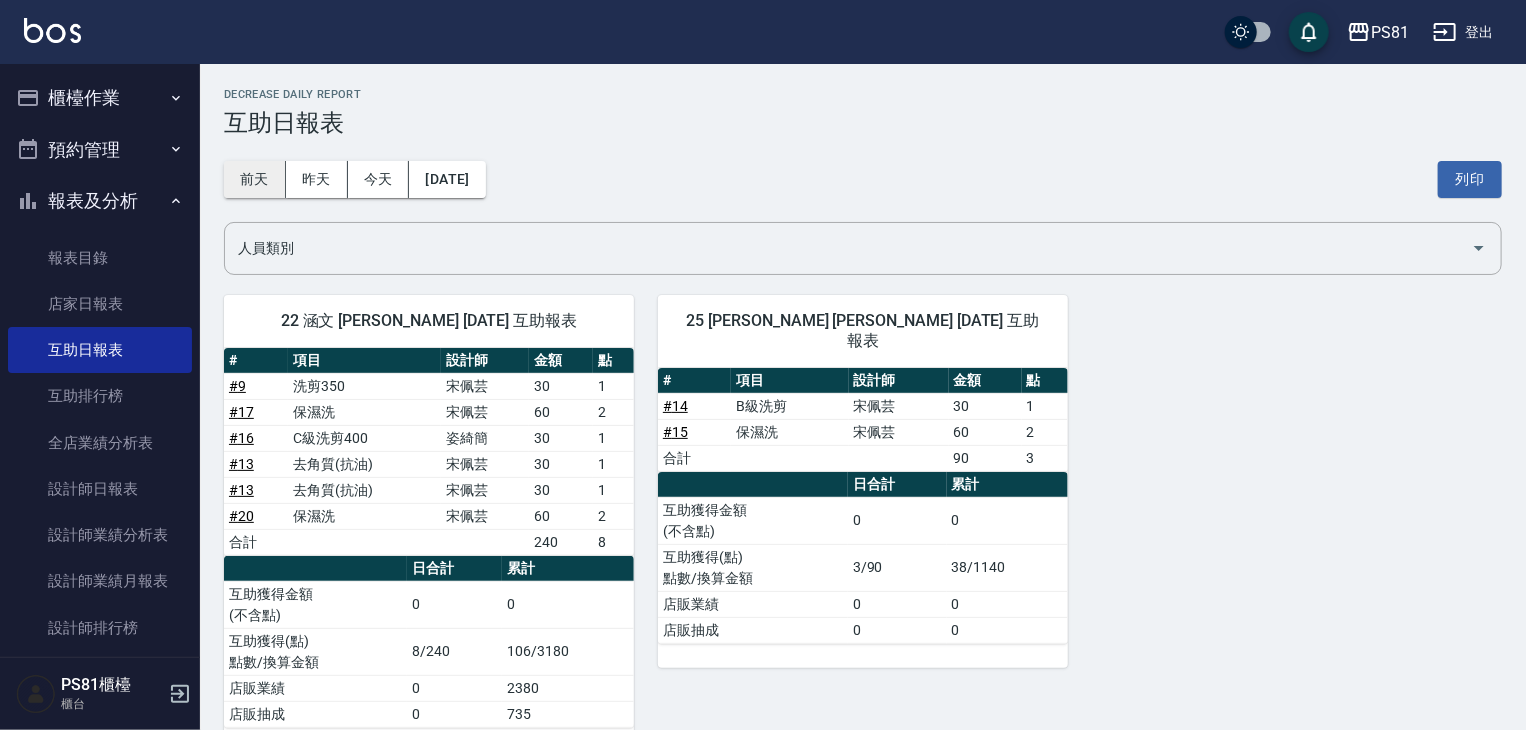 click on "前天" at bounding box center (255, 179) 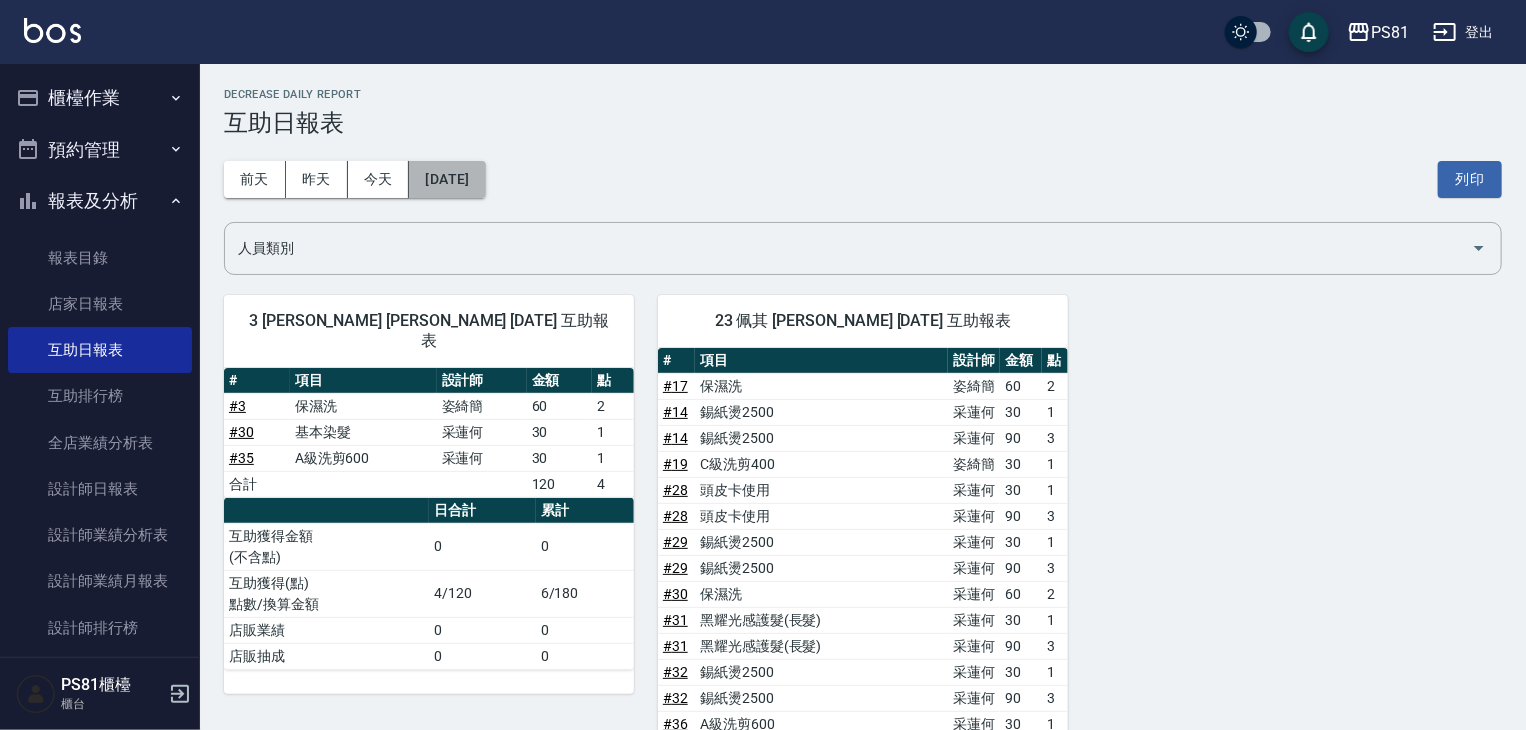 click on "[DATE]" at bounding box center [447, 179] 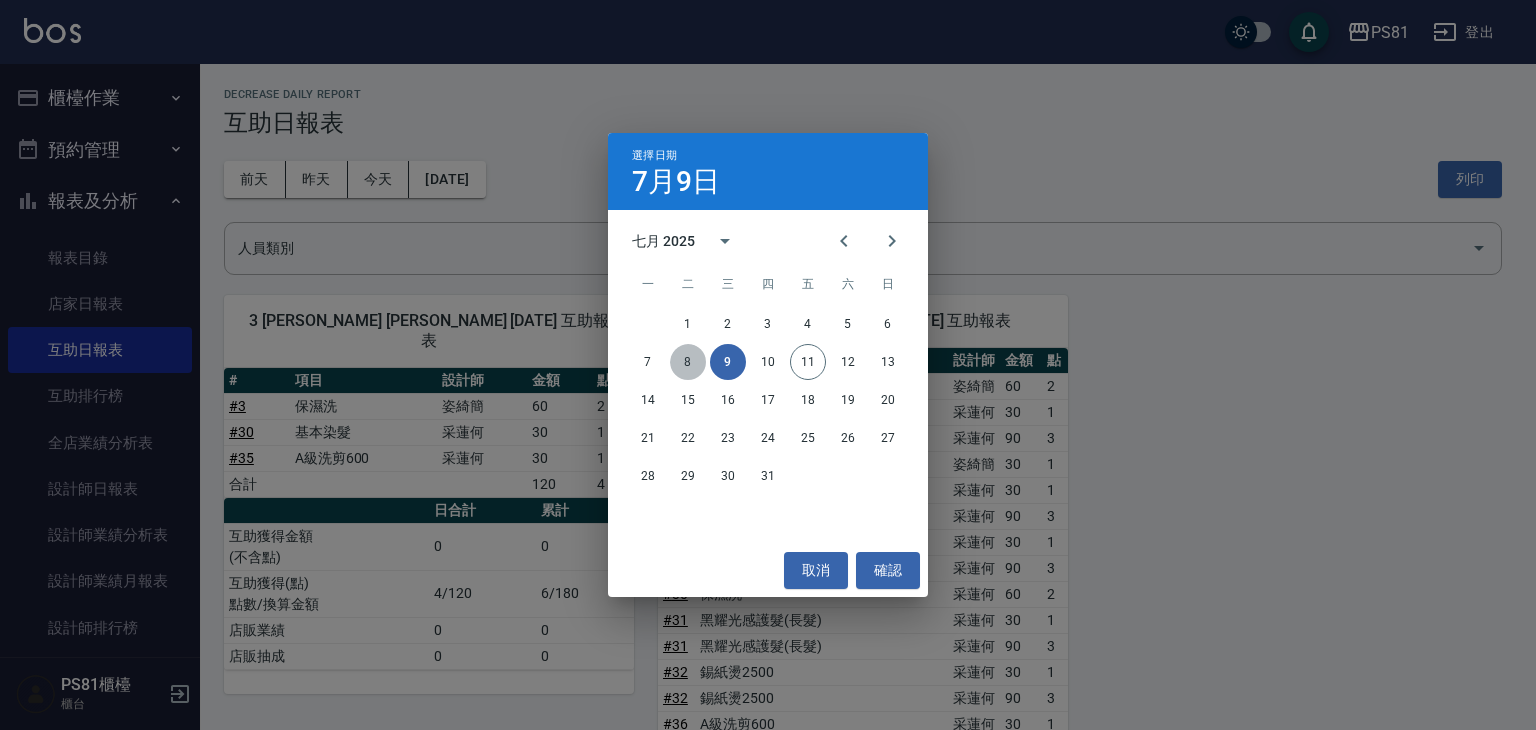 click on "8" at bounding box center [688, 362] 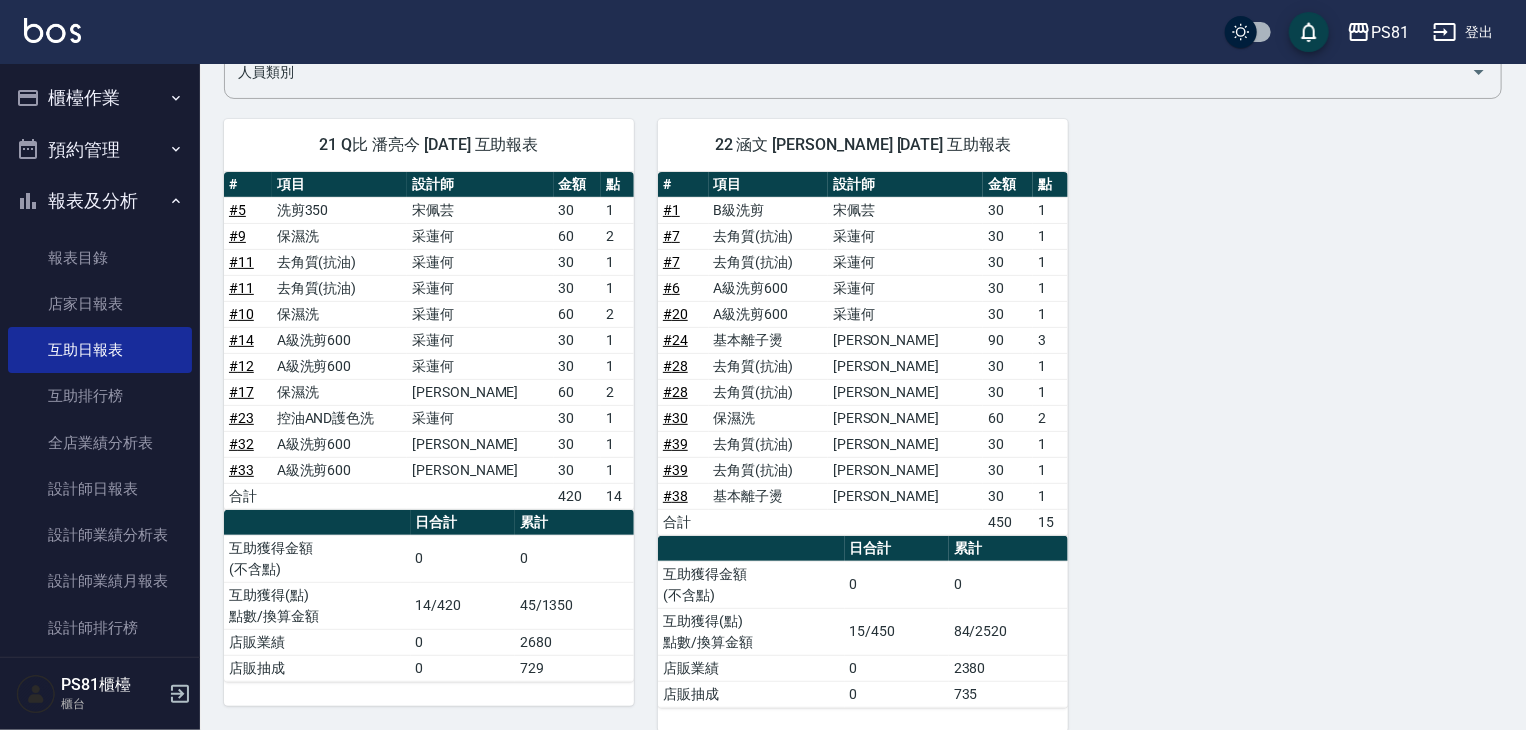 scroll, scrollTop: 198, scrollLeft: 0, axis: vertical 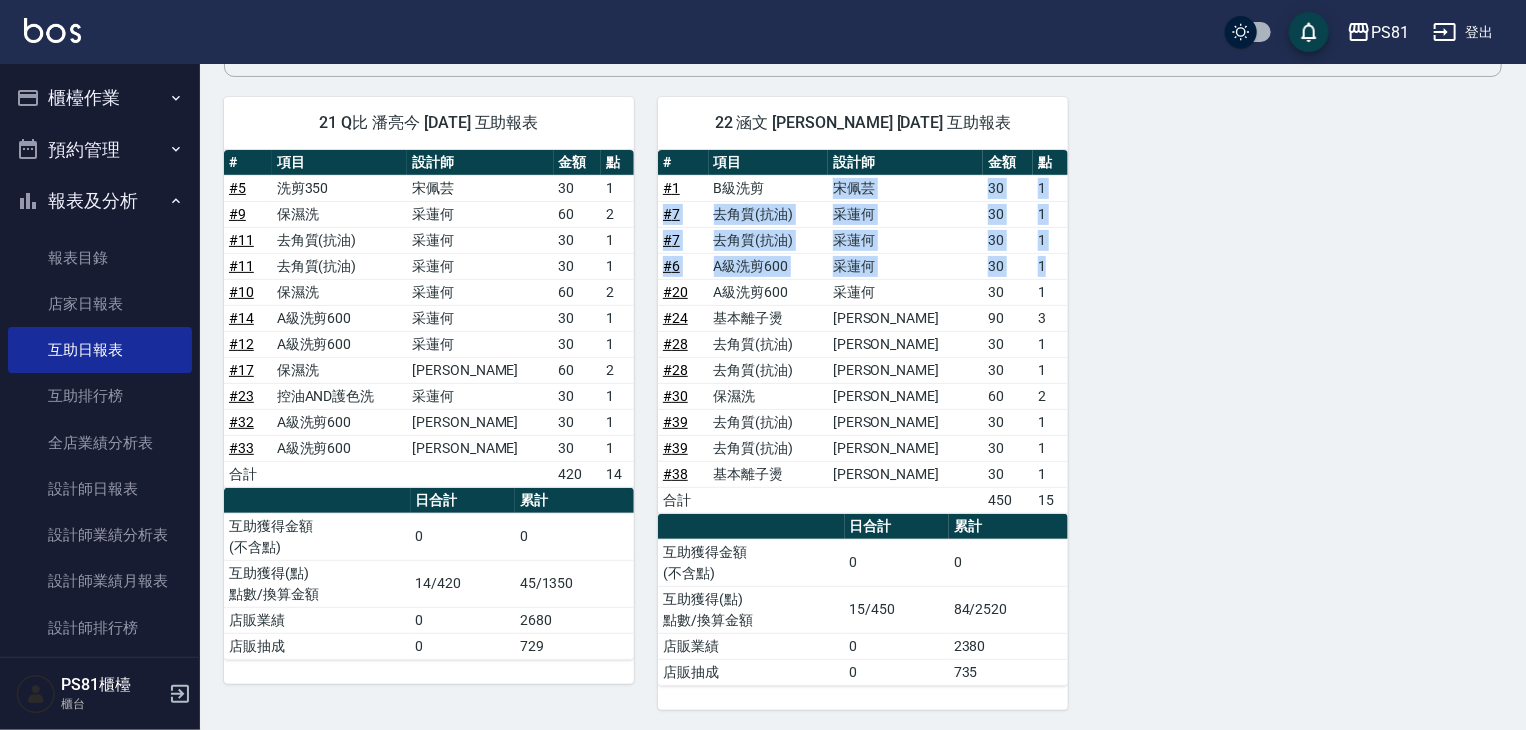 drag, startPoint x: 856, startPoint y: 191, endPoint x: 1044, endPoint y: 262, distance: 200.96019 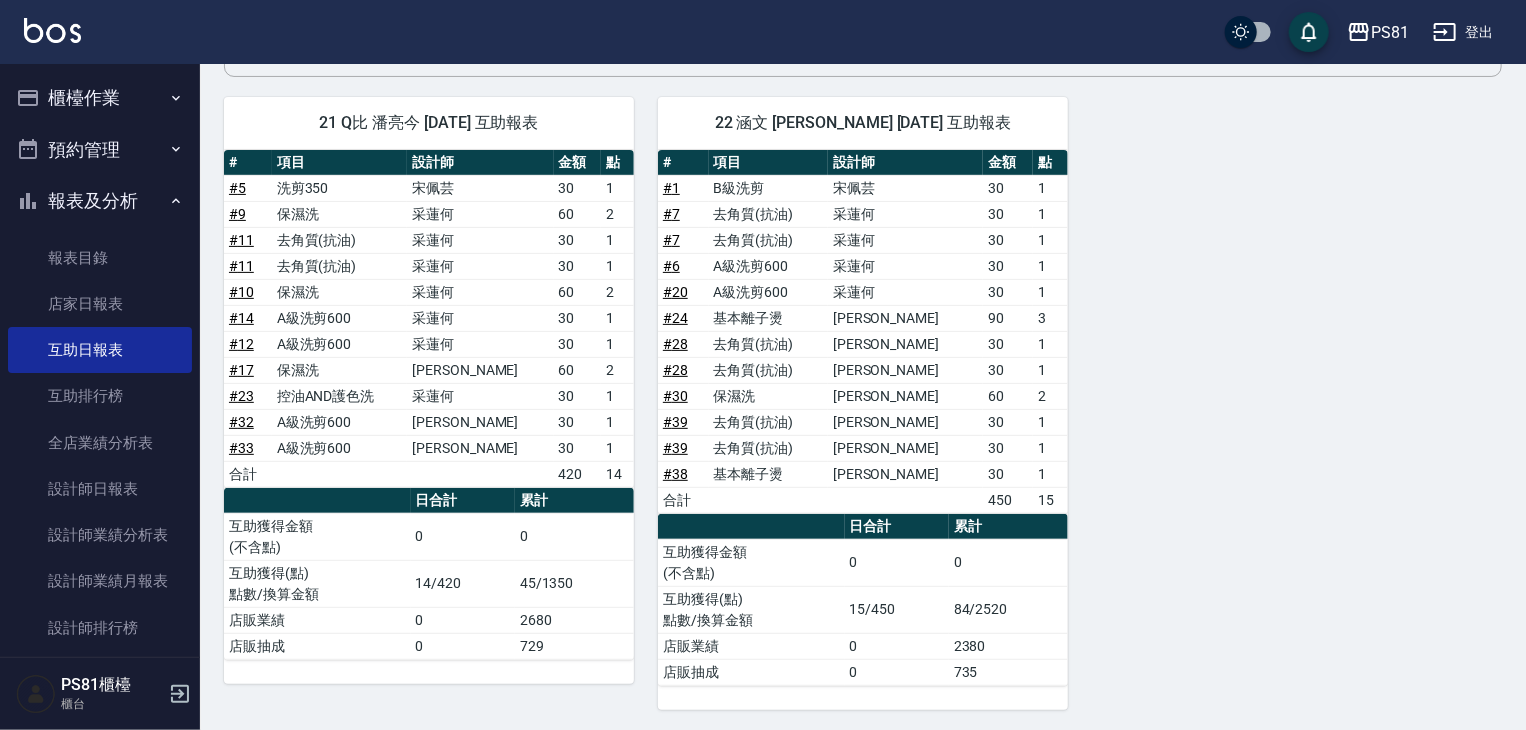 click on "30" at bounding box center (1008, 370) 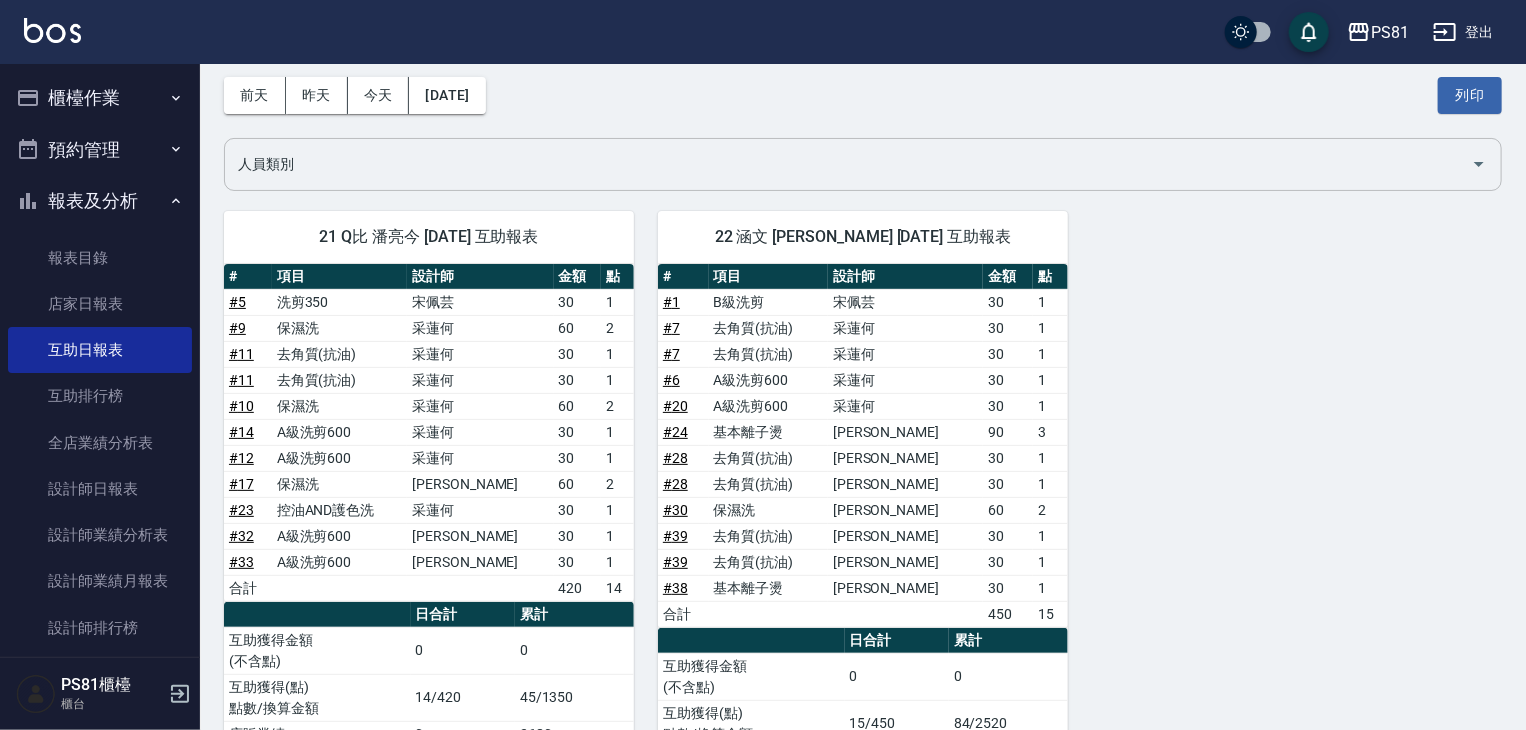 scroll, scrollTop: 0, scrollLeft: 0, axis: both 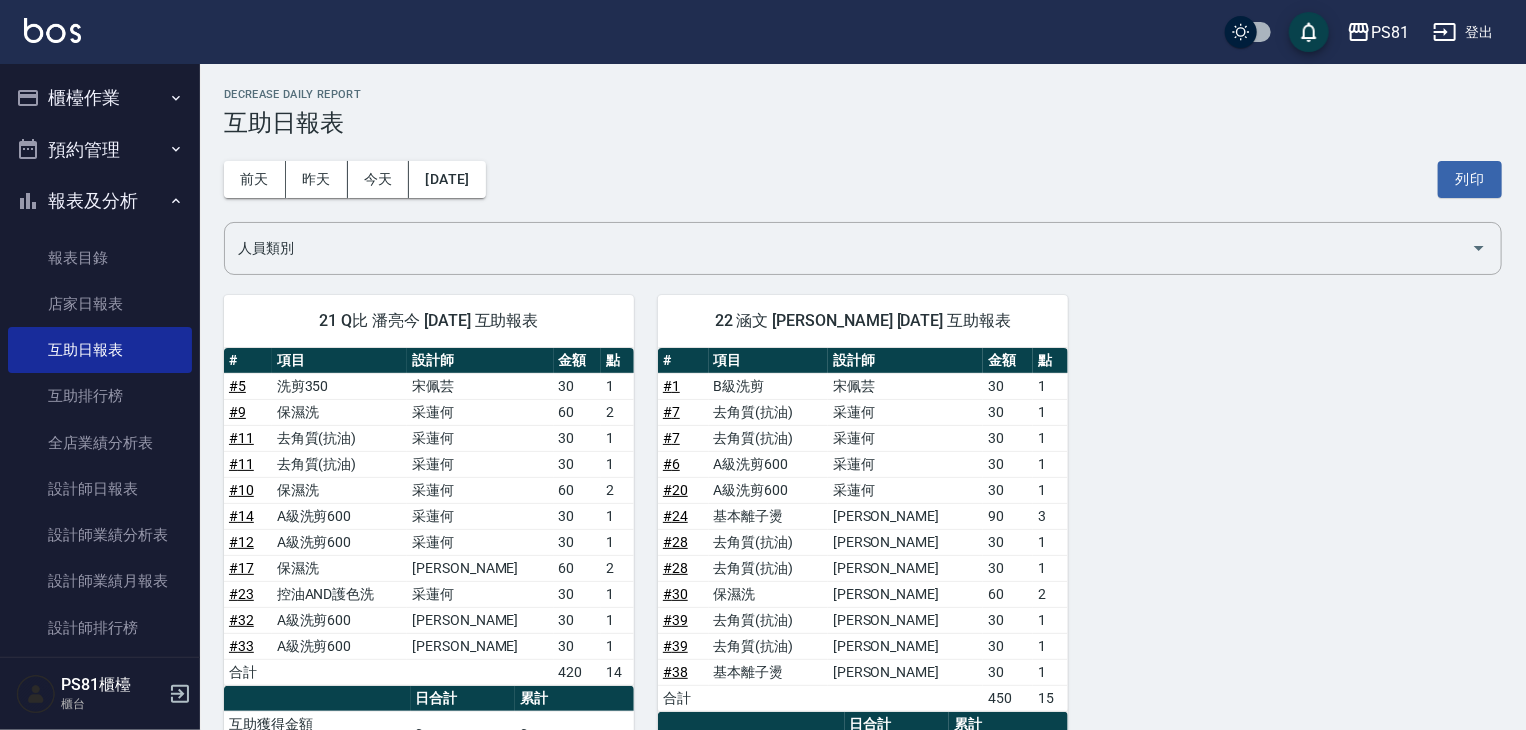 click on "報表及分析" at bounding box center (100, 201) 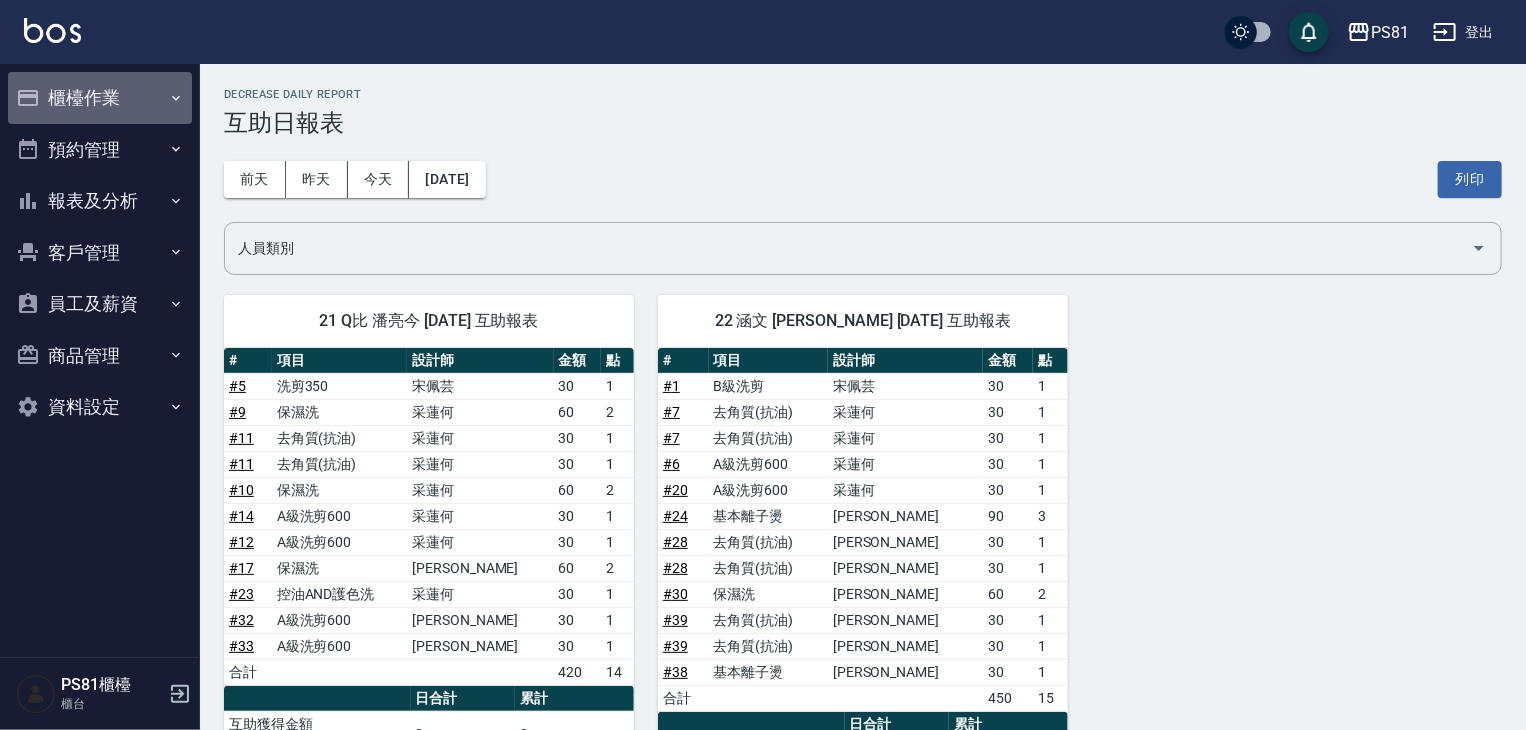 click on "櫃檯作業" at bounding box center [100, 98] 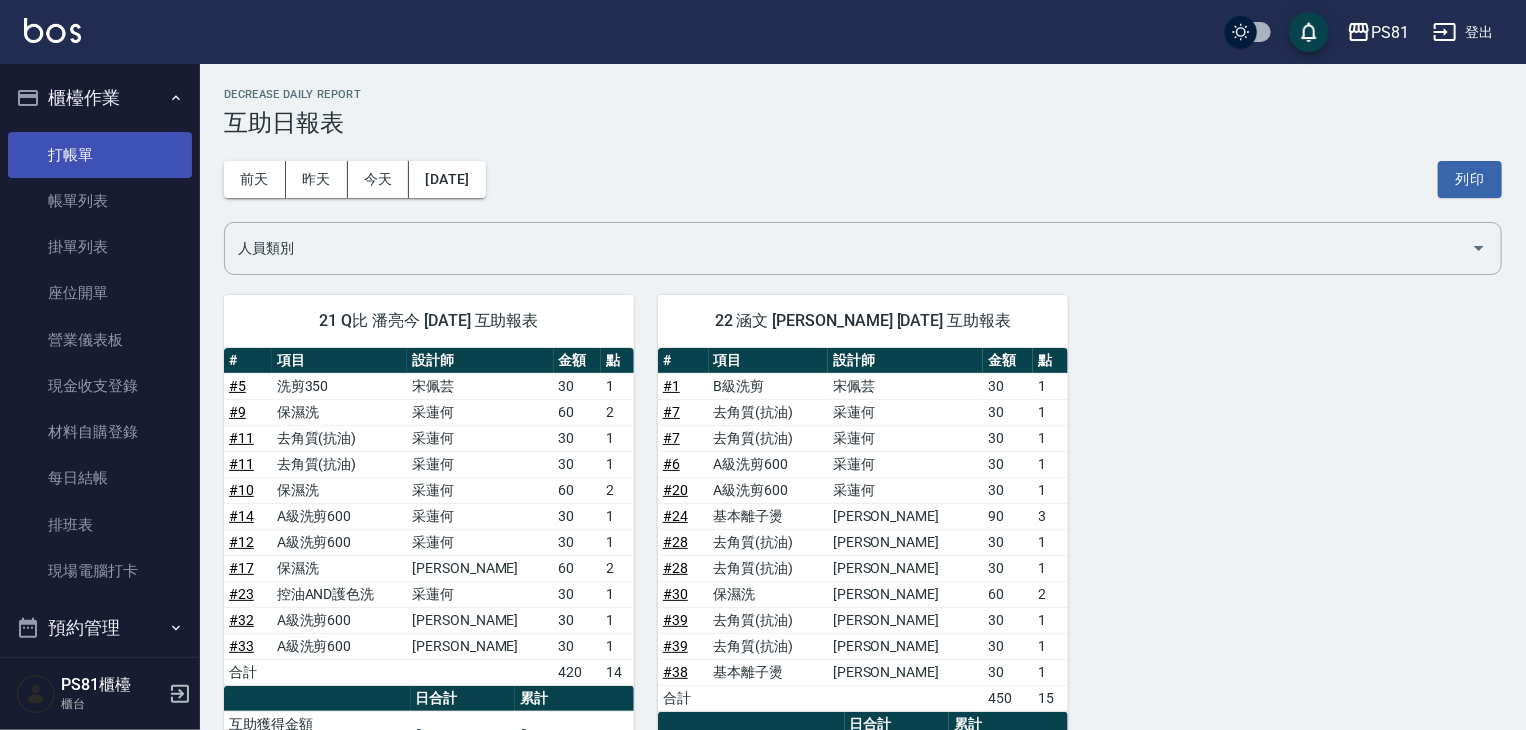 click on "打帳單" at bounding box center [100, 155] 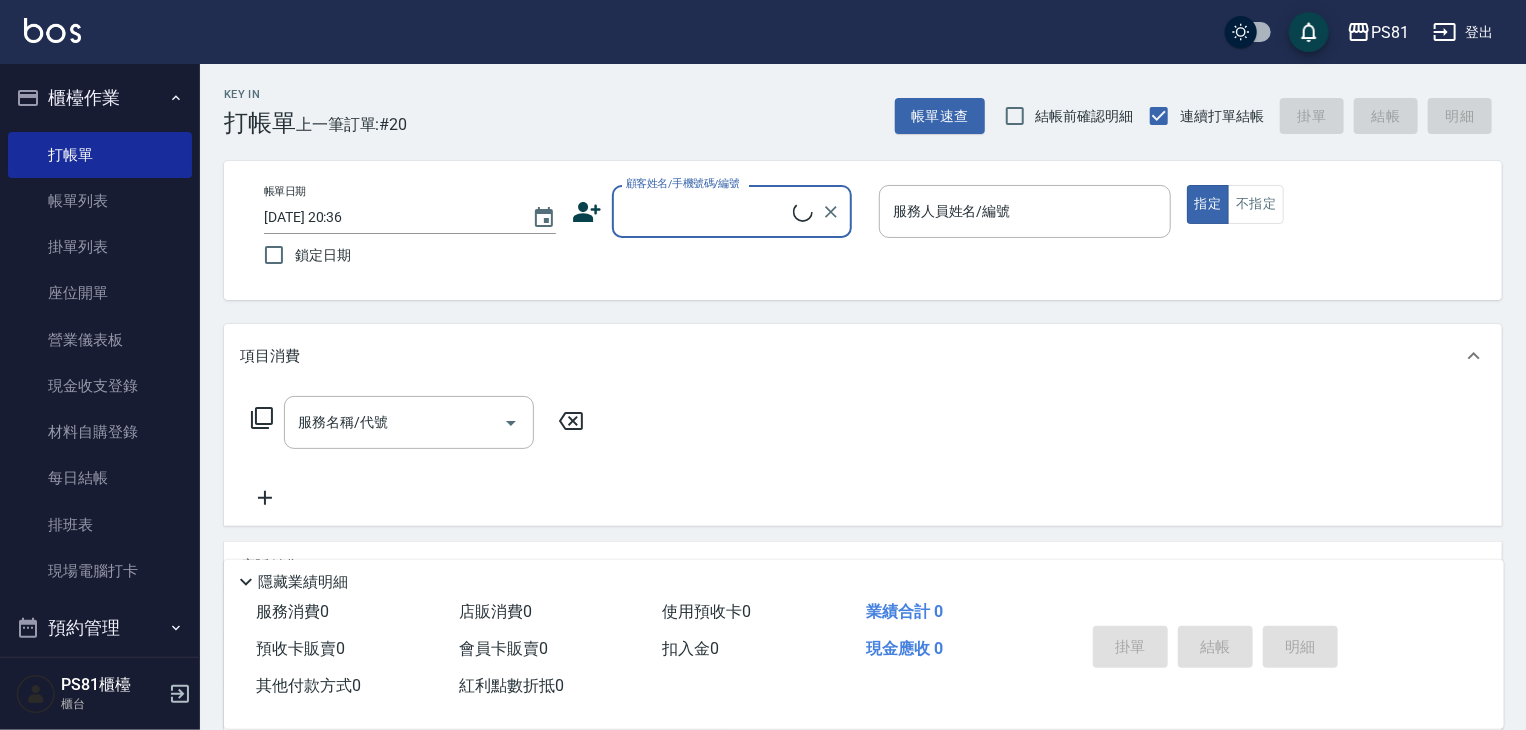 click on "Key In 打帳單 上一筆訂單:#20 帳單速查 結帳前確認明細 連續打單結帳 掛單 結帳 明細 帳單日期 [DATE] 20:36 鎖定日期 顧客姓名/手機號碼/編號 顧客姓名/手機號碼/編號 服務人員姓名/編號 服務人員姓名/編號 指定 不指定 項目消費 服務名稱/代號 服務名稱/代號 店販銷售 服務人員姓名/編號 服務人員姓名/編號 商品代號/名稱 商品代號/名稱 預收卡販賣 卡券名稱/代號 卡券名稱/代號 使用預收卡 其他付款方式 其他付款方式 其他付款方式 備註及來源 備註 備註 訂單來源 ​ 訂單來源 隱藏業績明細 服務消費  0 店販消費  0 使用預收卡  0 業績合計   0 預收卡販賣  0 會員卡販賣  0 扣入金  0 現金應收   0 其他付款方式  0 紅利點數折抵  0 掛單 結帳 明細" at bounding box center [863, 518] 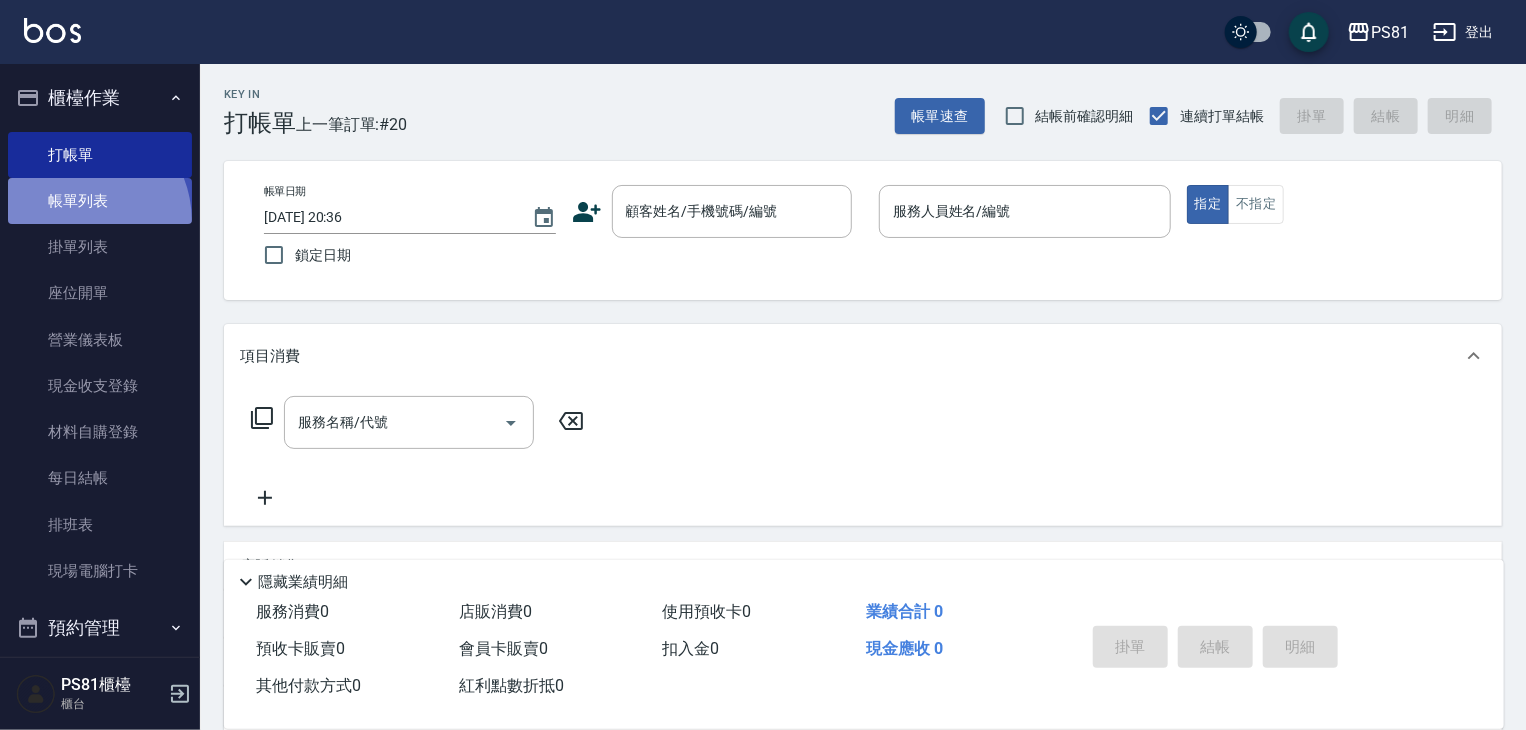 click on "帳單列表" at bounding box center (100, 201) 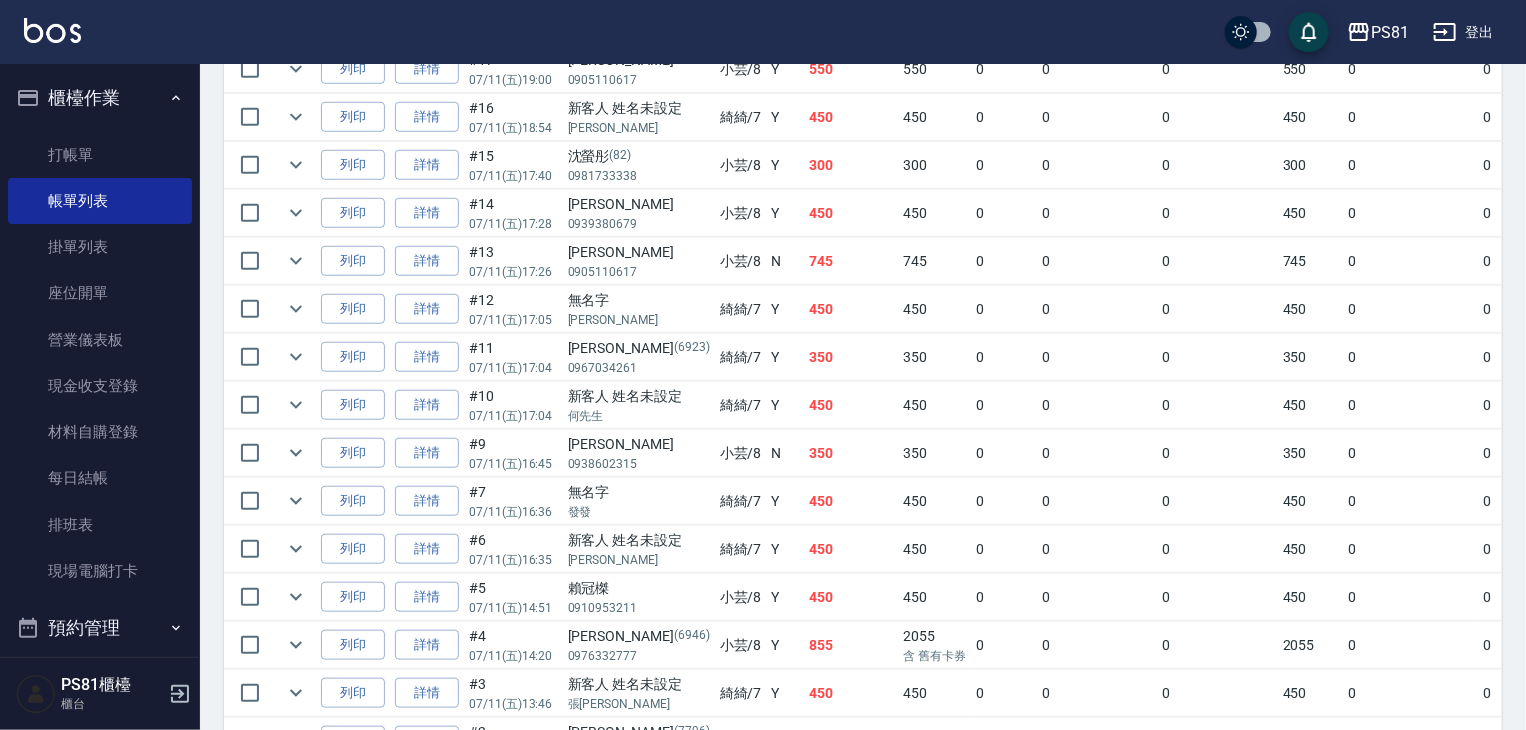 scroll, scrollTop: 100, scrollLeft: 0, axis: vertical 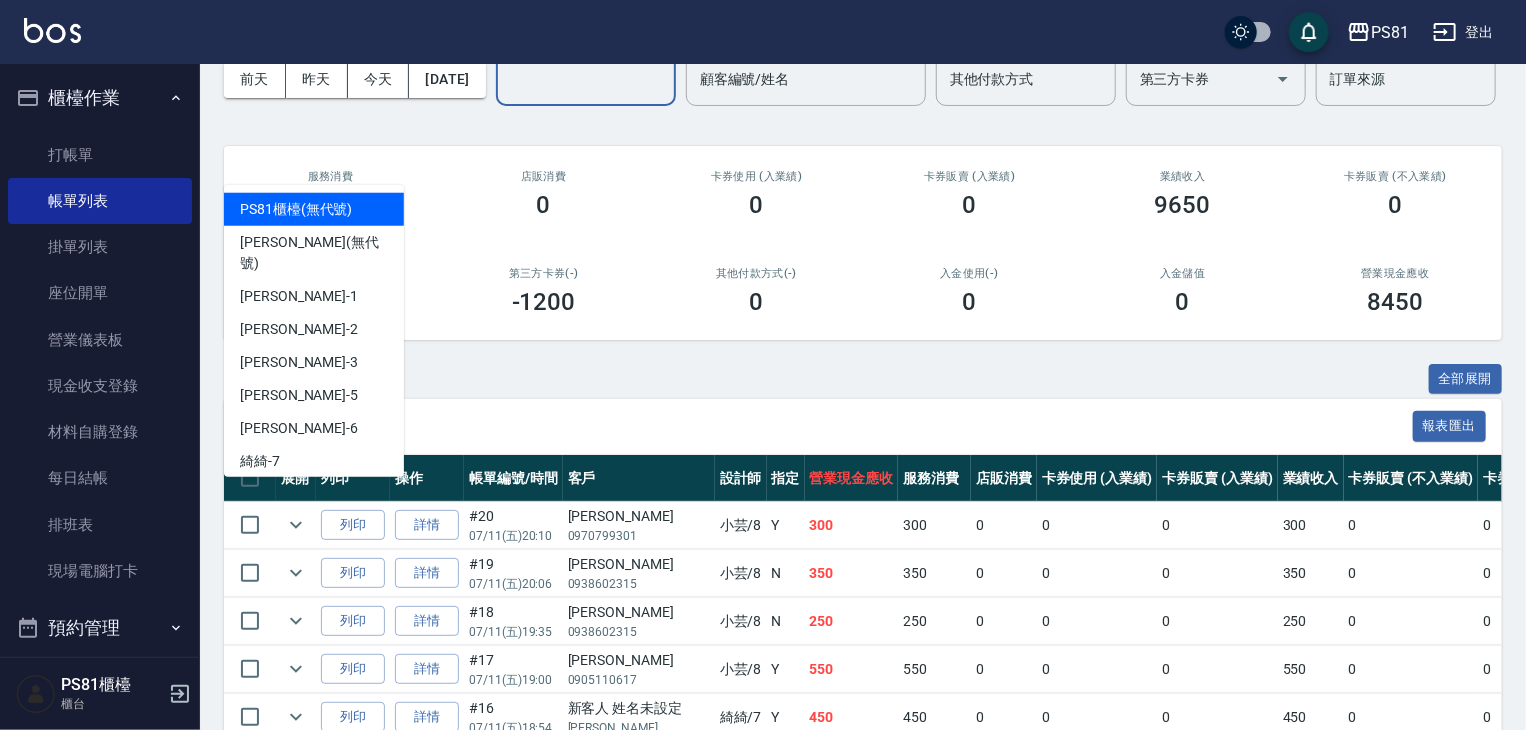 click on "設計師編號/姓名" at bounding box center [586, 79] 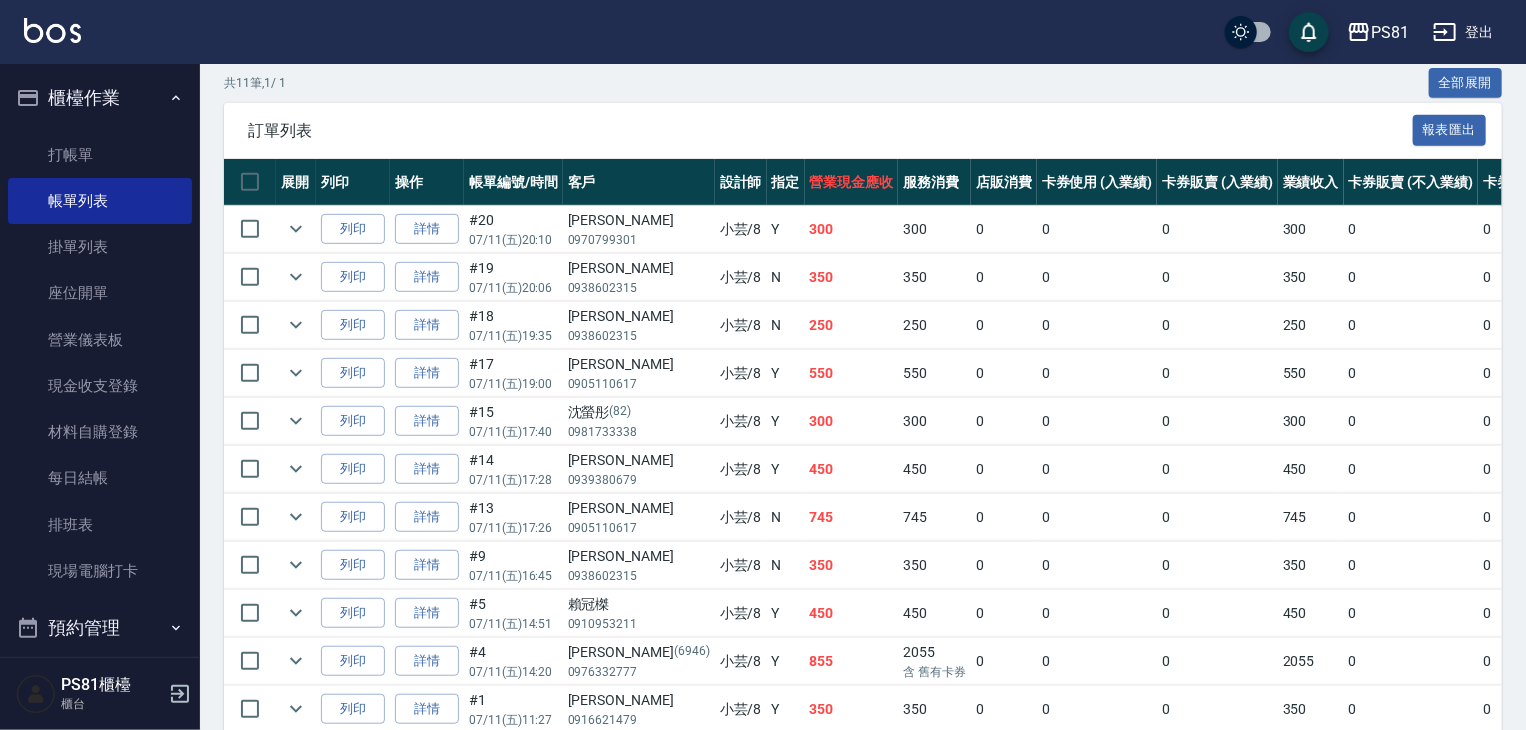 scroll, scrollTop: 400, scrollLeft: 0, axis: vertical 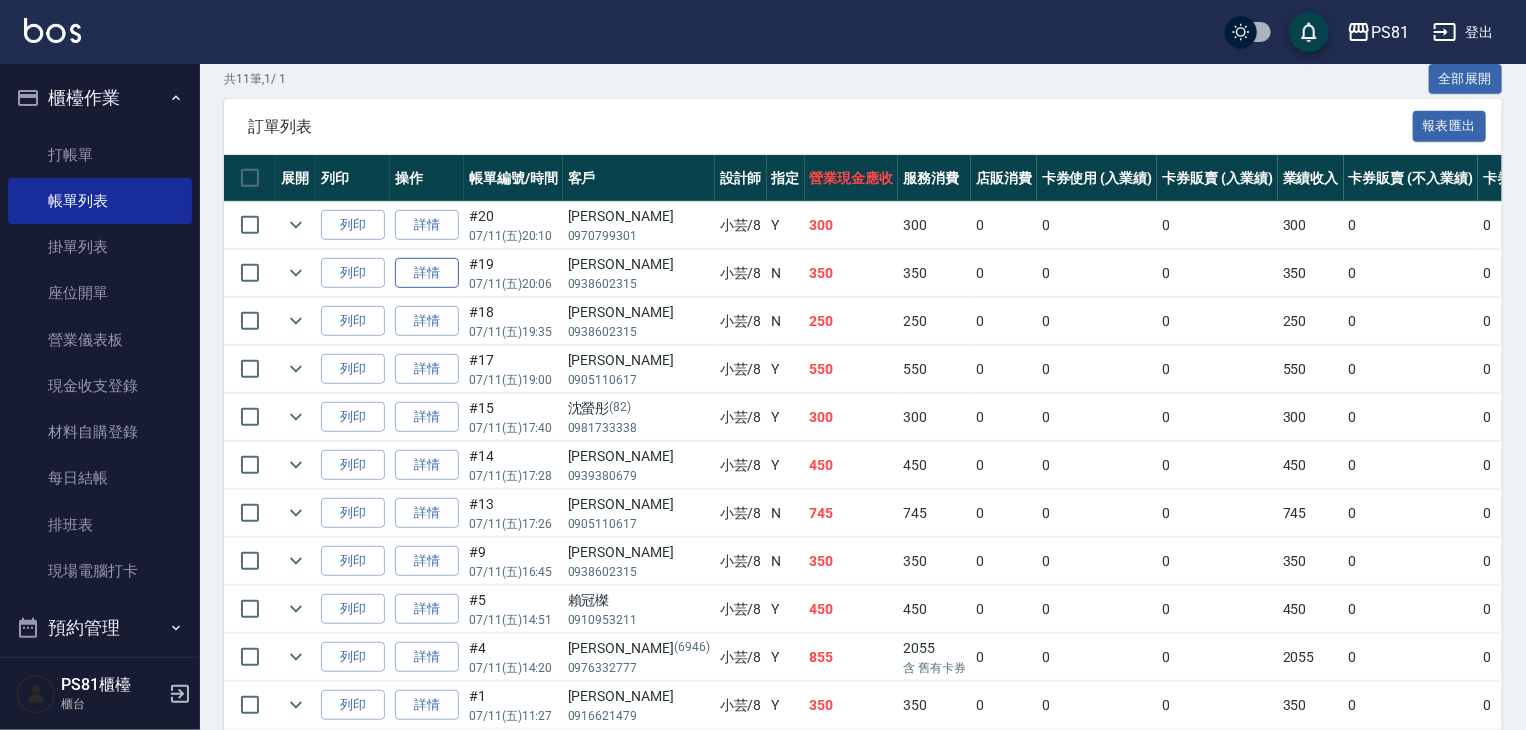 type on "小芸-8" 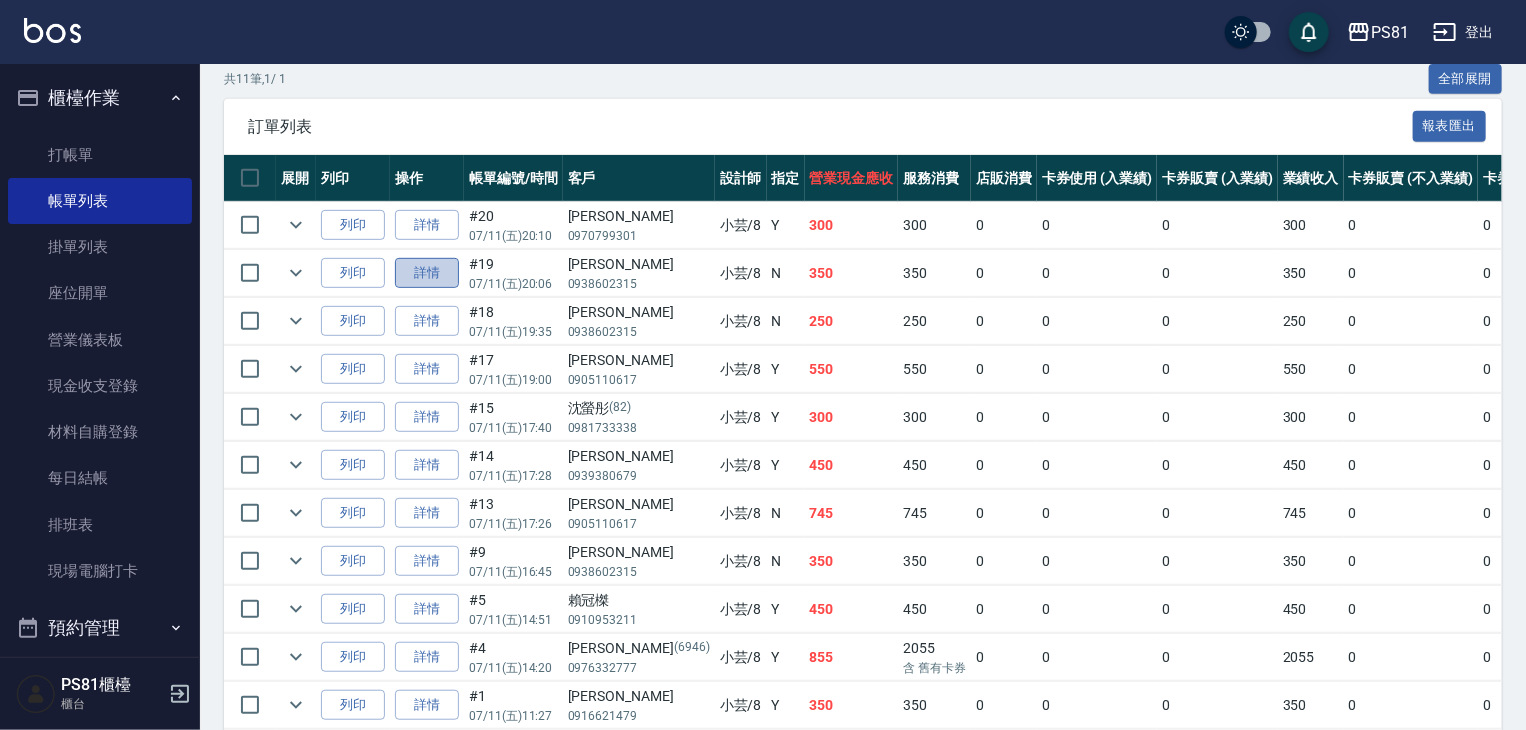 click on "詳情" at bounding box center (427, 273) 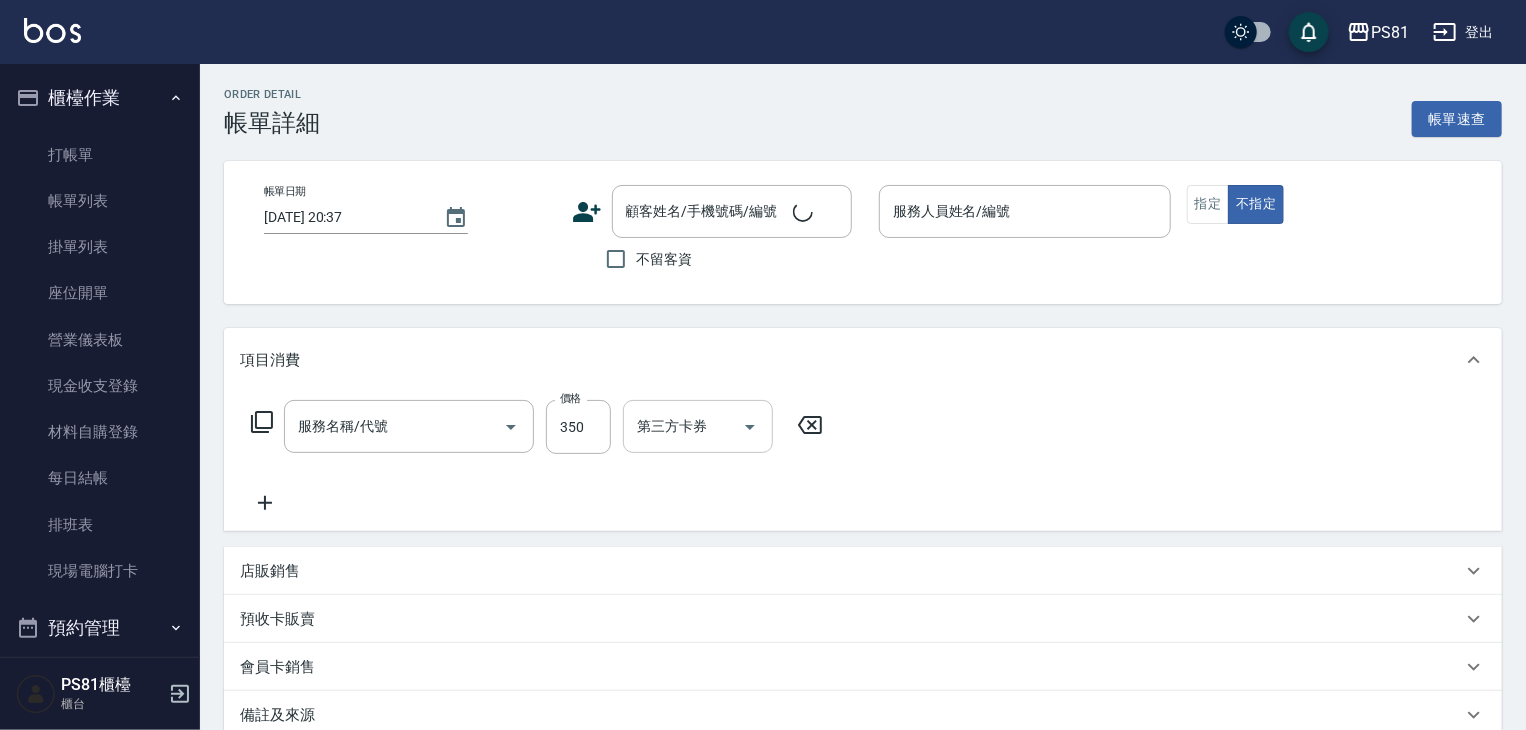 type on "[DATE] 20:06" 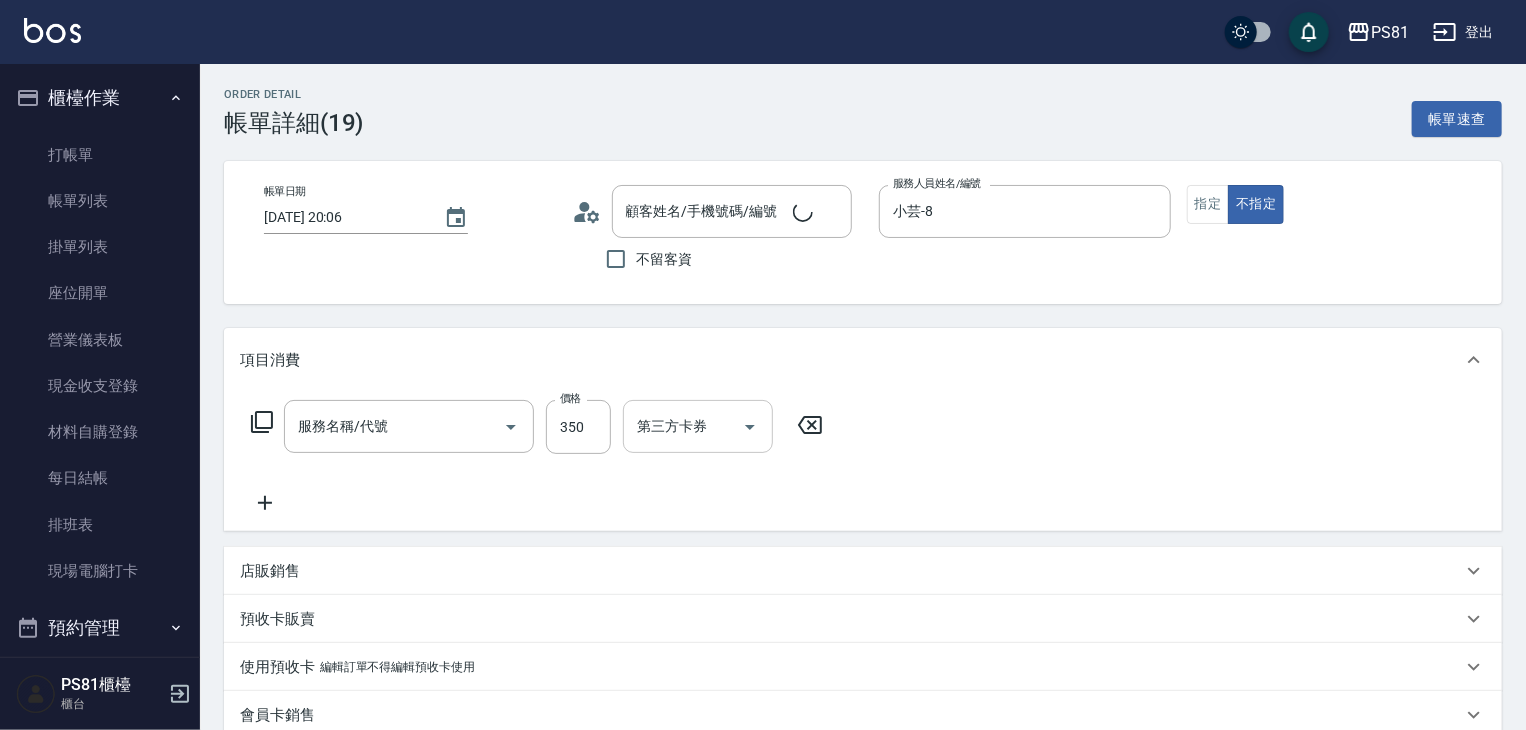 type on "[PERSON_NAME]/0938602315/" 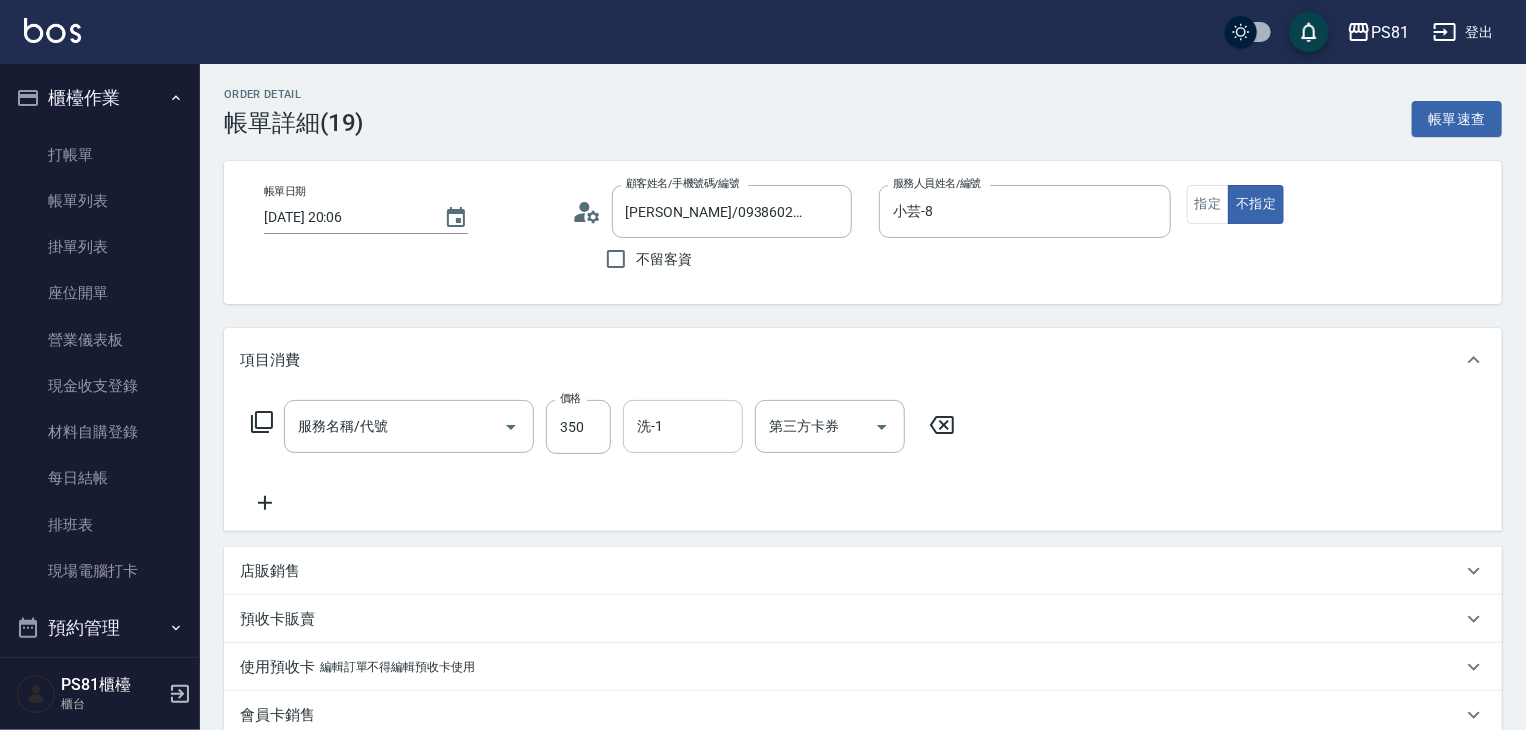 type on "洗剪350(201)" 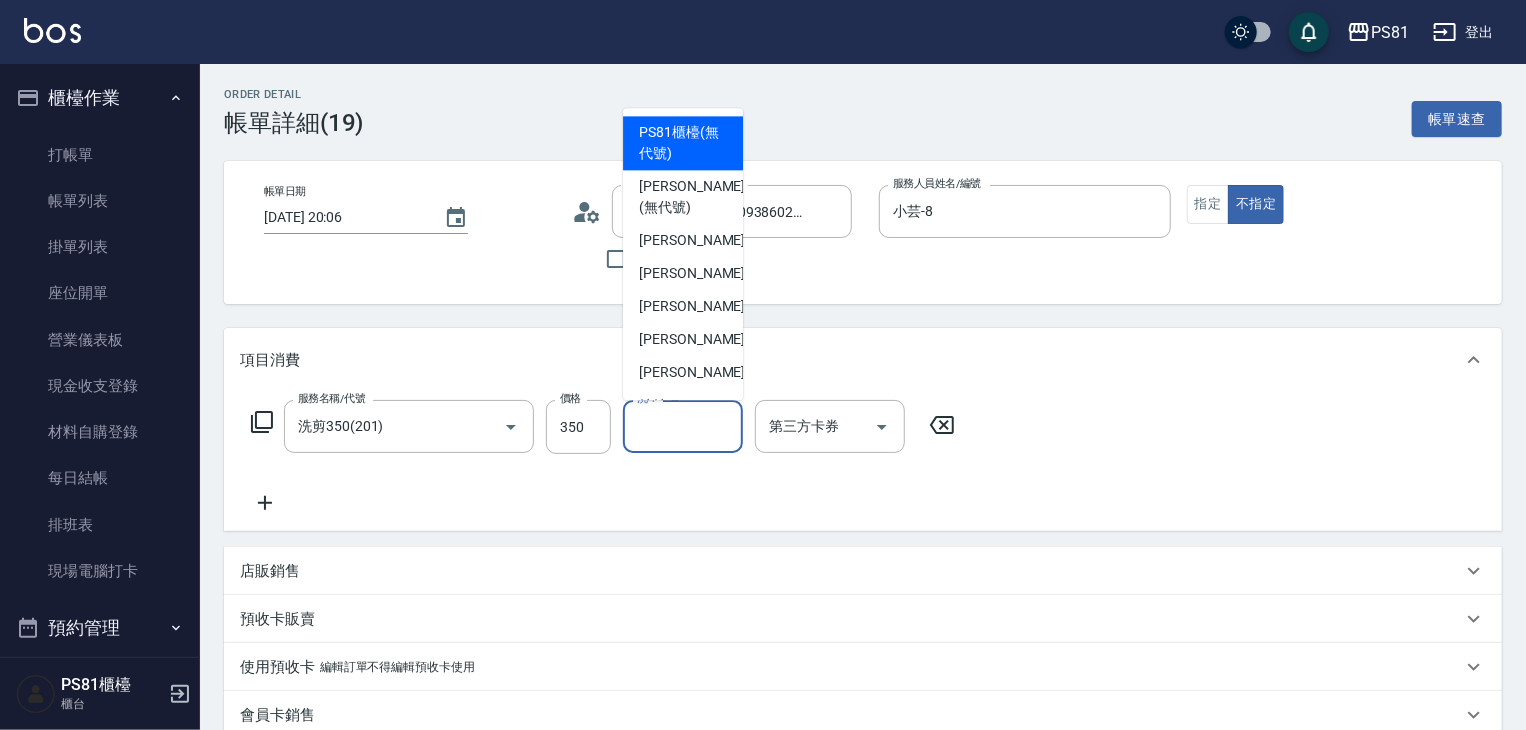 click on "洗-1" at bounding box center [683, 426] 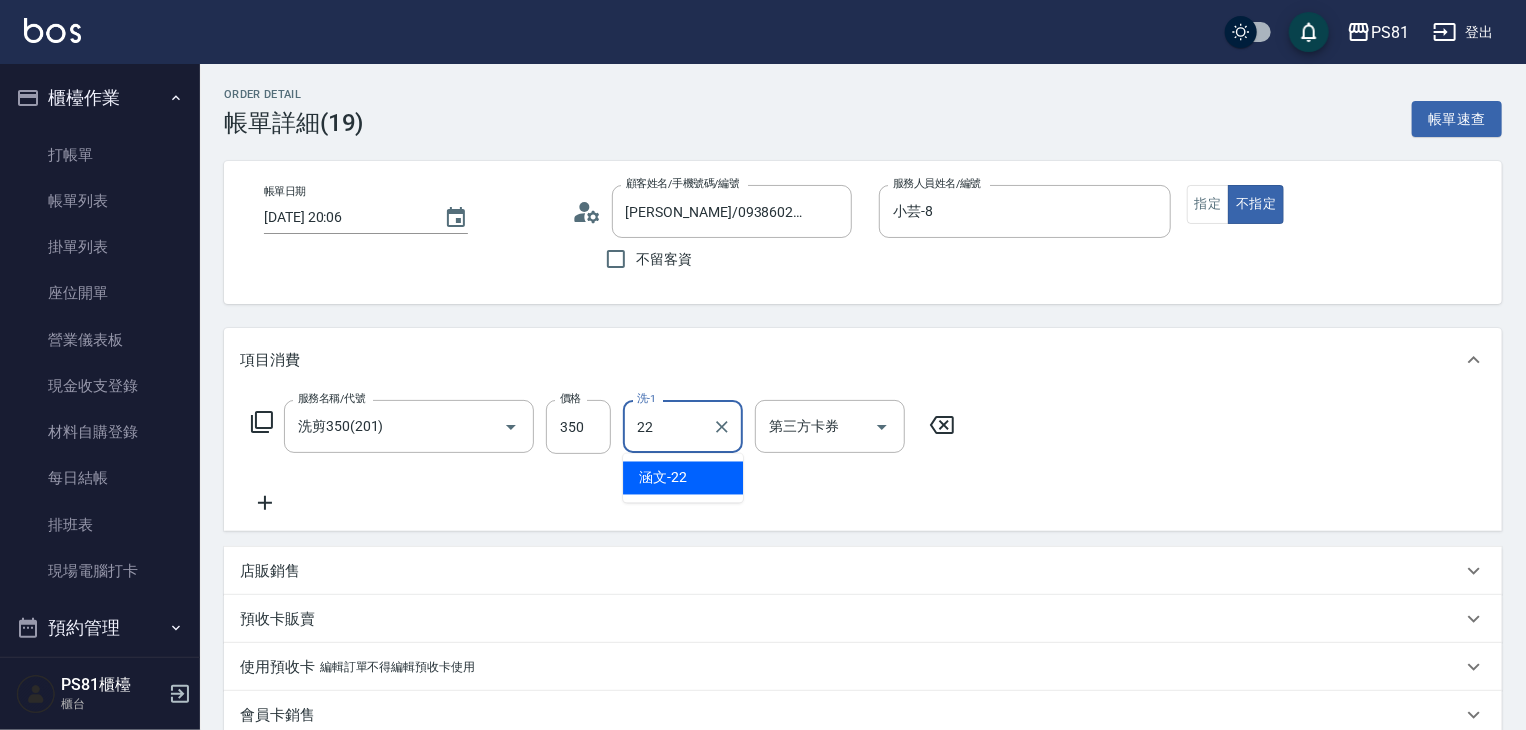type on "涵文-22" 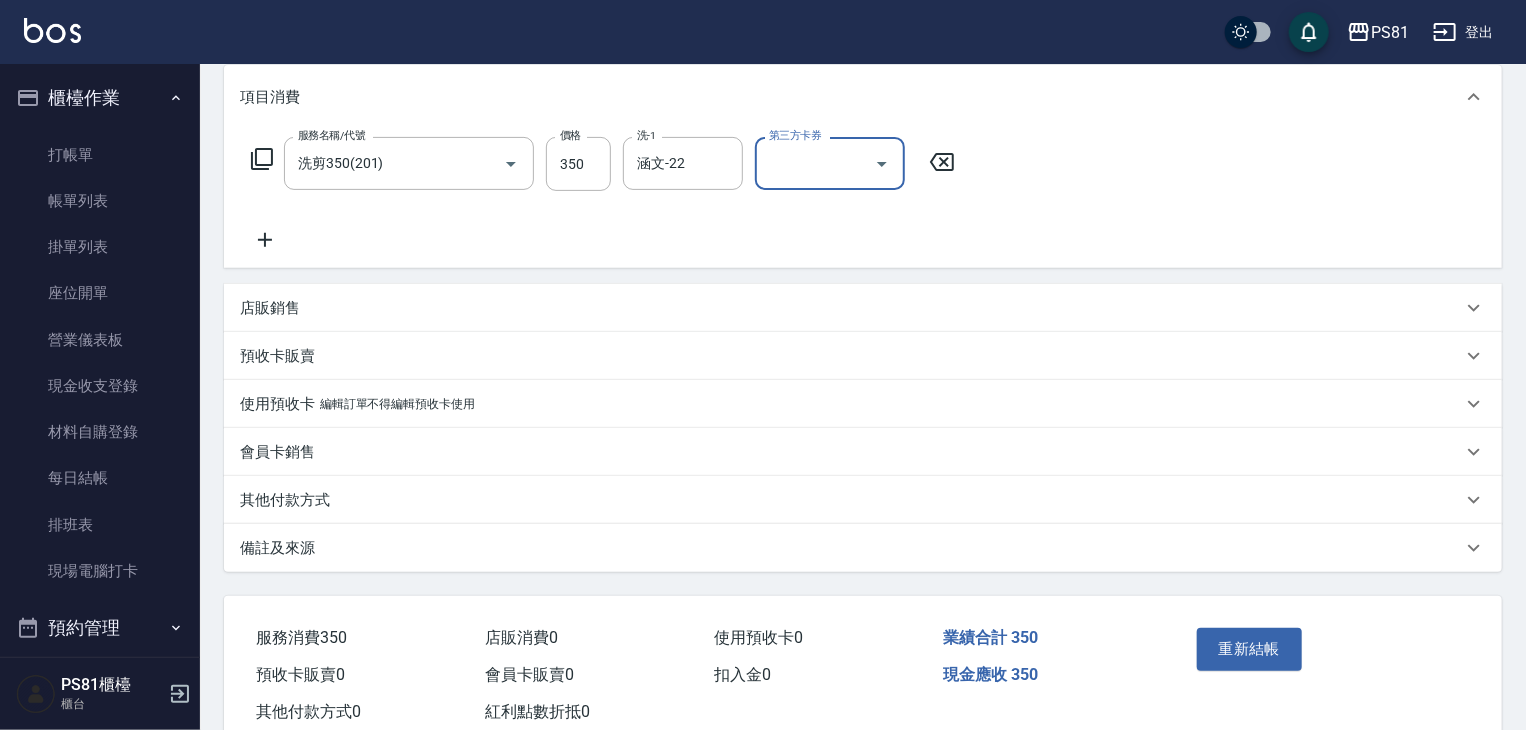scroll, scrollTop: 319, scrollLeft: 0, axis: vertical 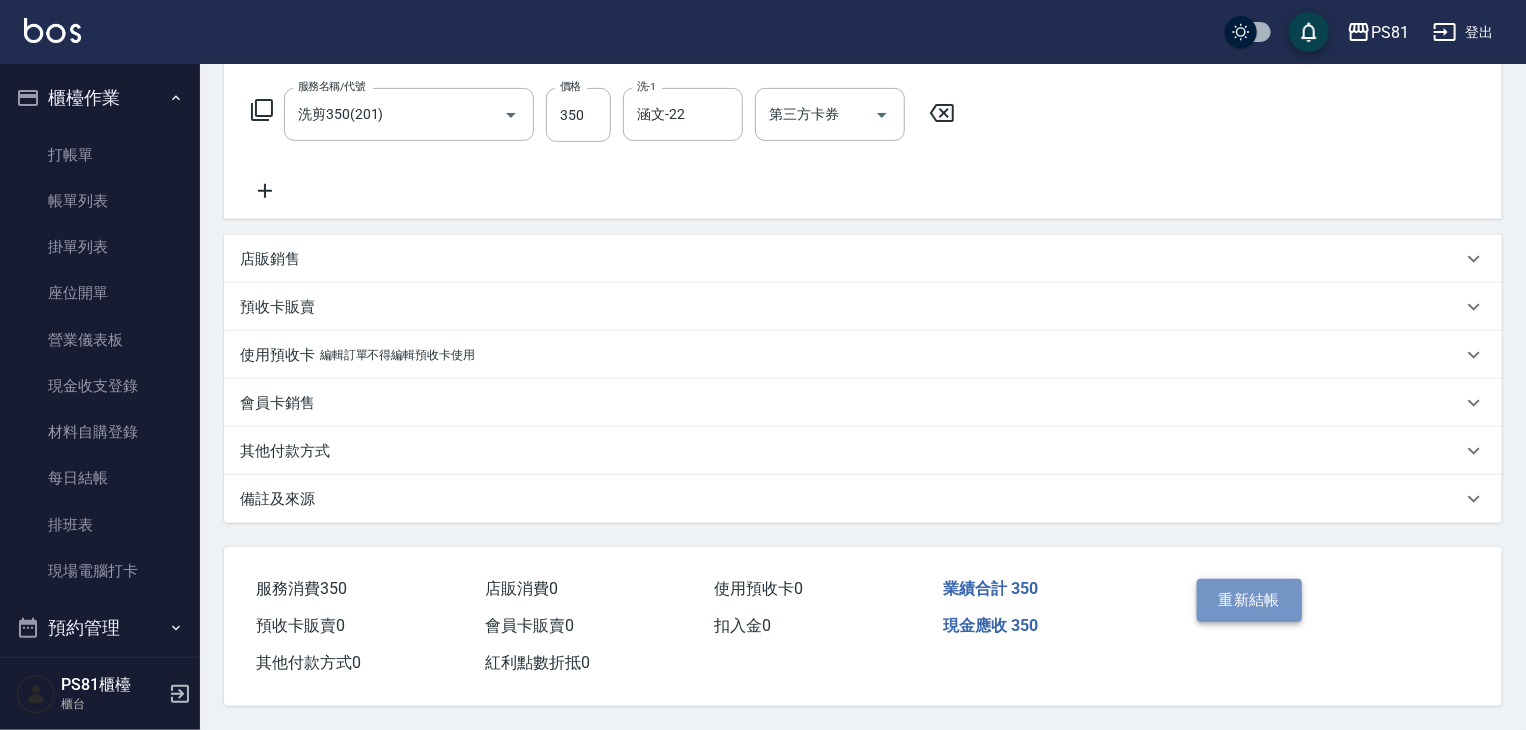 click on "重新結帳" at bounding box center (1250, 600) 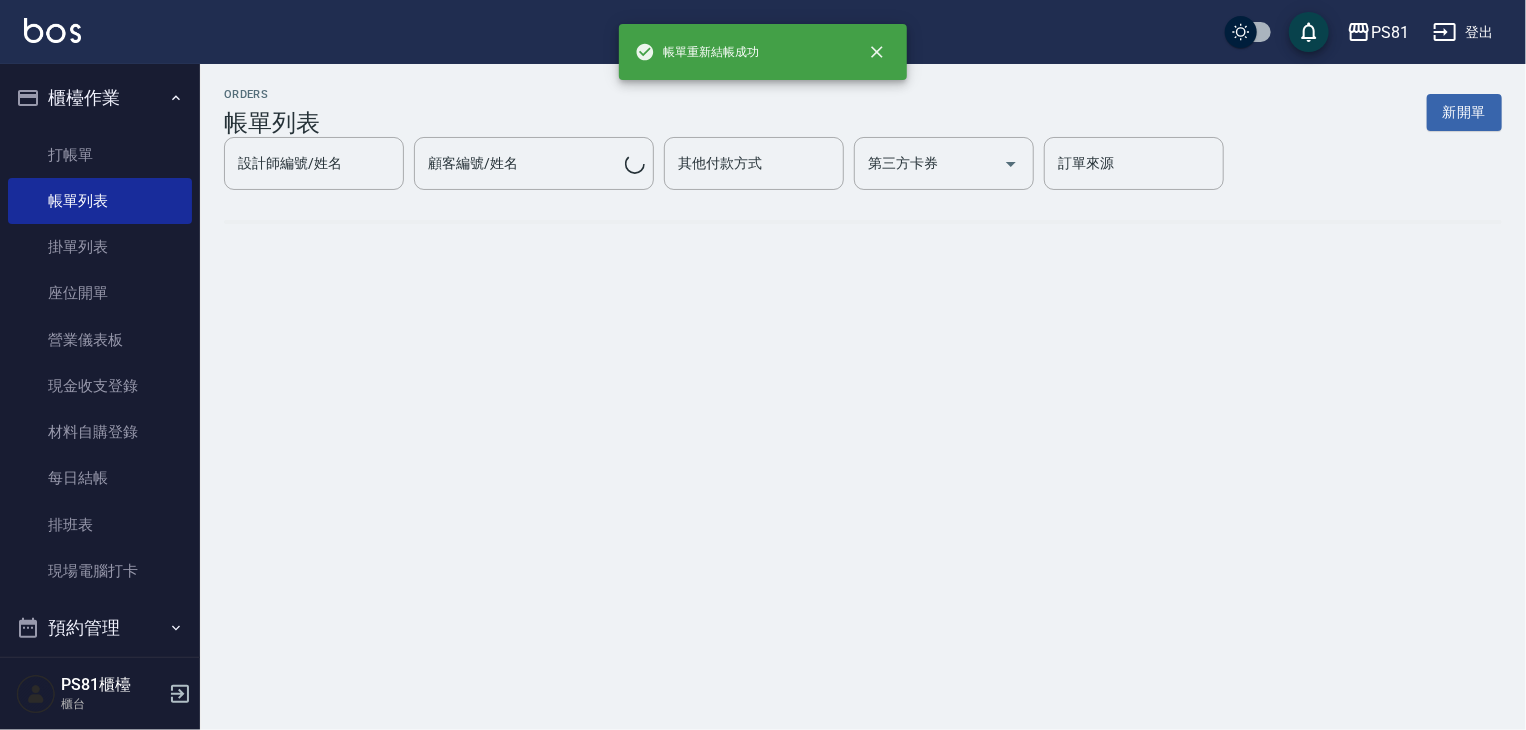 scroll, scrollTop: 0, scrollLeft: 0, axis: both 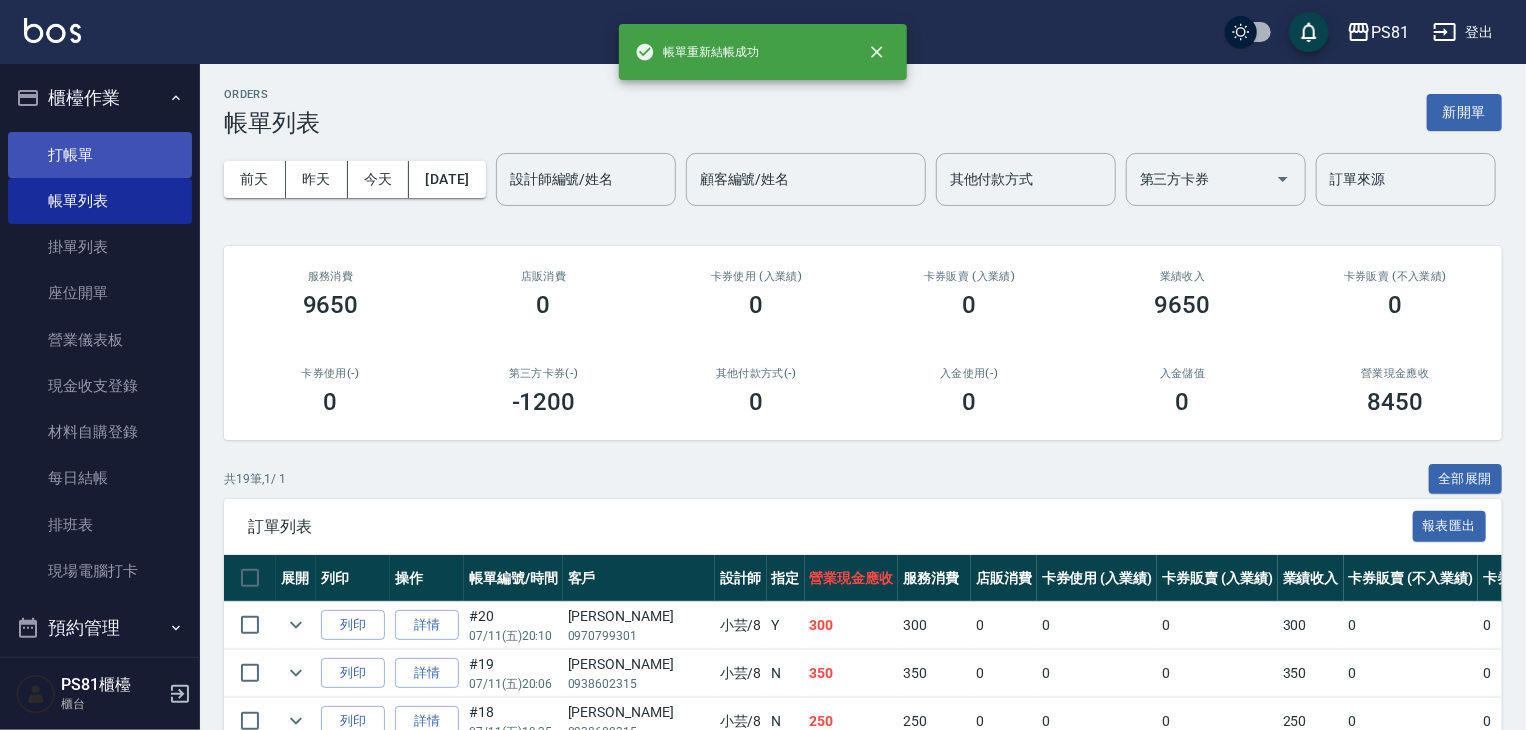 click on "打帳單" at bounding box center (100, 155) 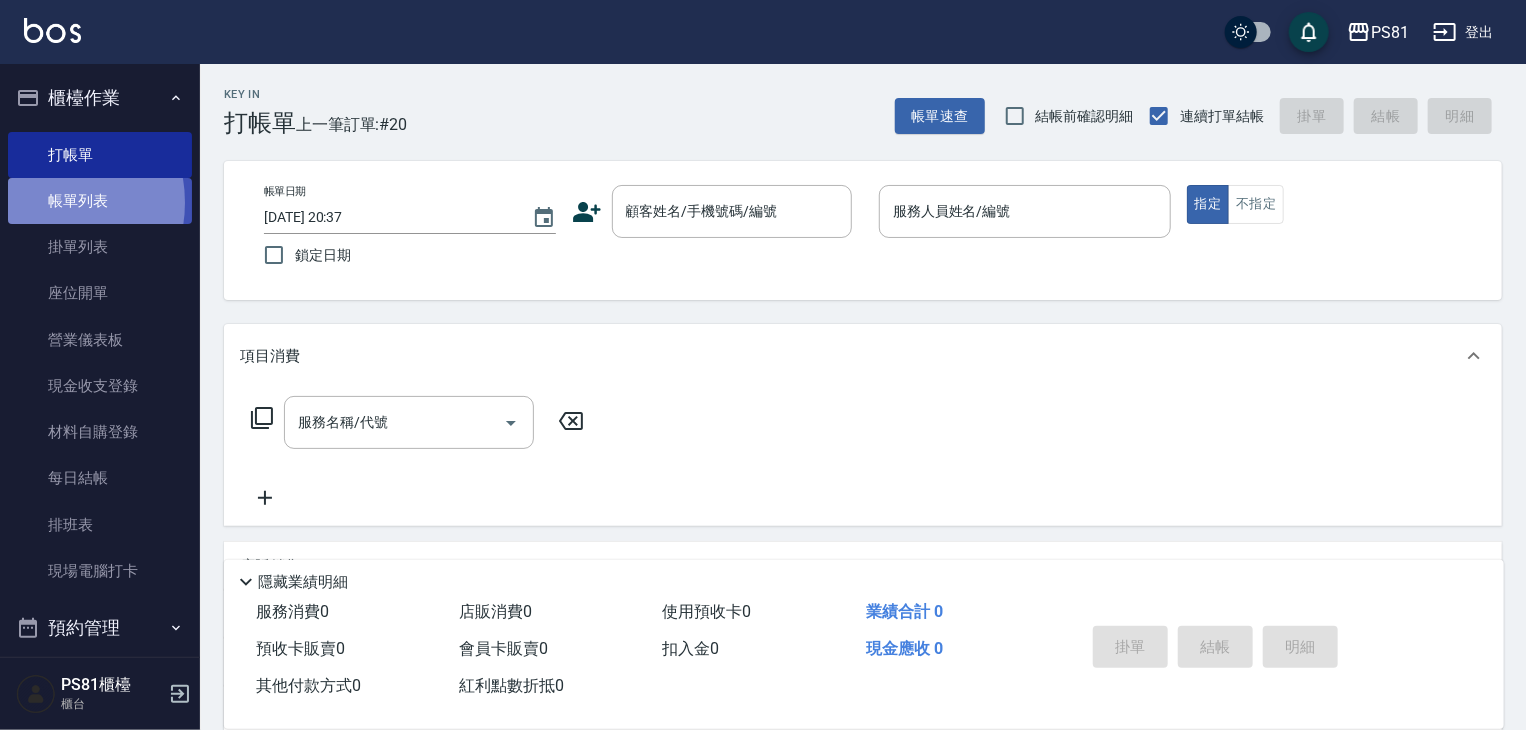 click on "帳單列表" at bounding box center (100, 201) 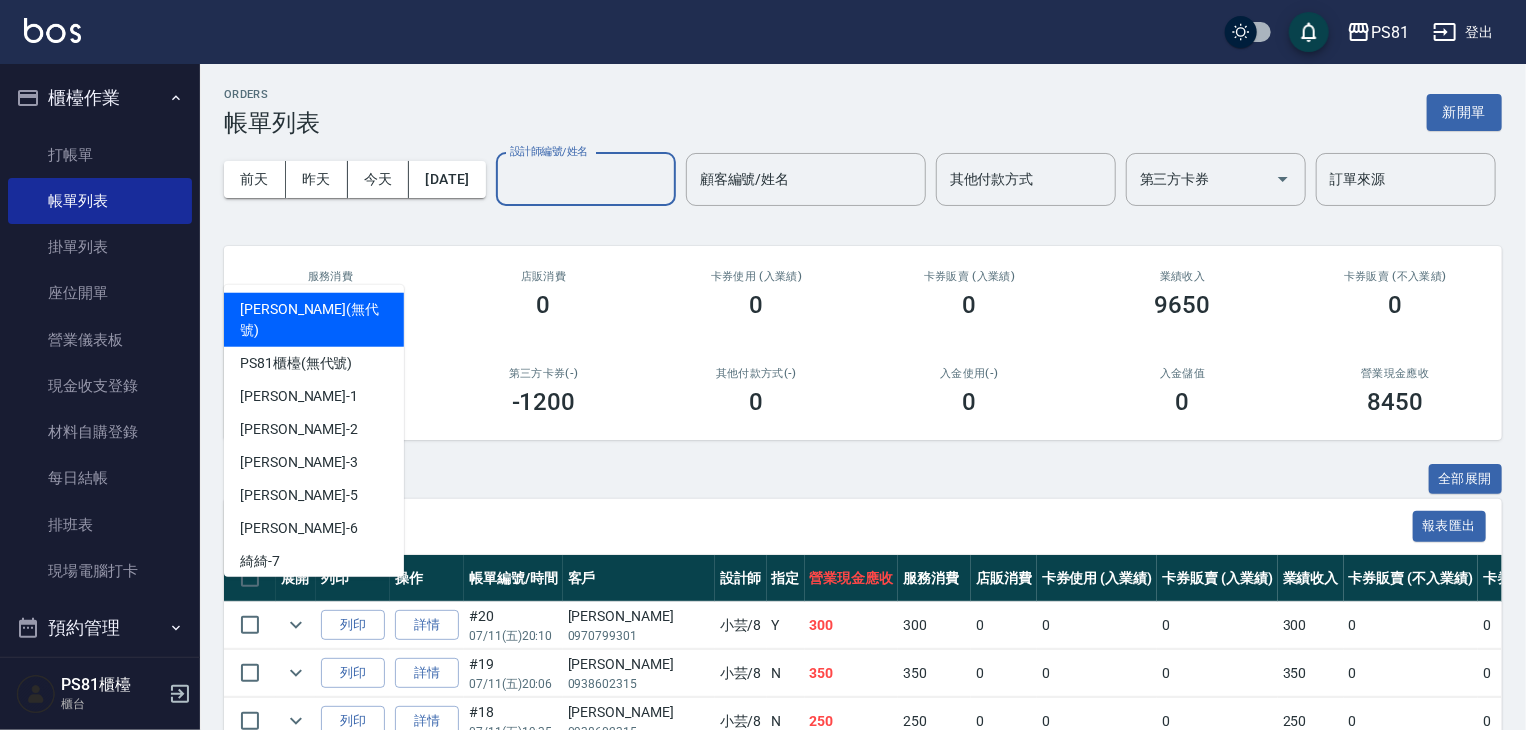 click on "設計師編號/姓名" at bounding box center (586, 179) 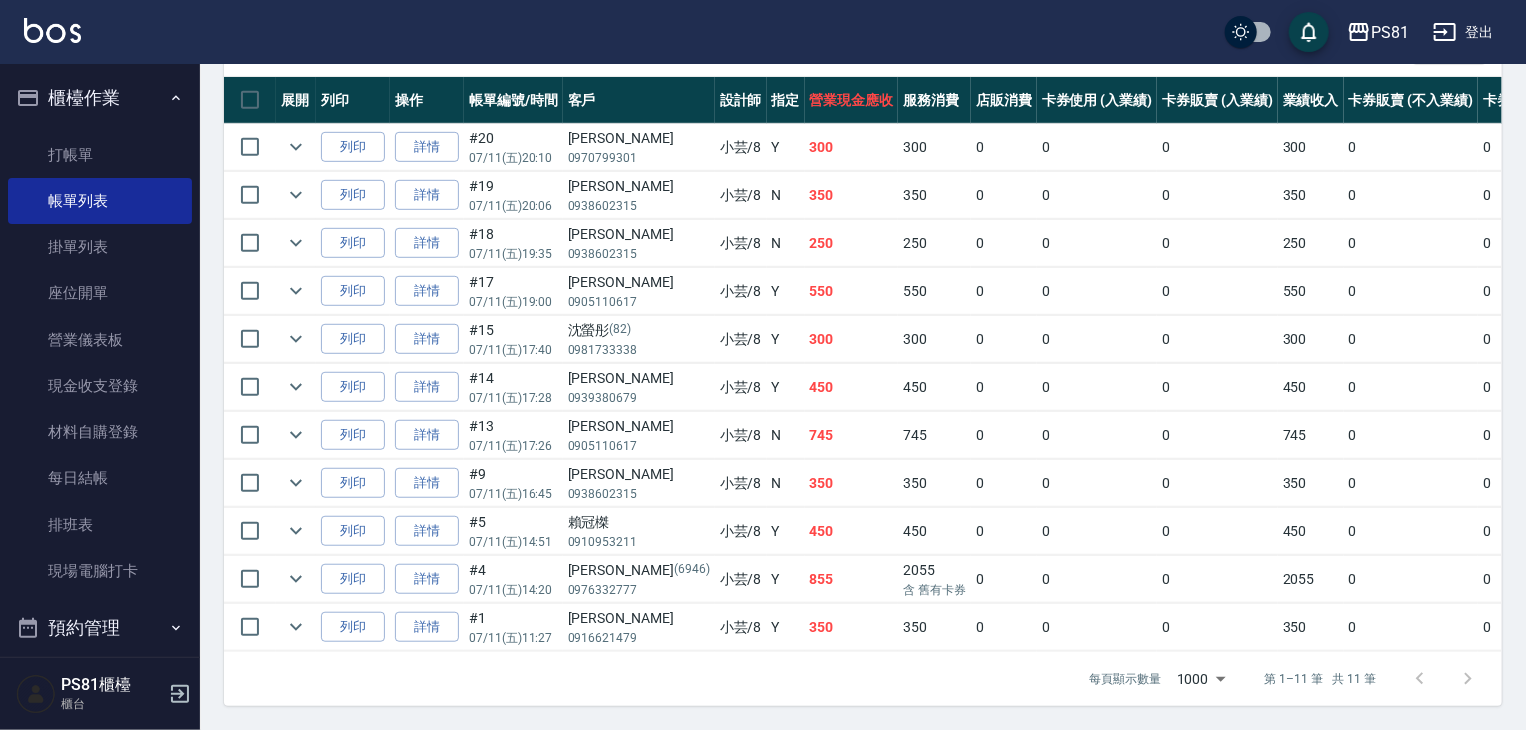 scroll, scrollTop: 552, scrollLeft: 0, axis: vertical 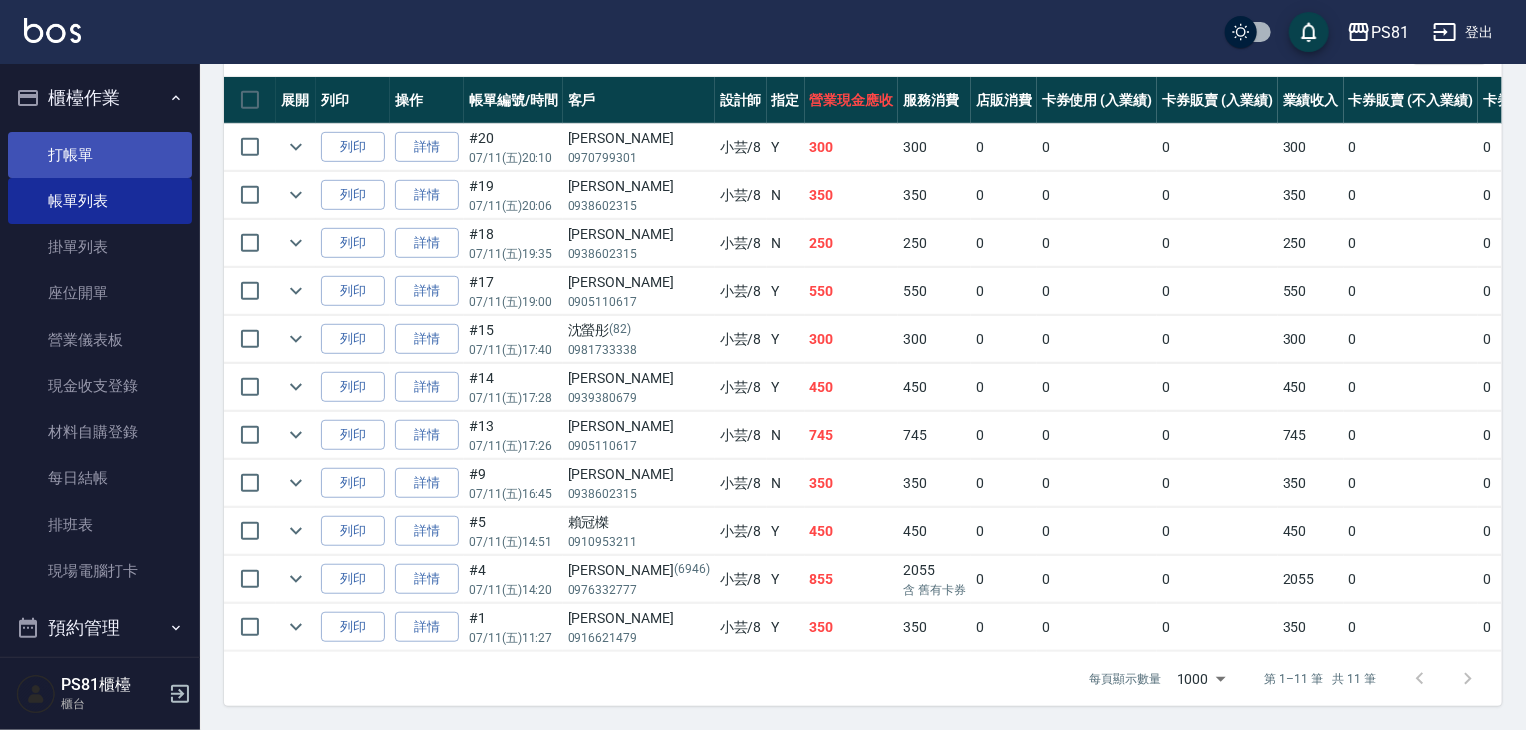 type on "小芸-8" 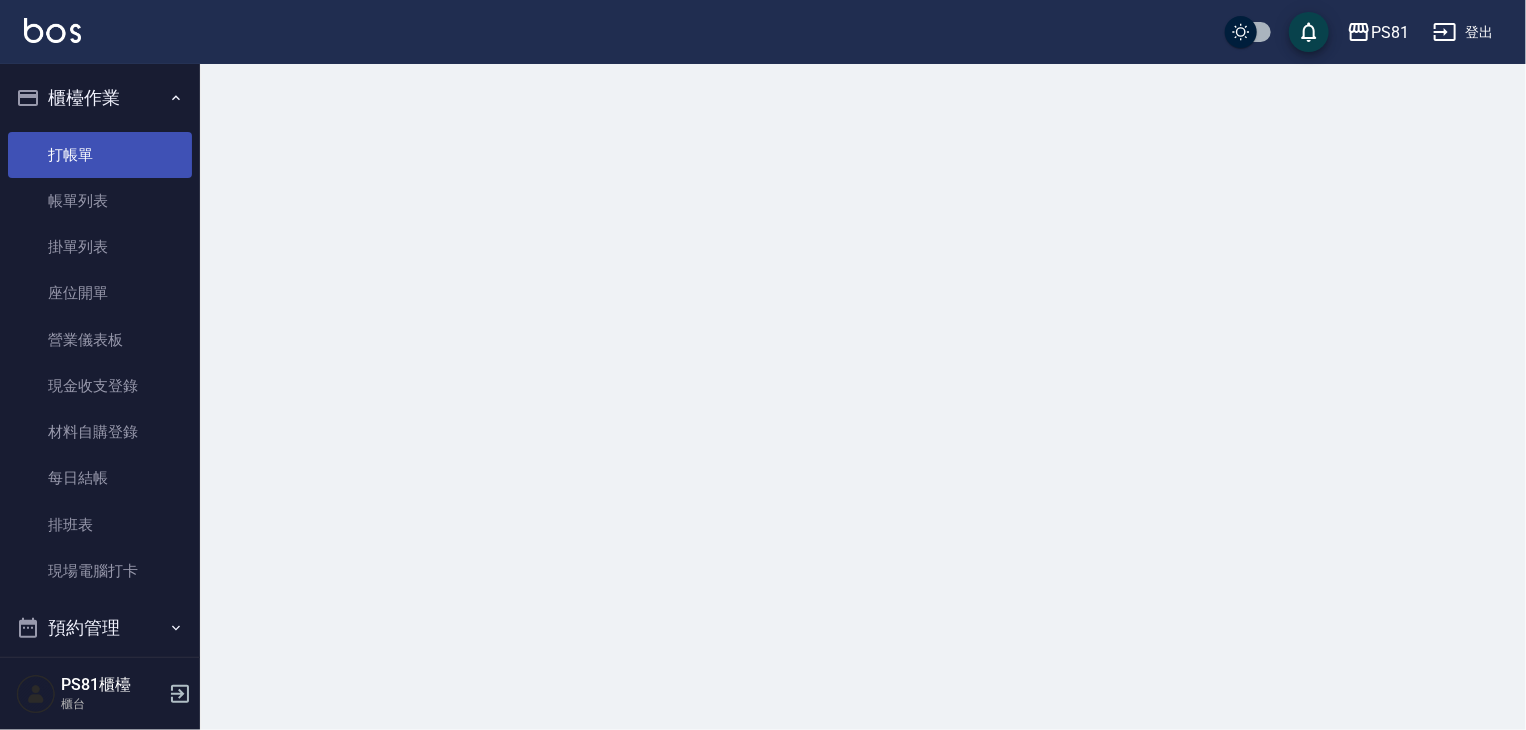 scroll, scrollTop: 0, scrollLeft: 0, axis: both 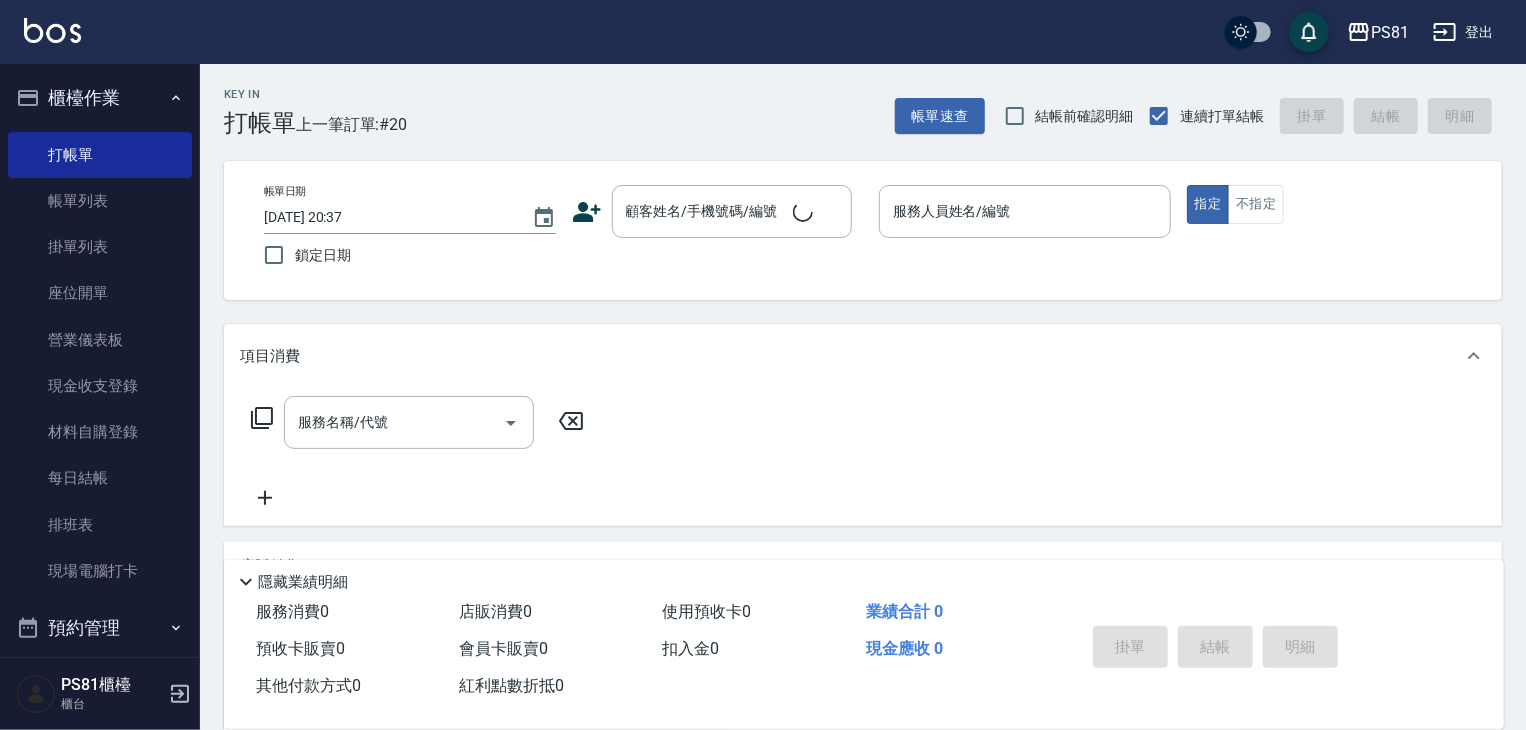 click on "Key In 打帳單 上一筆訂單:#20 帳單速查 結帳前確認明細 連續打單結帳 掛單 結帳 明細" at bounding box center (851, 100) 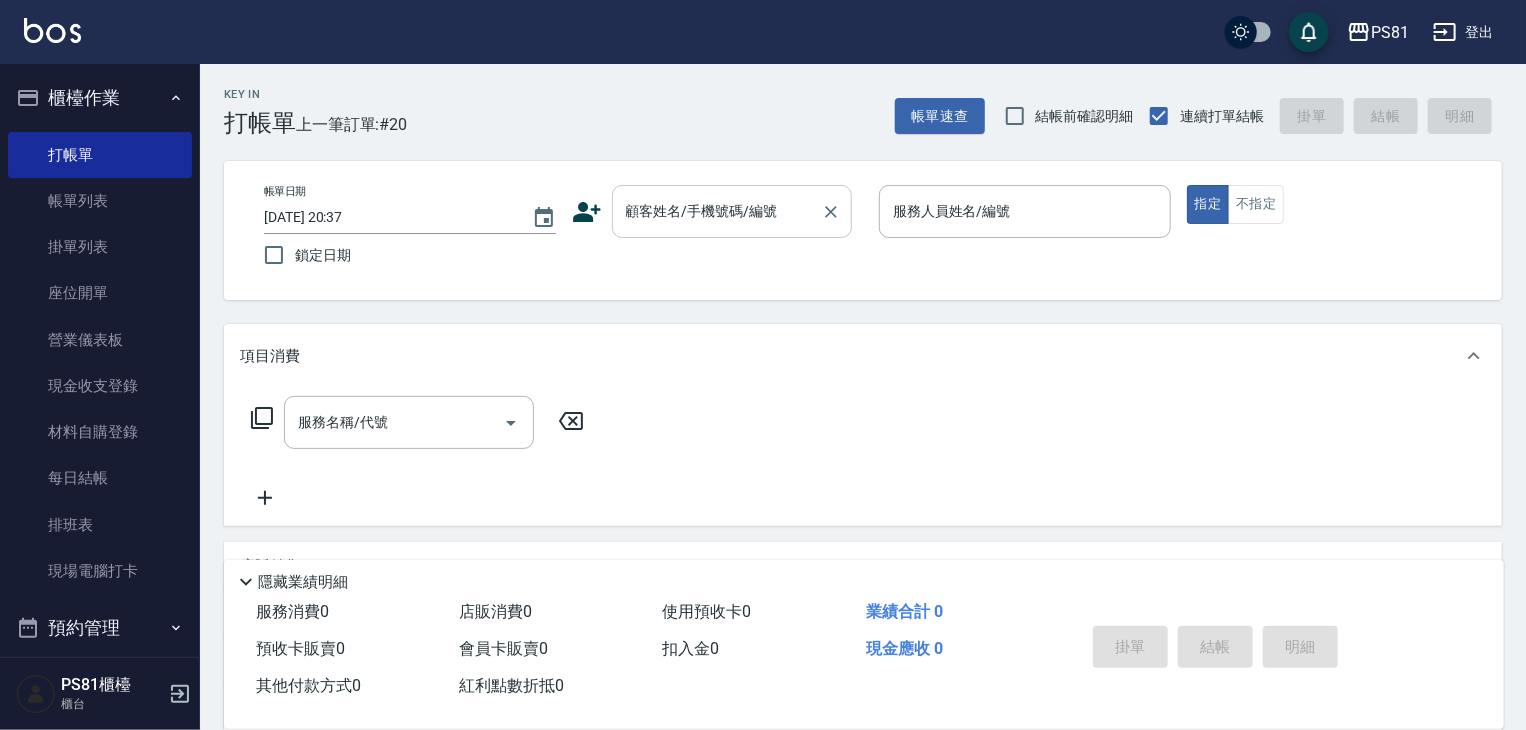 click on "顧客姓名/手機號碼/編號" at bounding box center (717, 211) 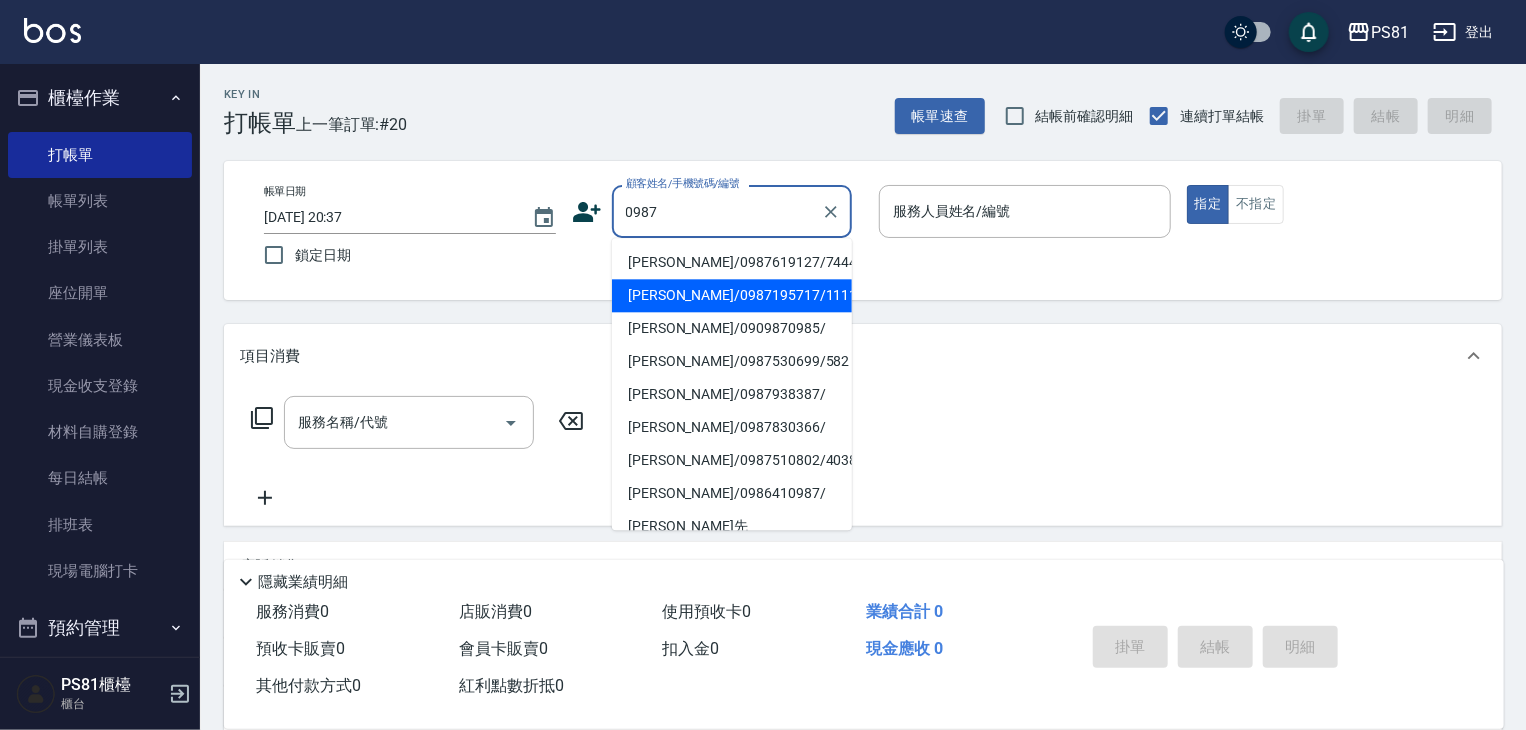 click on "[PERSON_NAME]/0987195717/111111" at bounding box center (732, 295) 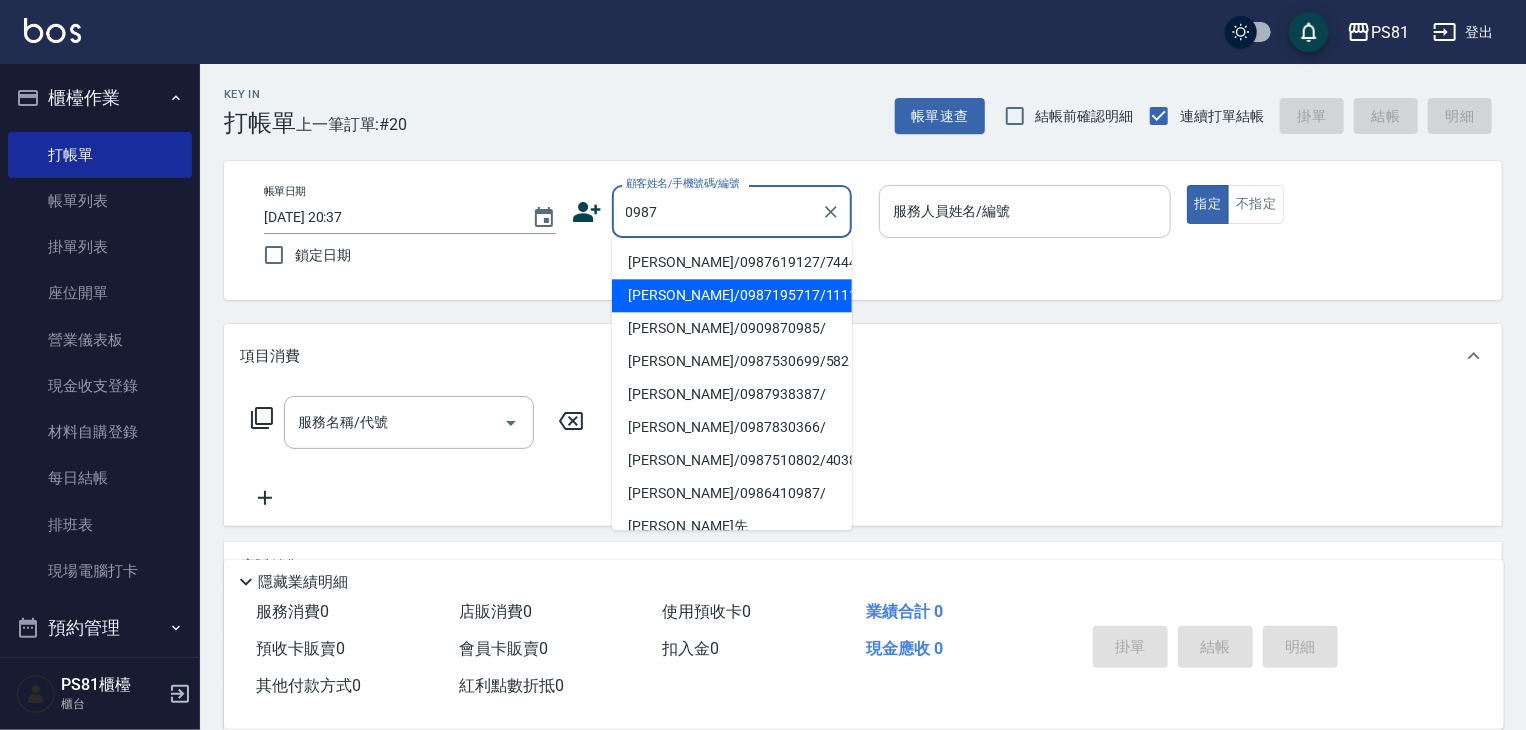 type on "[PERSON_NAME]/0987195717/111111" 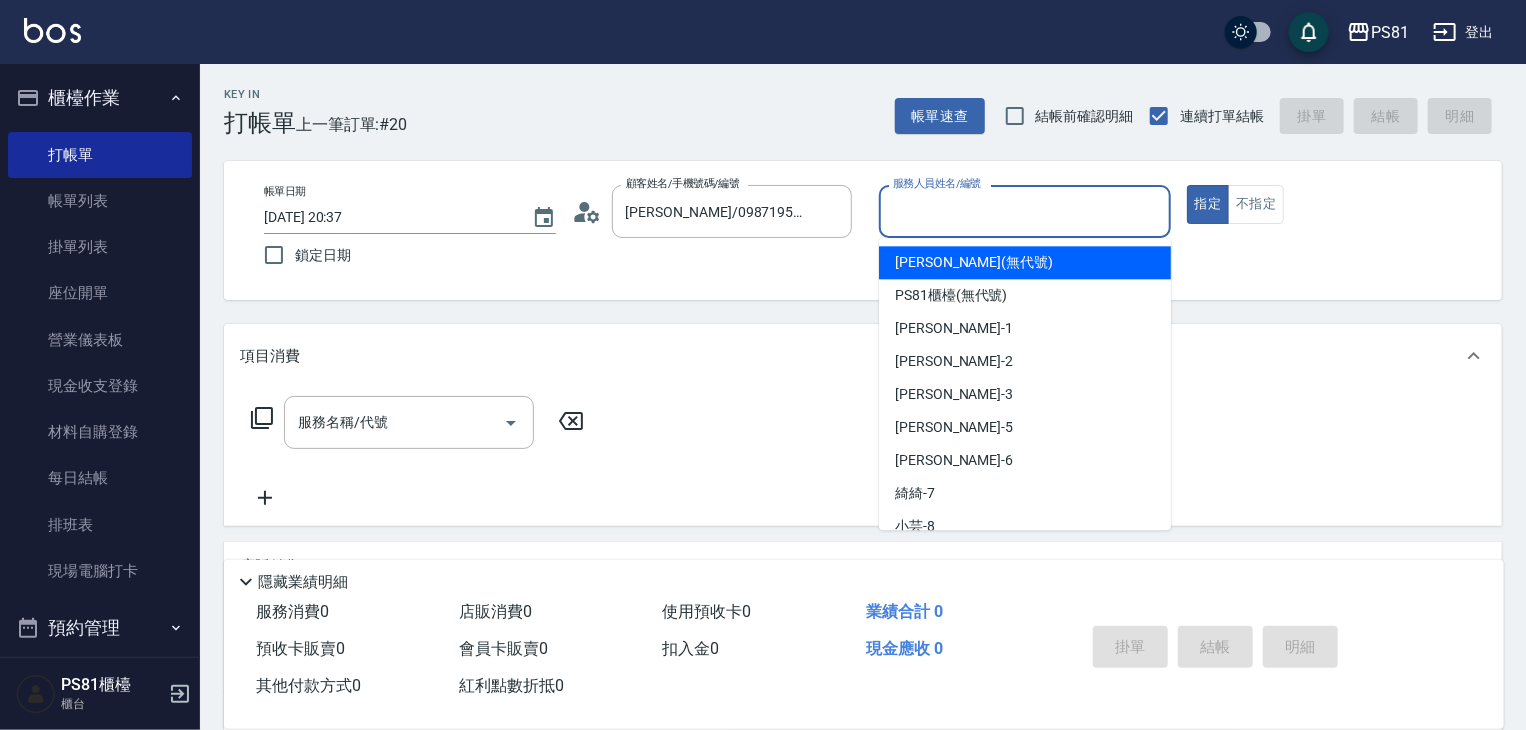 click on "服務人員姓名/編號" at bounding box center (1025, 211) 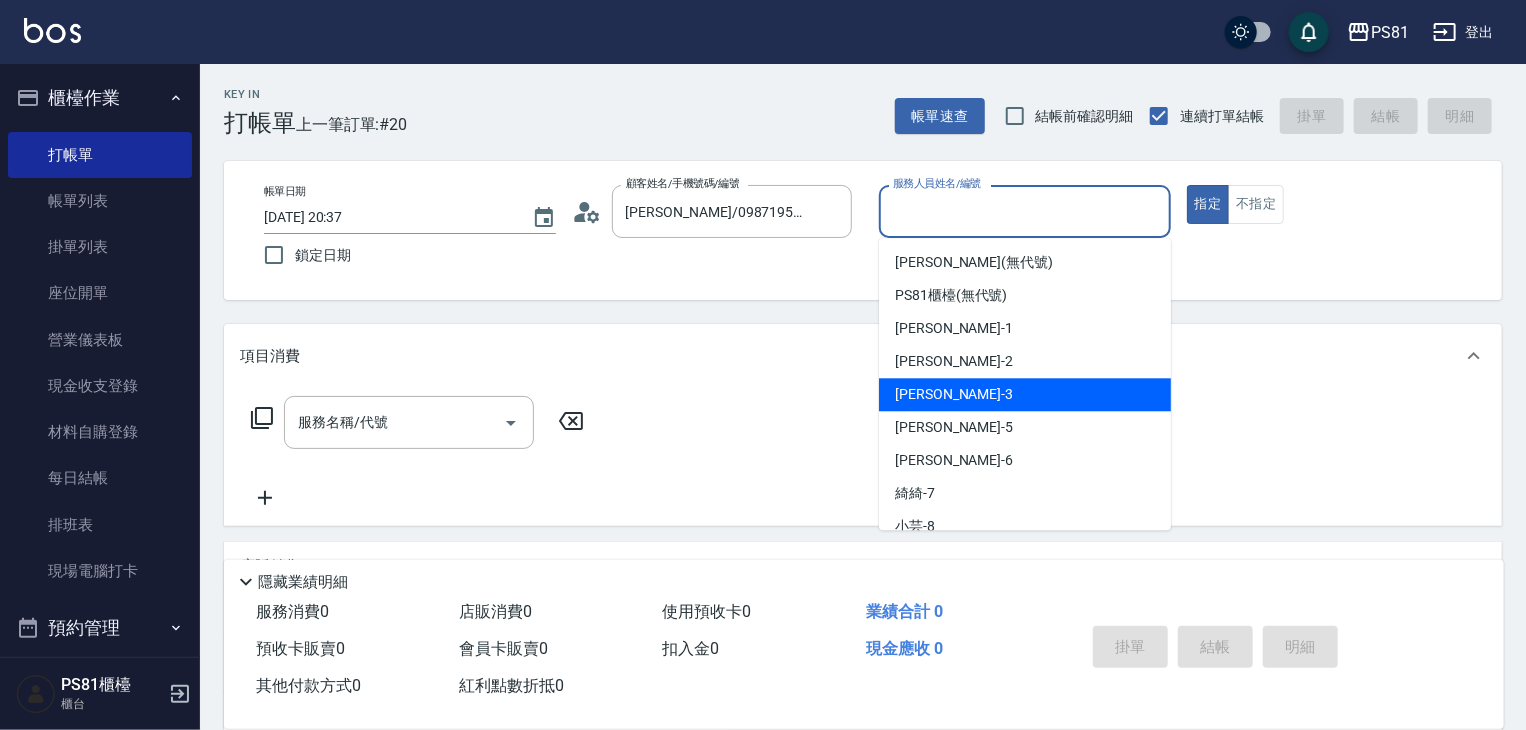 click on "[PERSON_NAME] -3" at bounding box center (1025, 394) 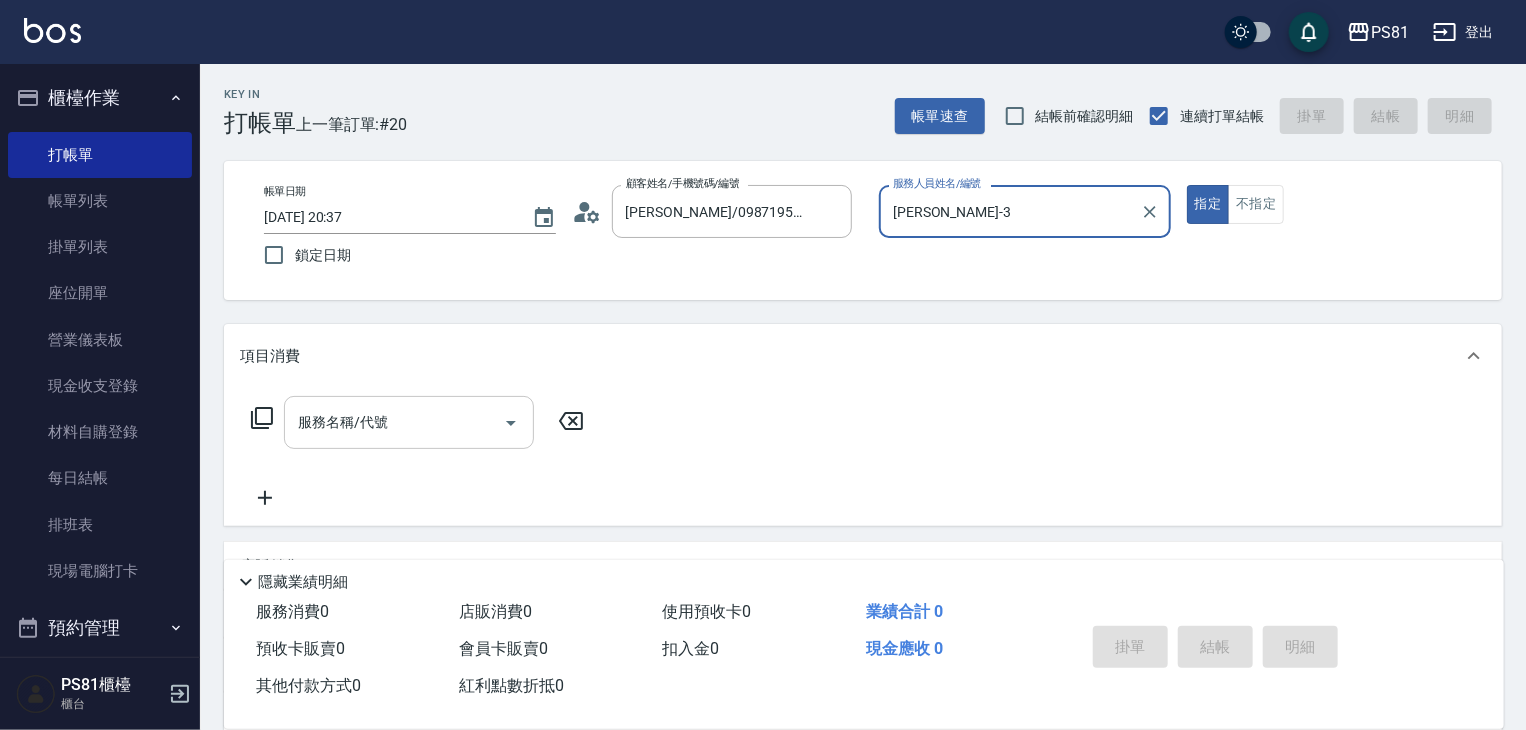 click at bounding box center (510, 422) 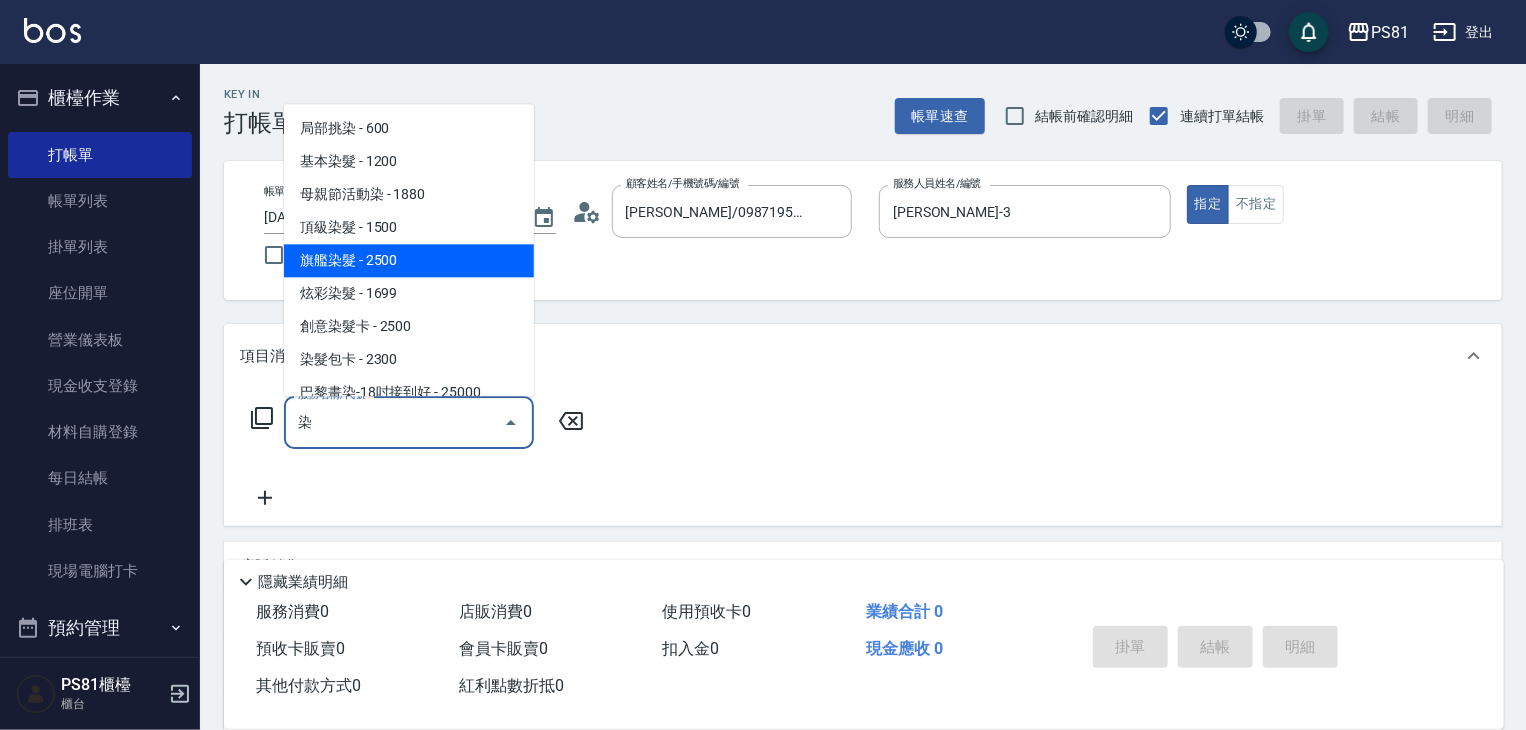 click on "旗艦染髮 - 2500" at bounding box center [409, 260] 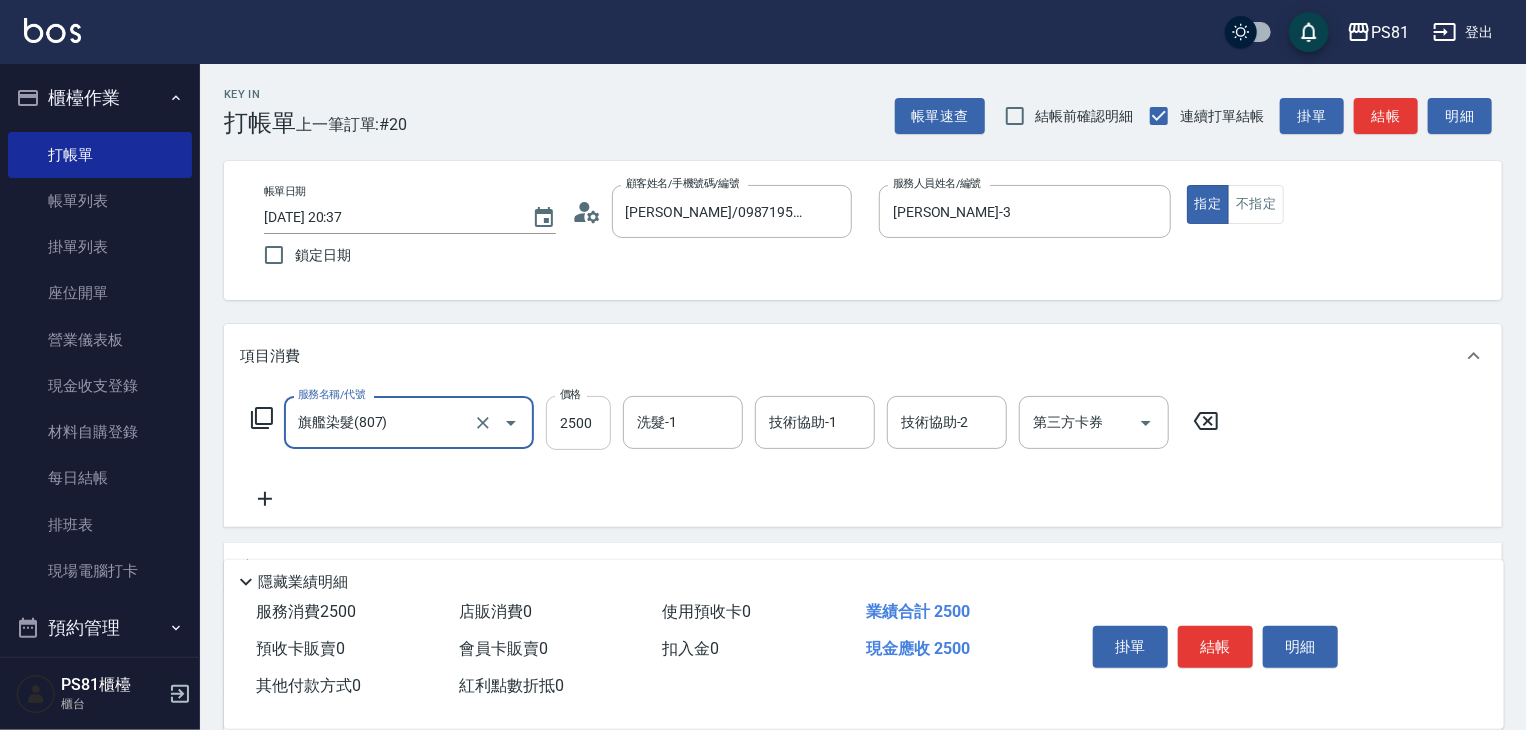 type on "旗艦染髮(807)" 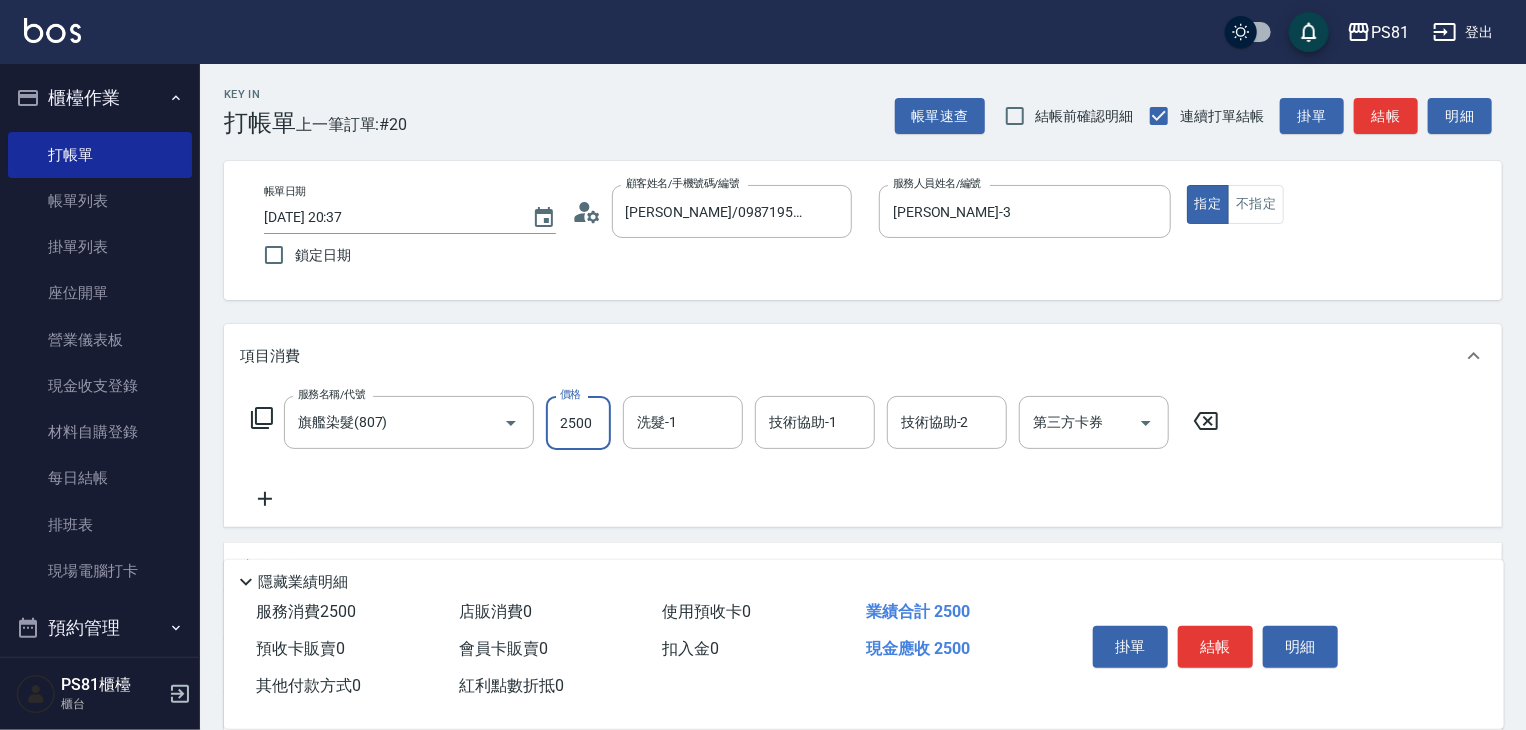click on "2500" at bounding box center [578, 423] 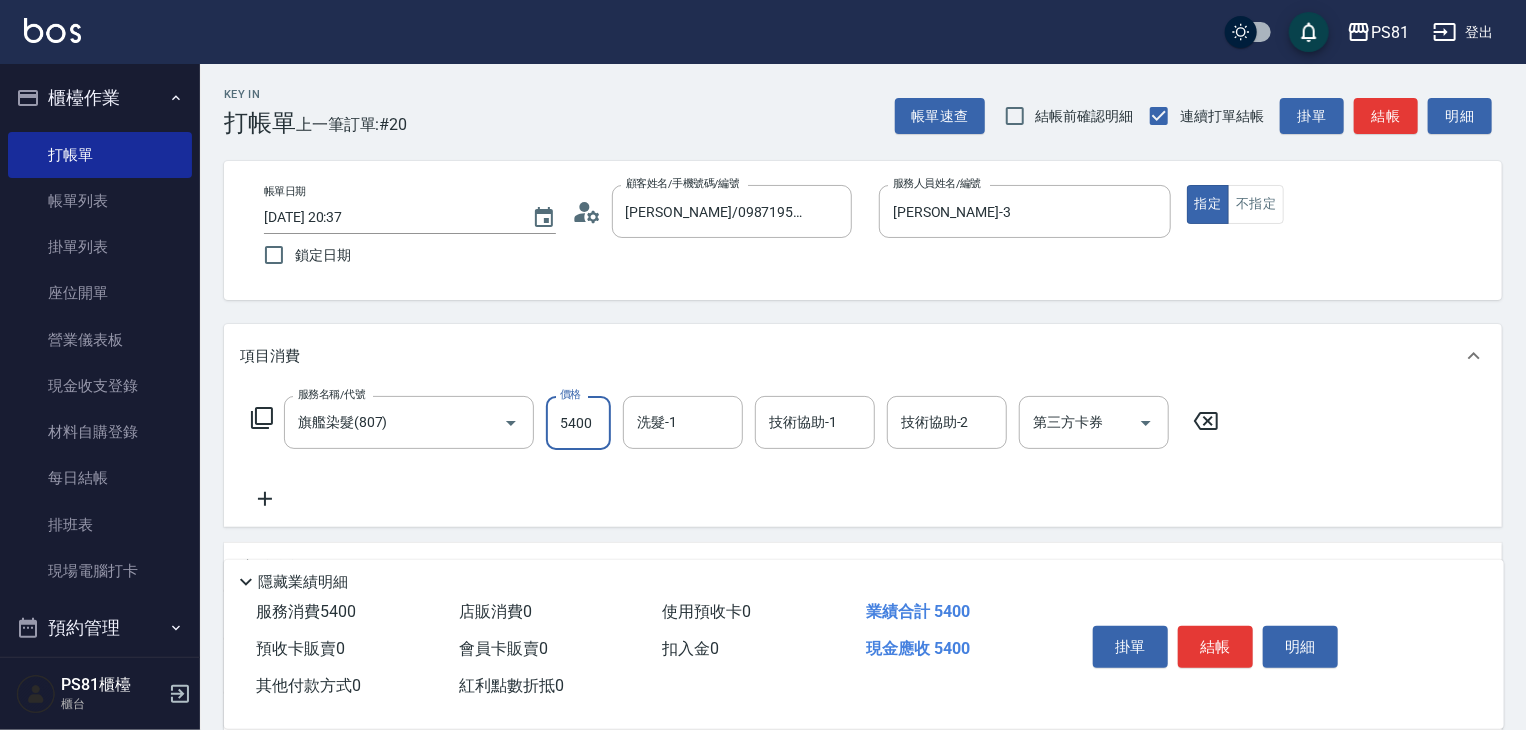type on "5400" 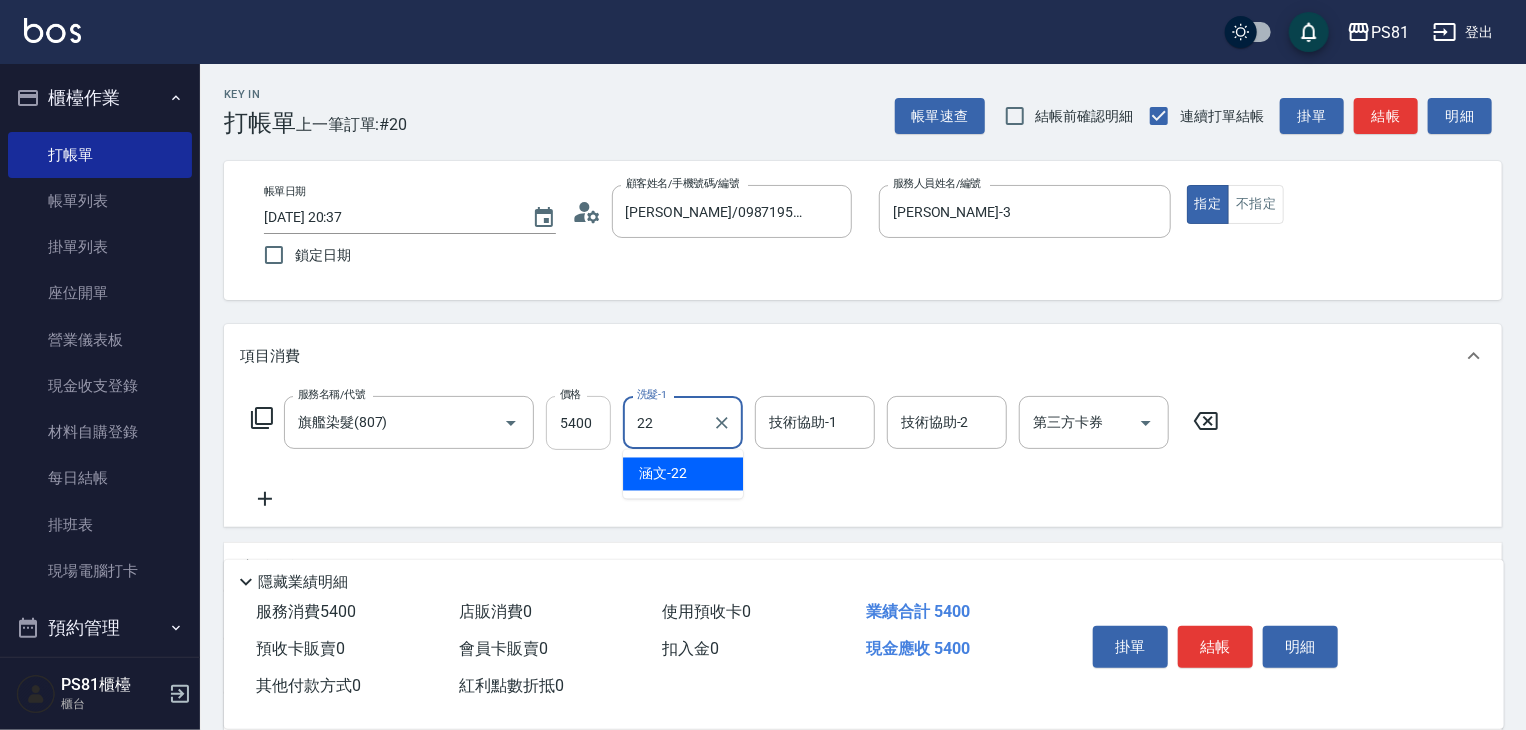 type on "涵文-22" 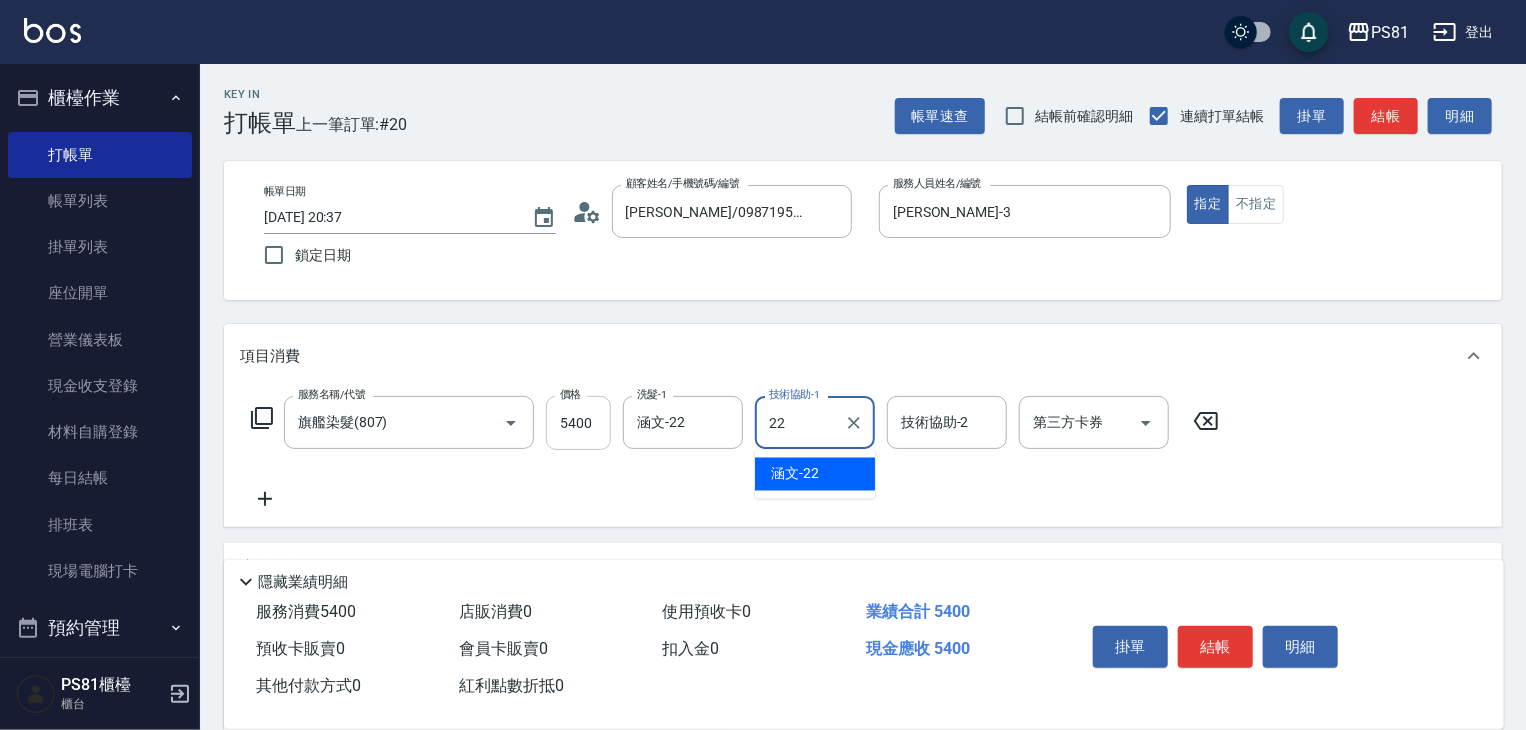 type on "涵文-22" 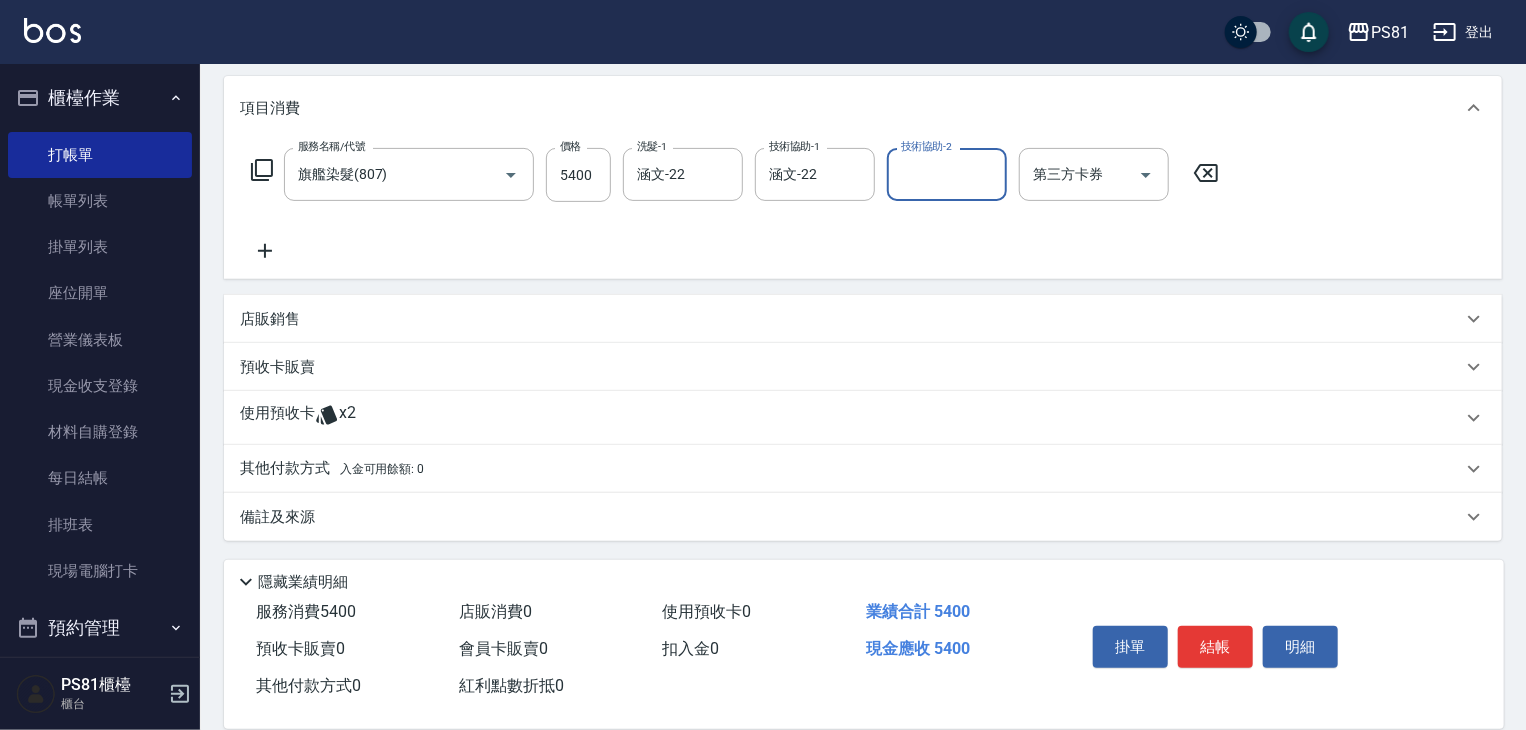scroll, scrollTop: 249, scrollLeft: 0, axis: vertical 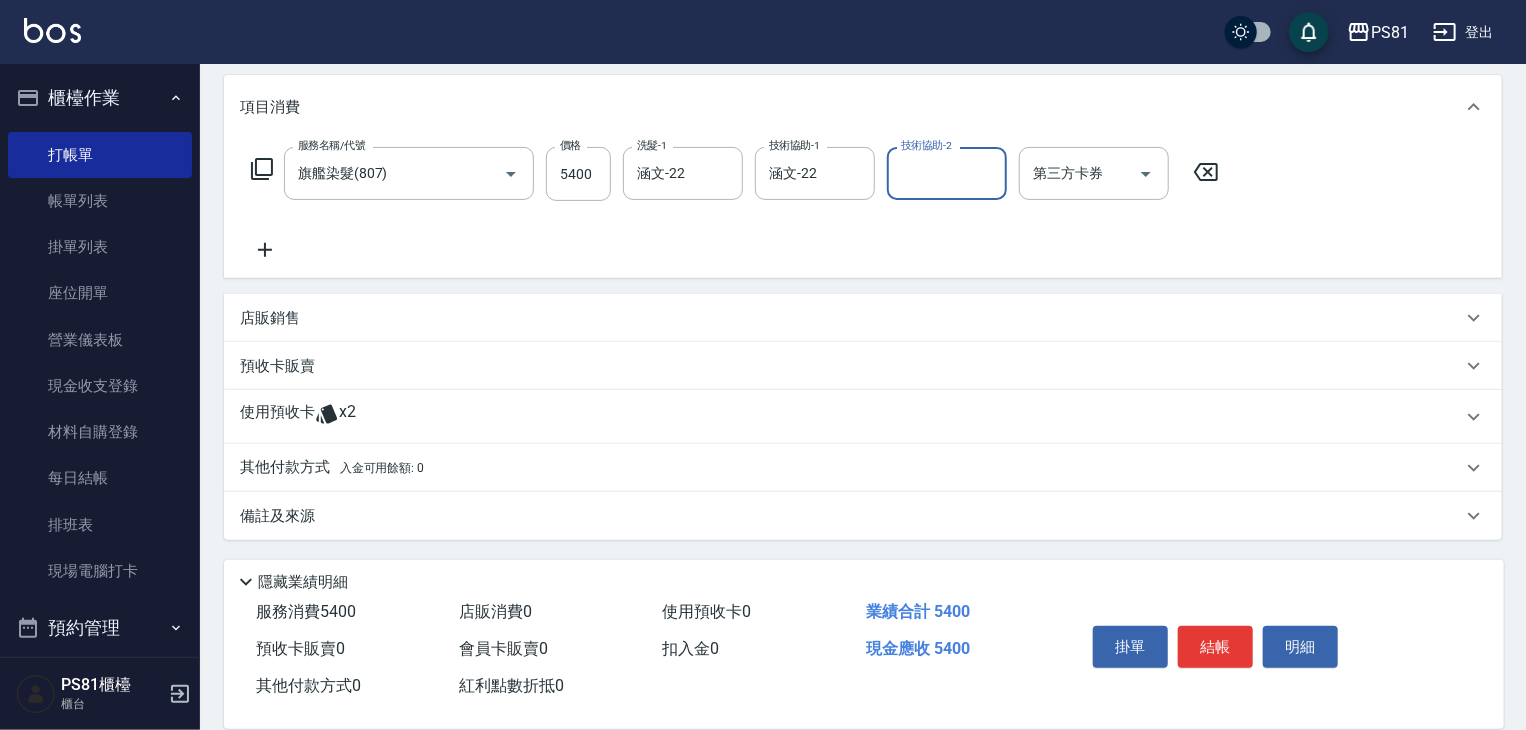 click on "使用預收卡 x2" at bounding box center (851, 417) 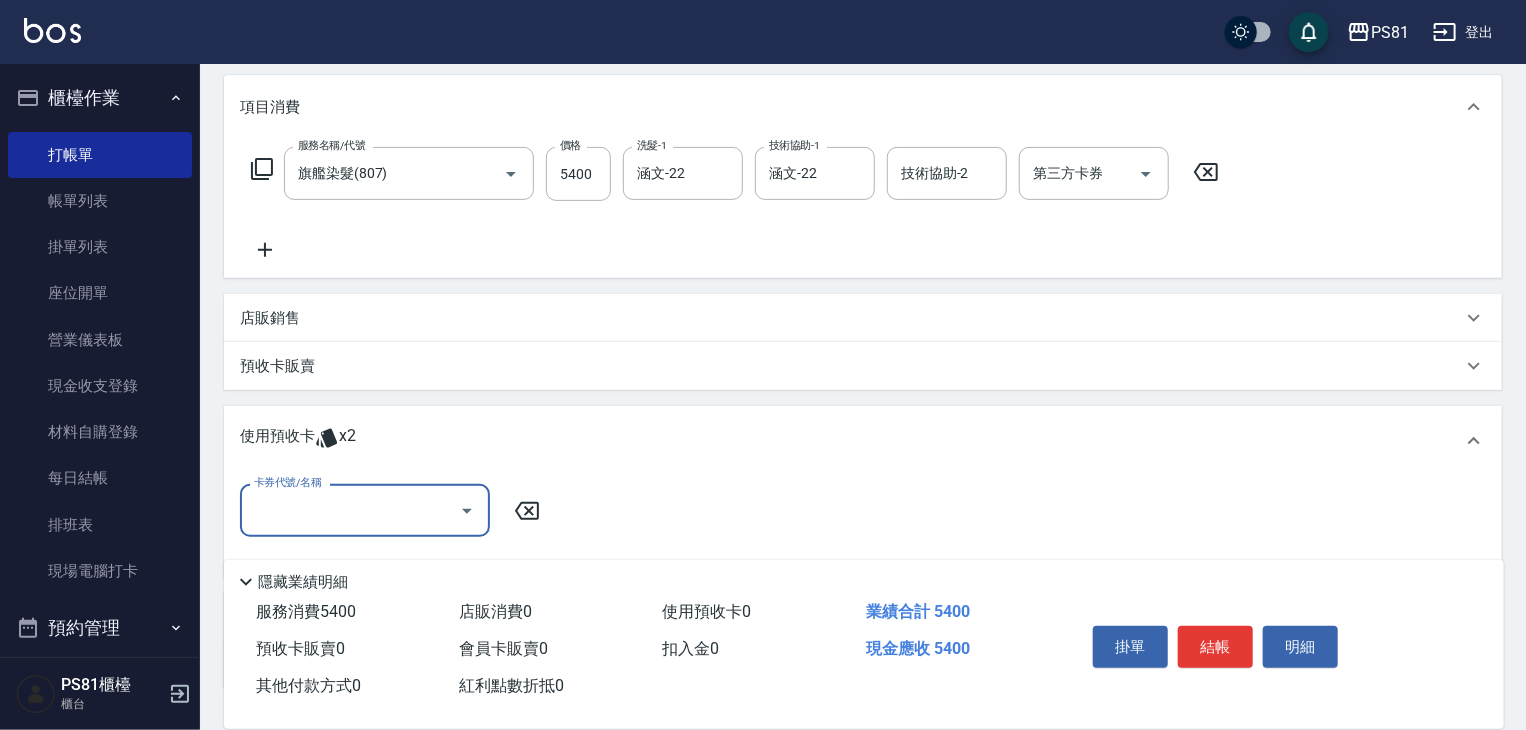 scroll, scrollTop: 0, scrollLeft: 0, axis: both 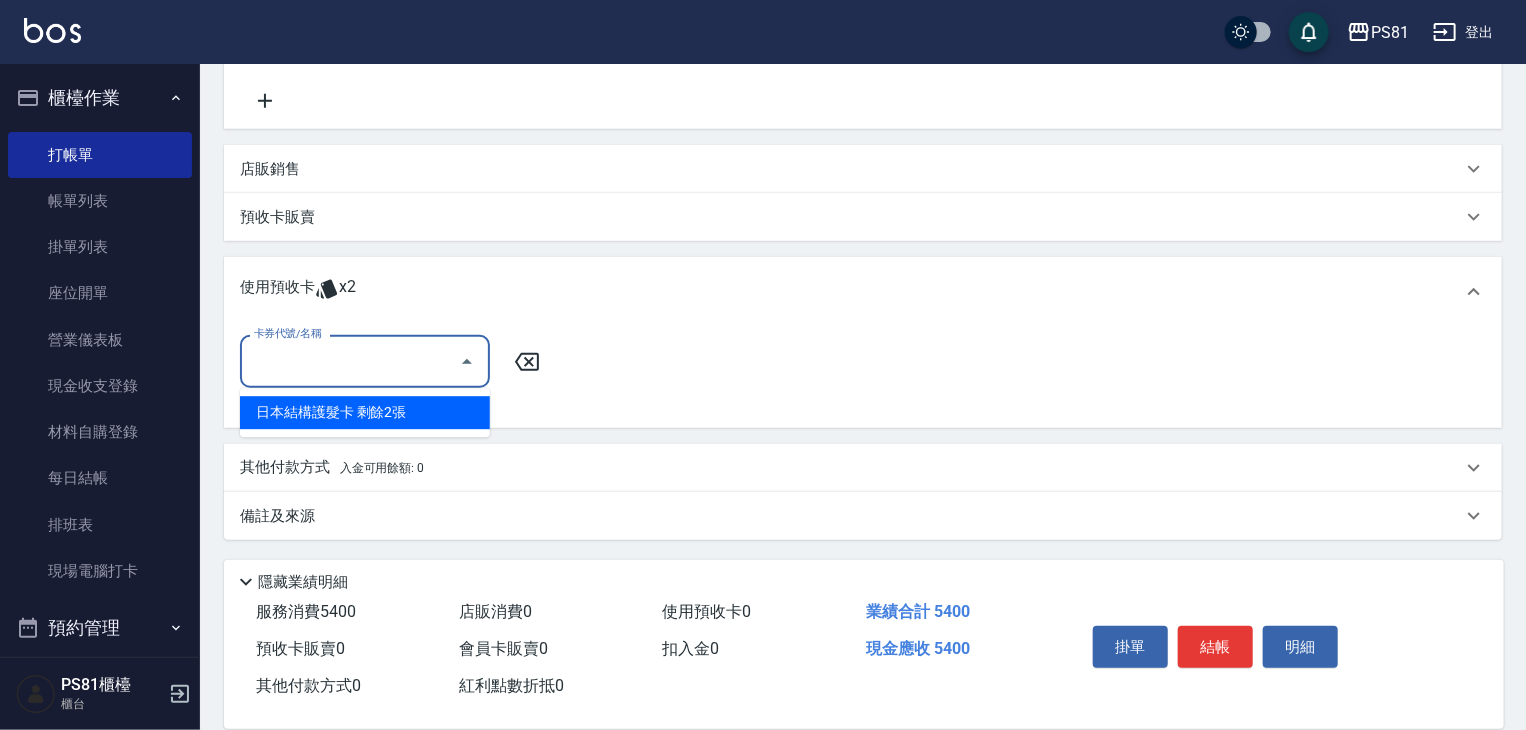 click on "卡券代號/名稱" at bounding box center [350, 361] 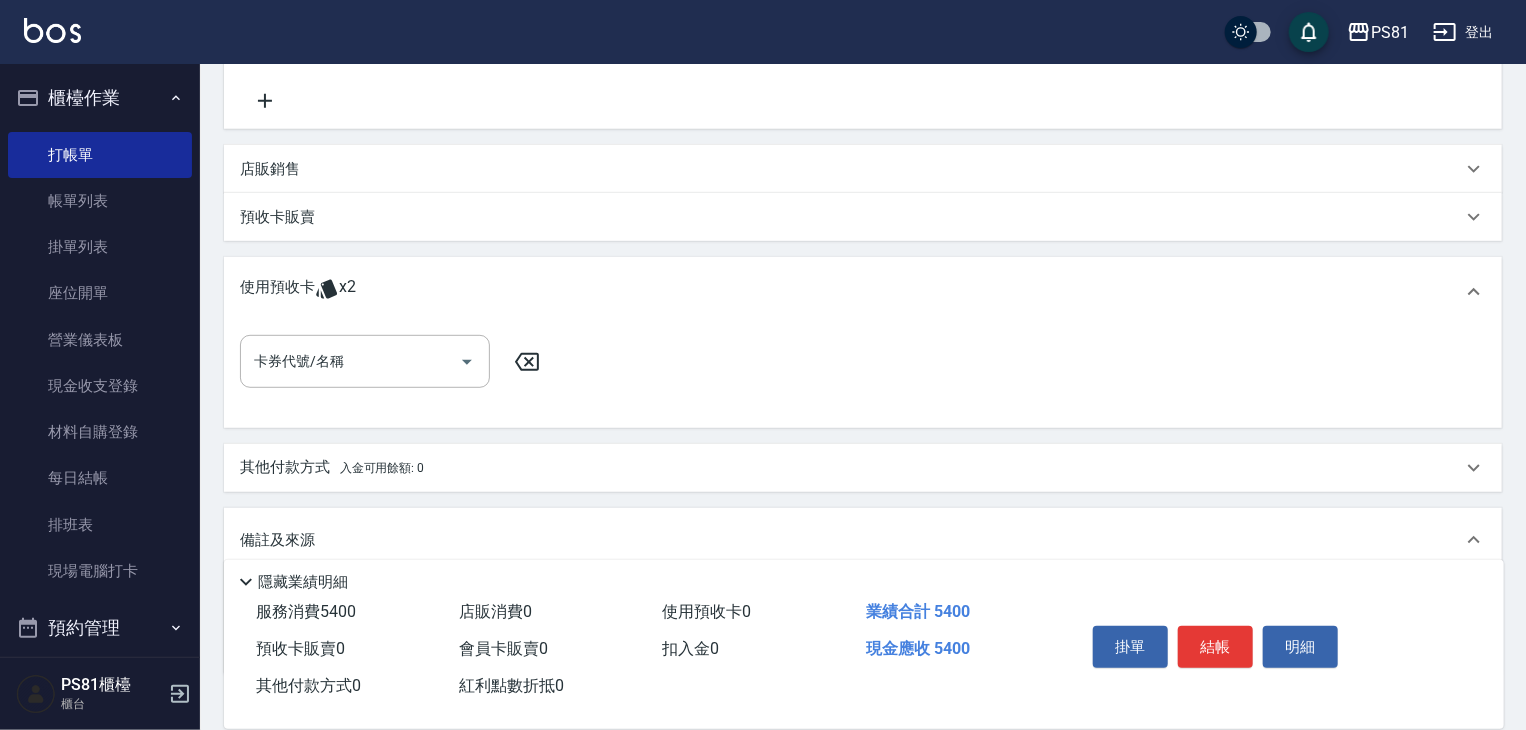 click on "入金可用餘額: 0" at bounding box center [382, 468] 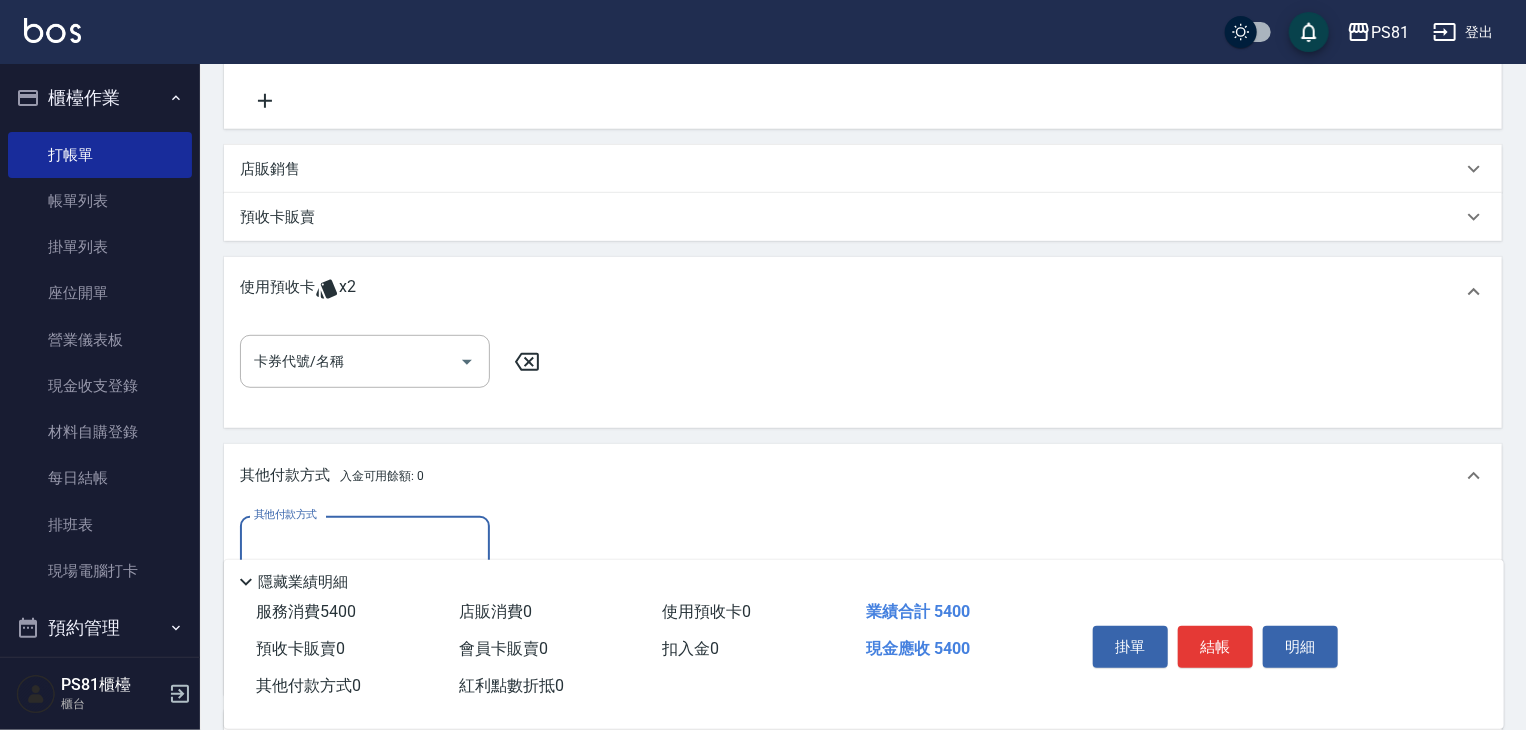 scroll, scrollTop: 0, scrollLeft: 0, axis: both 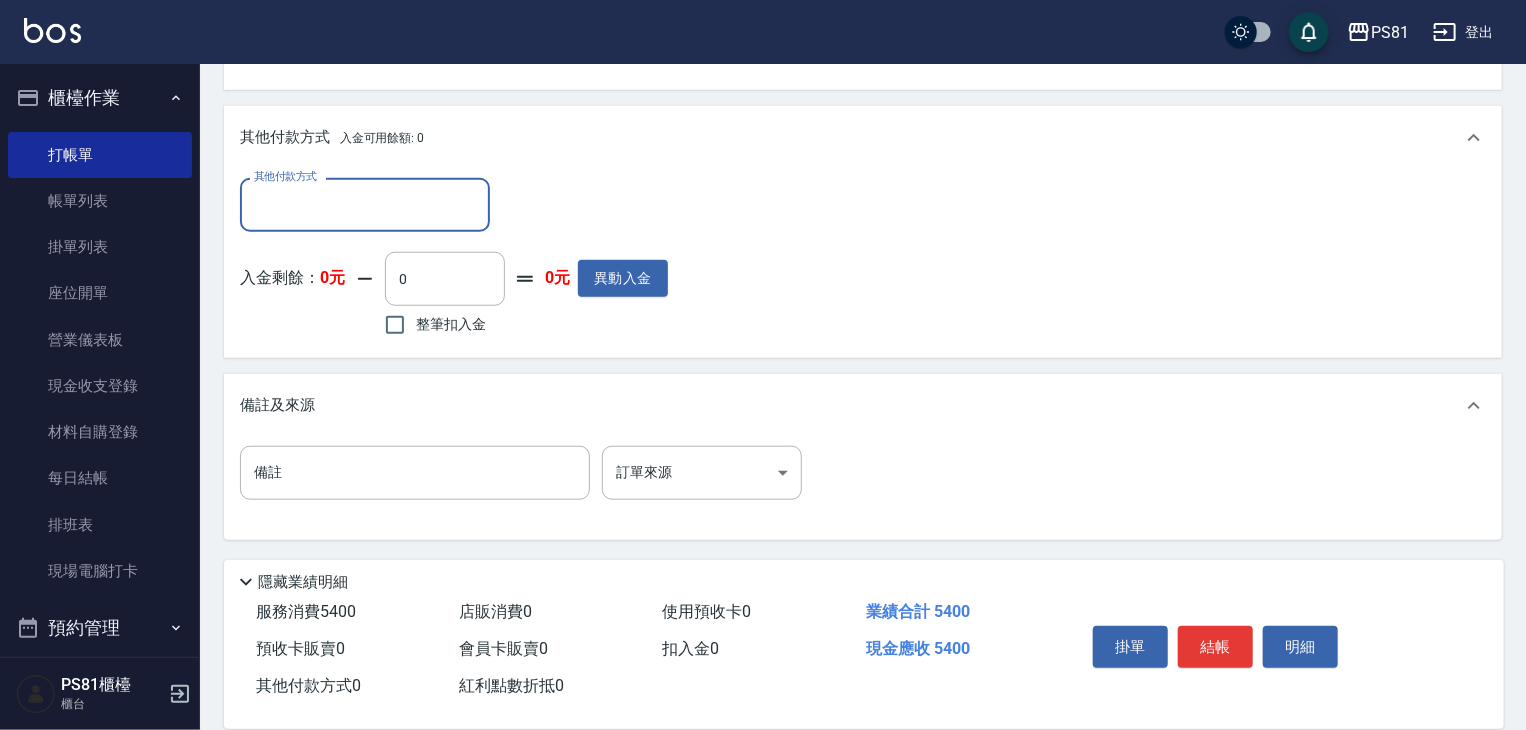 click on "其他付款方式" at bounding box center [365, 204] 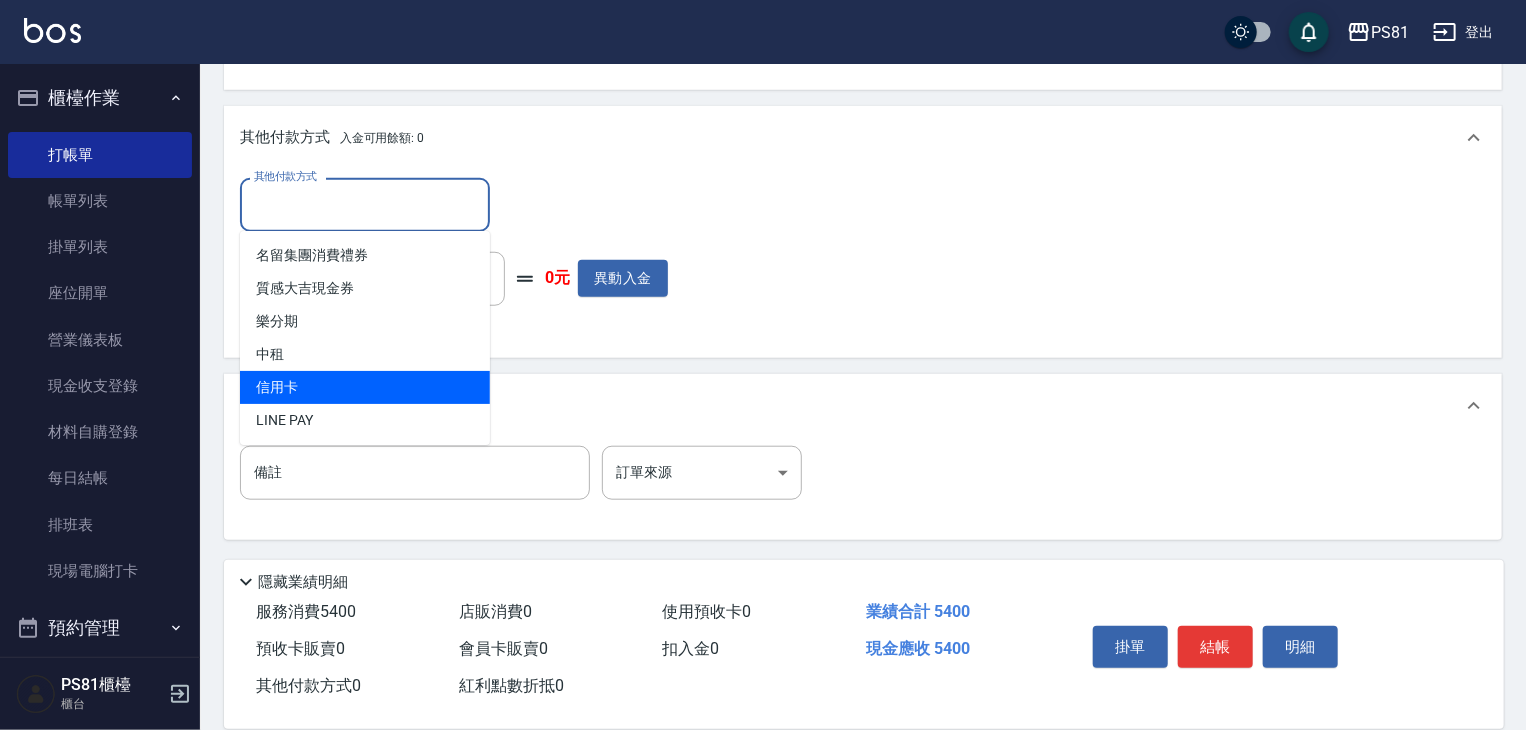 click on "信用卡" at bounding box center (365, 387) 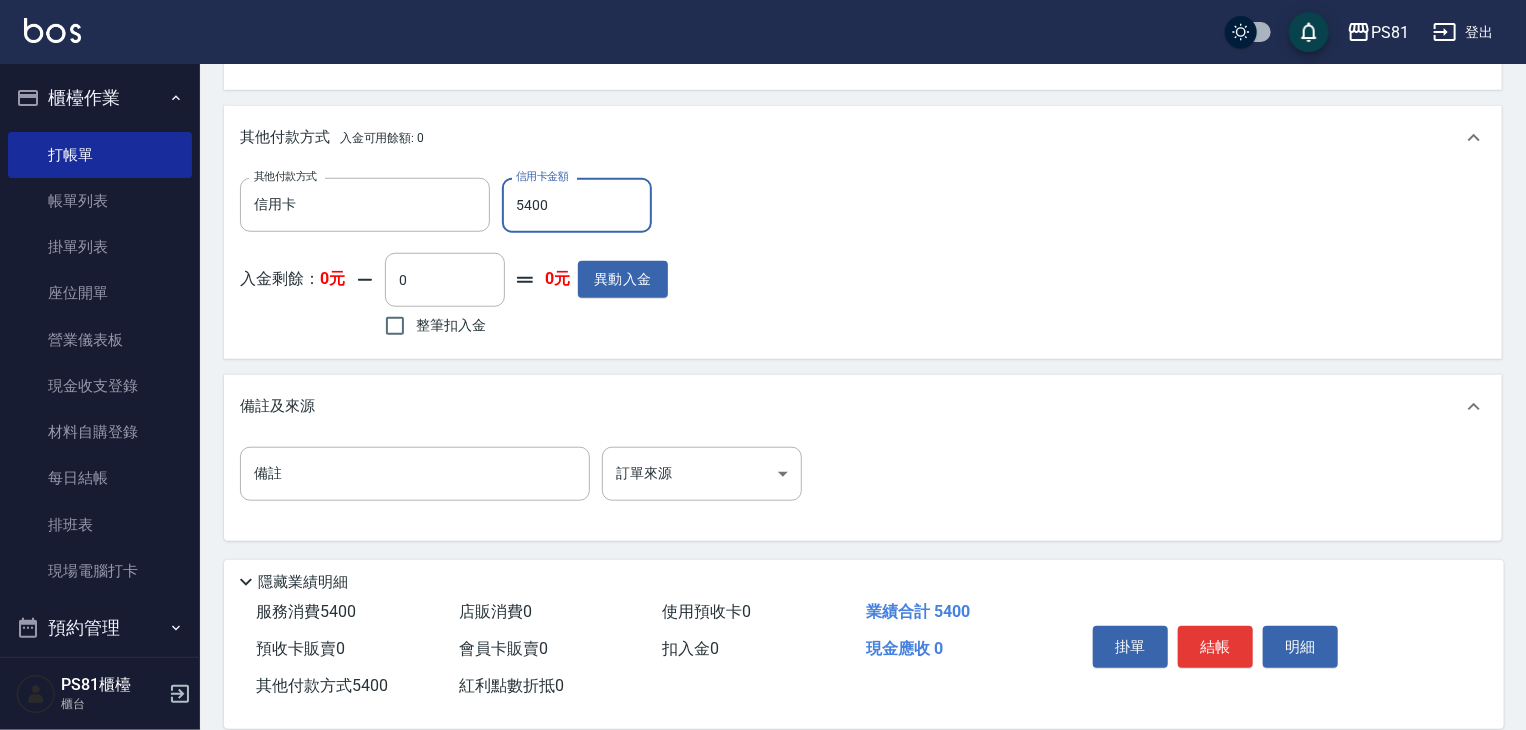 type on "5400" 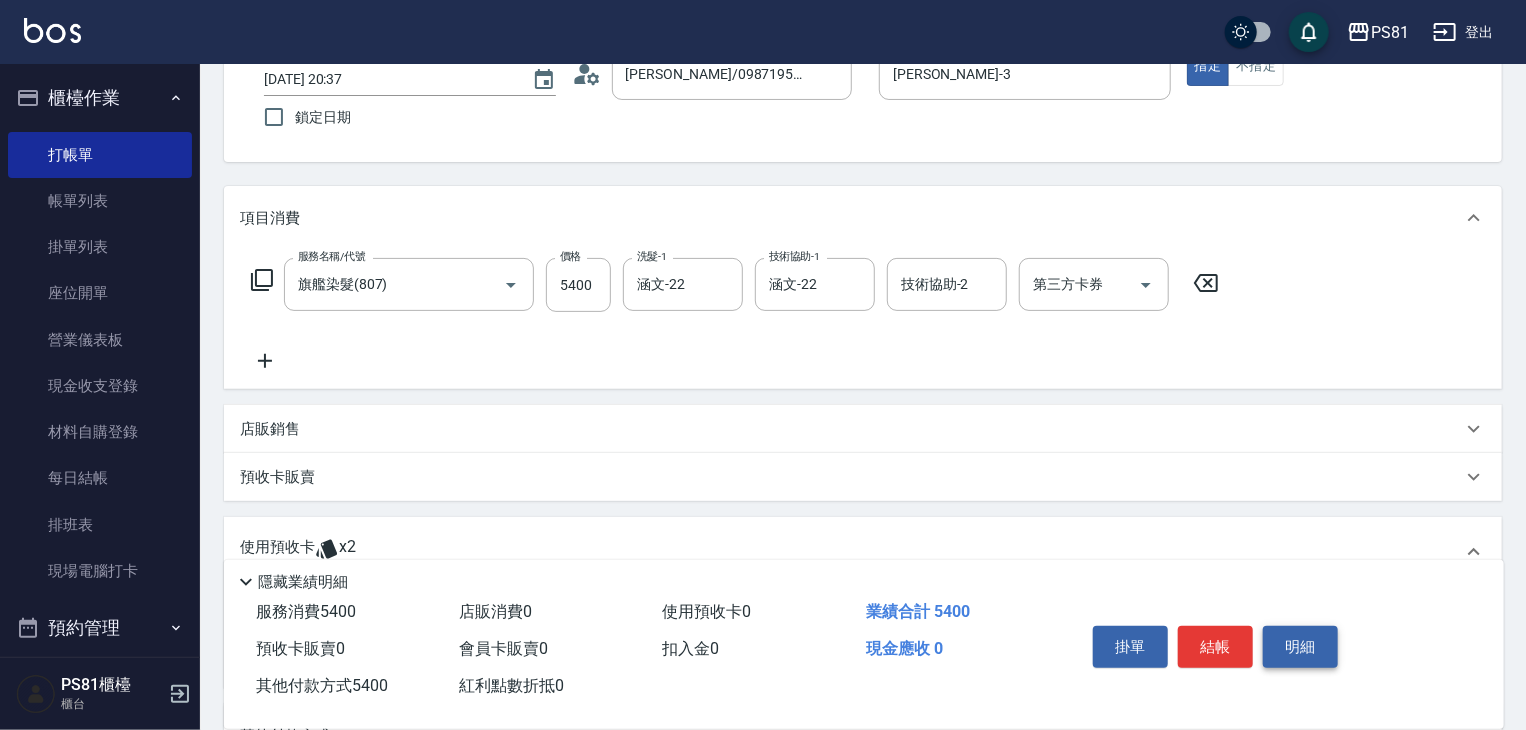 scroll, scrollTop: 0, scrollLeft: 0, axis: both 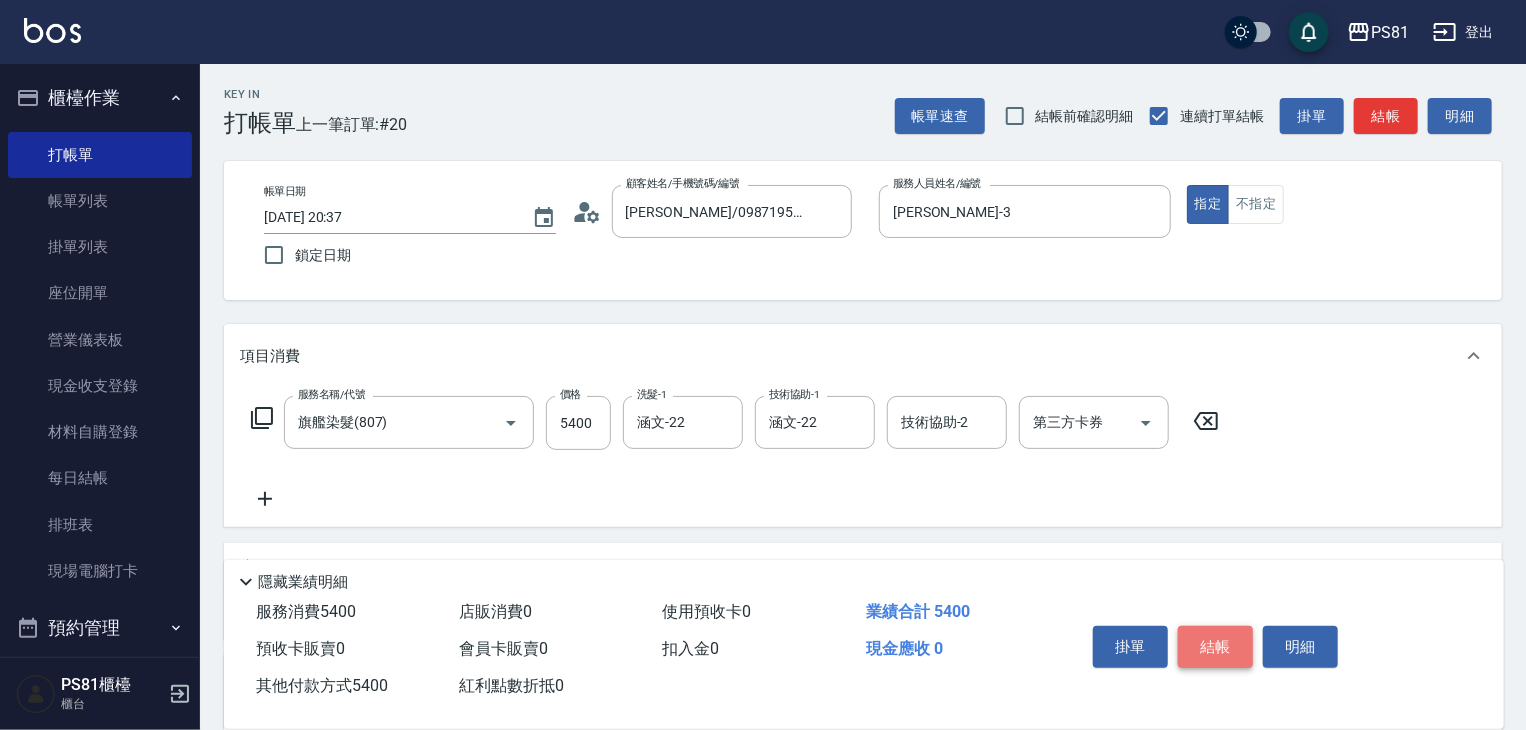 click on "結帳" at bounding box center [1215, 647] 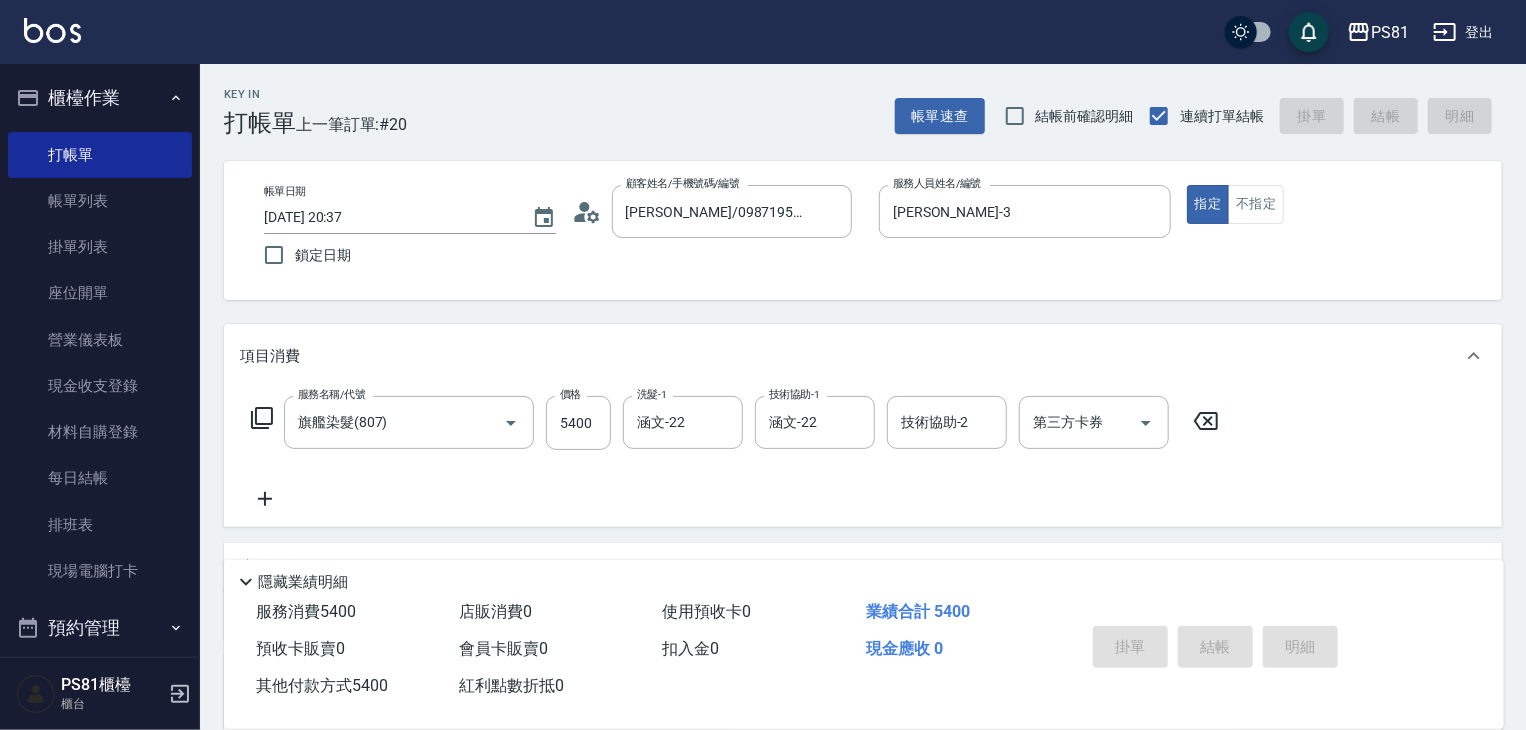 type on "[DATE] 20:48" 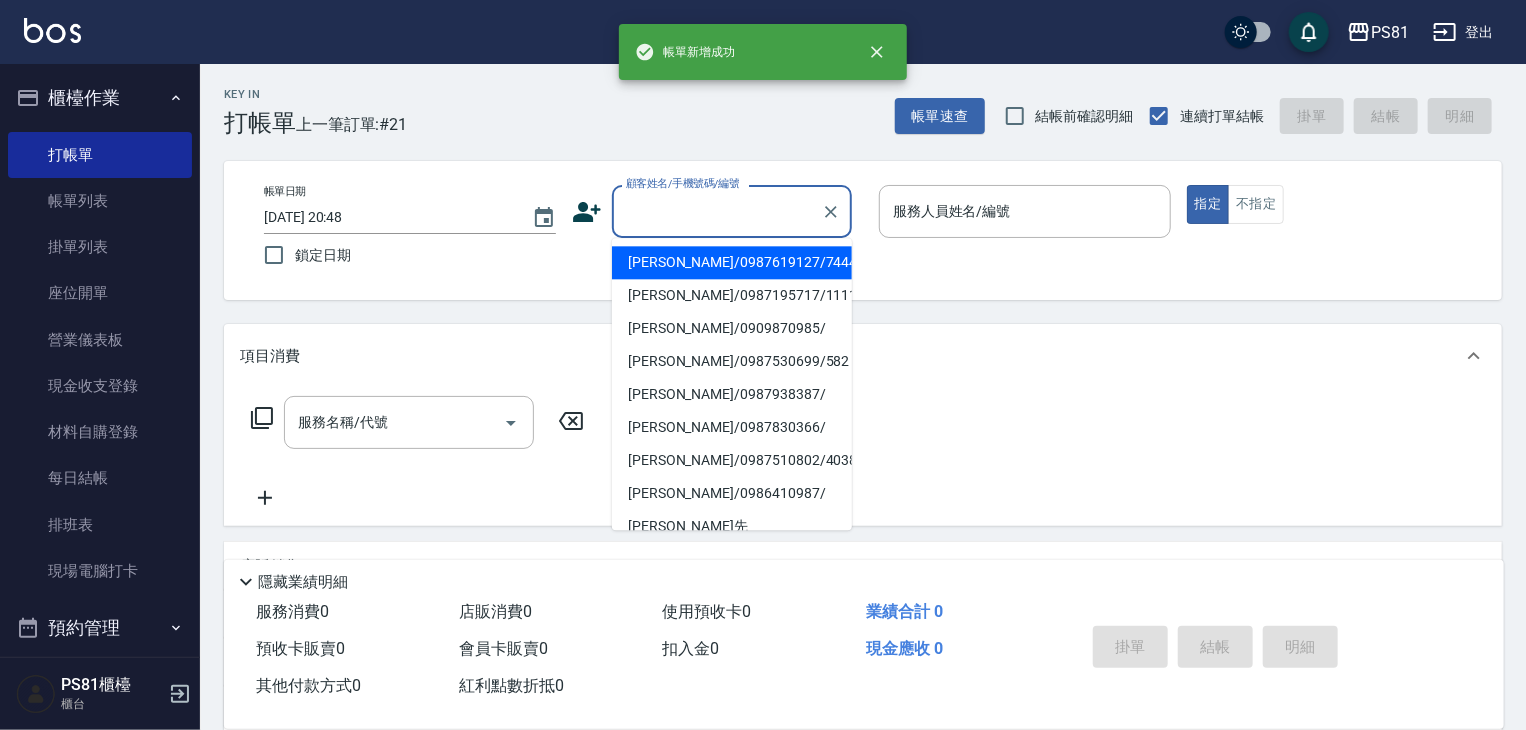 drag, startPoint x: 711, startPoint y: 209, endPoint x: 720, endPoint y: 250, distance: 41.976185 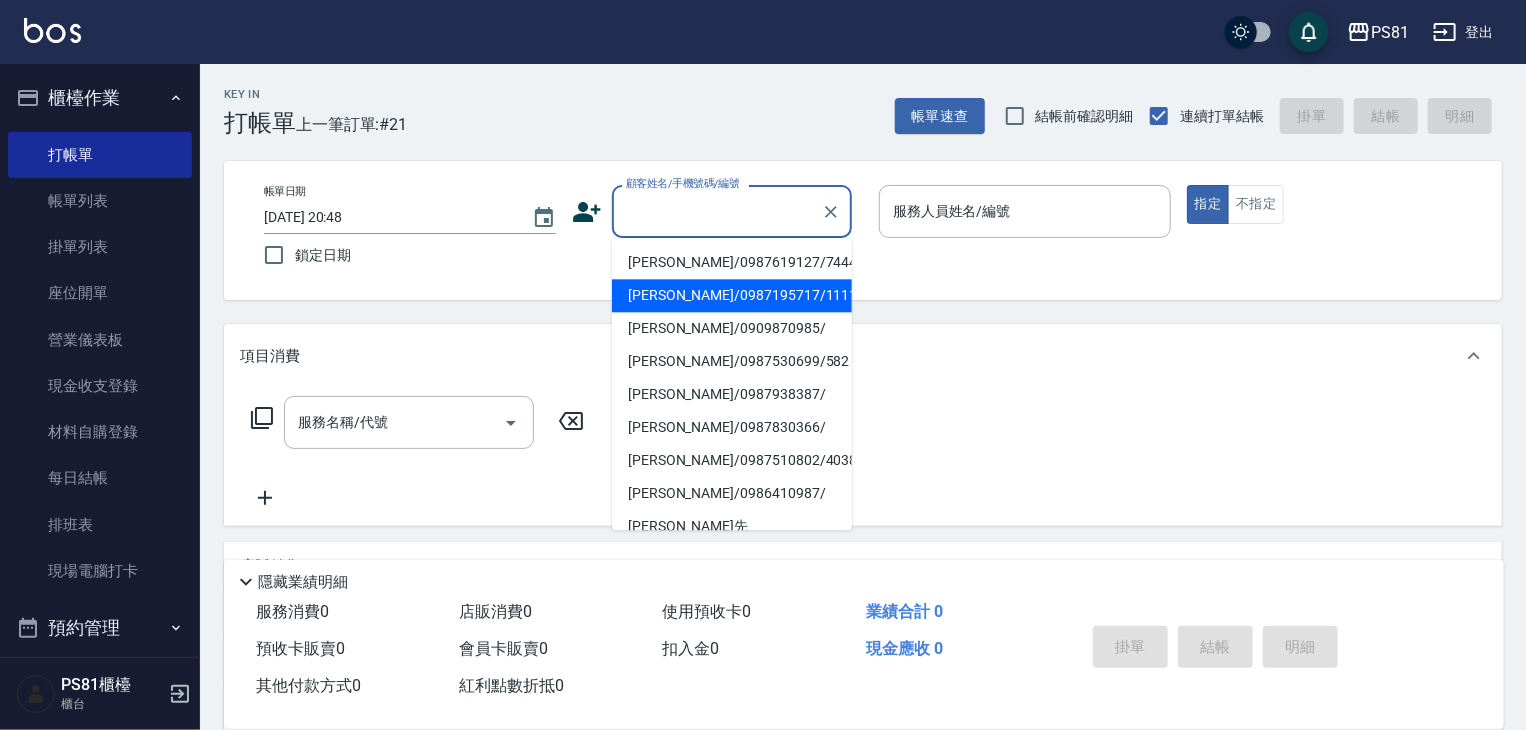 click on "[PERSON_NAME]/0987195717/111111" at bounding box center [732, 295] 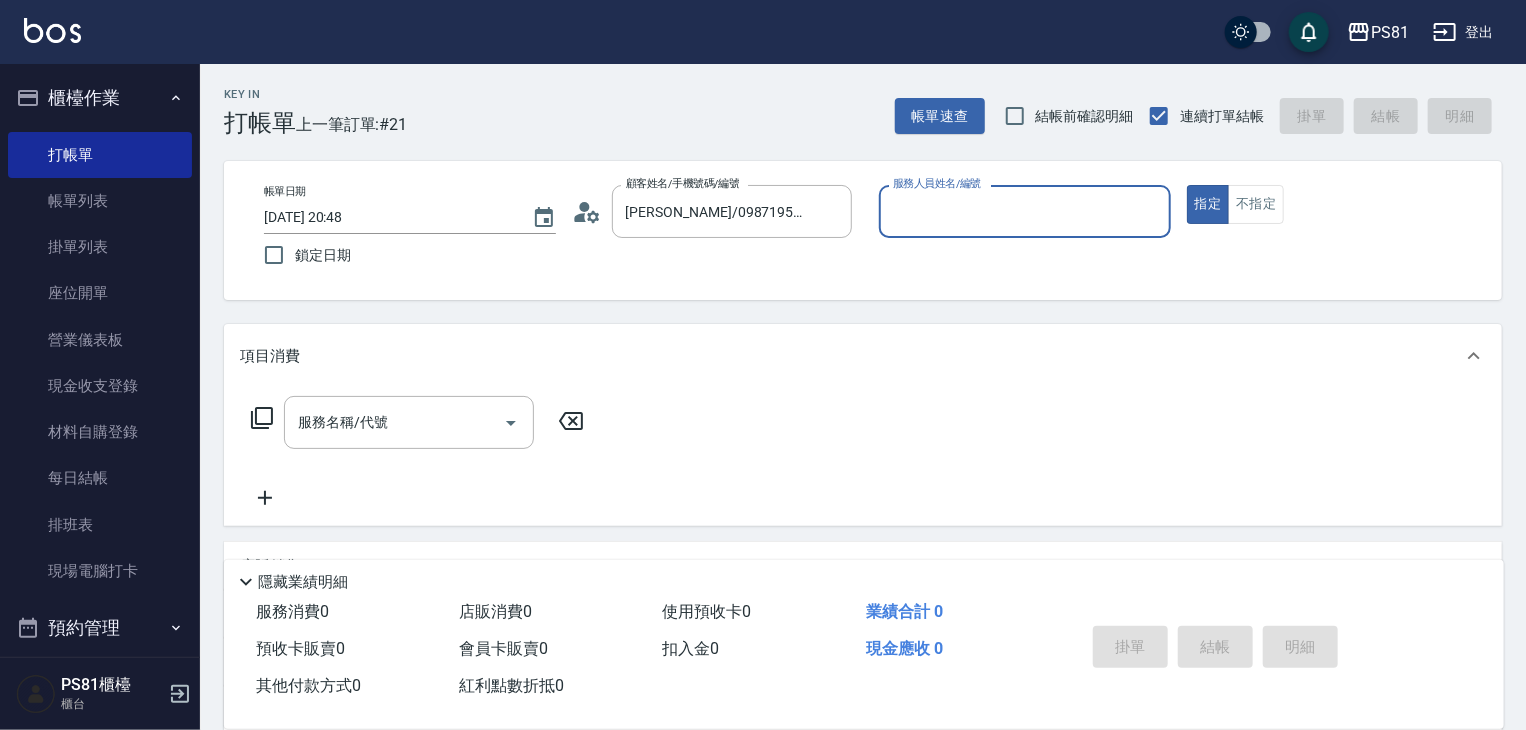 click on "帳單日期 [DATE] 20:48 鎖定日期 顧客姓名/手機號碼/編號 [PERSON_NAME]/0987195717/111111 顧客姓名/手機號碼/編號 服務人員姓名/編號 服務人員姓名/編號 指定 不指定" at bounding box center (863, 230) 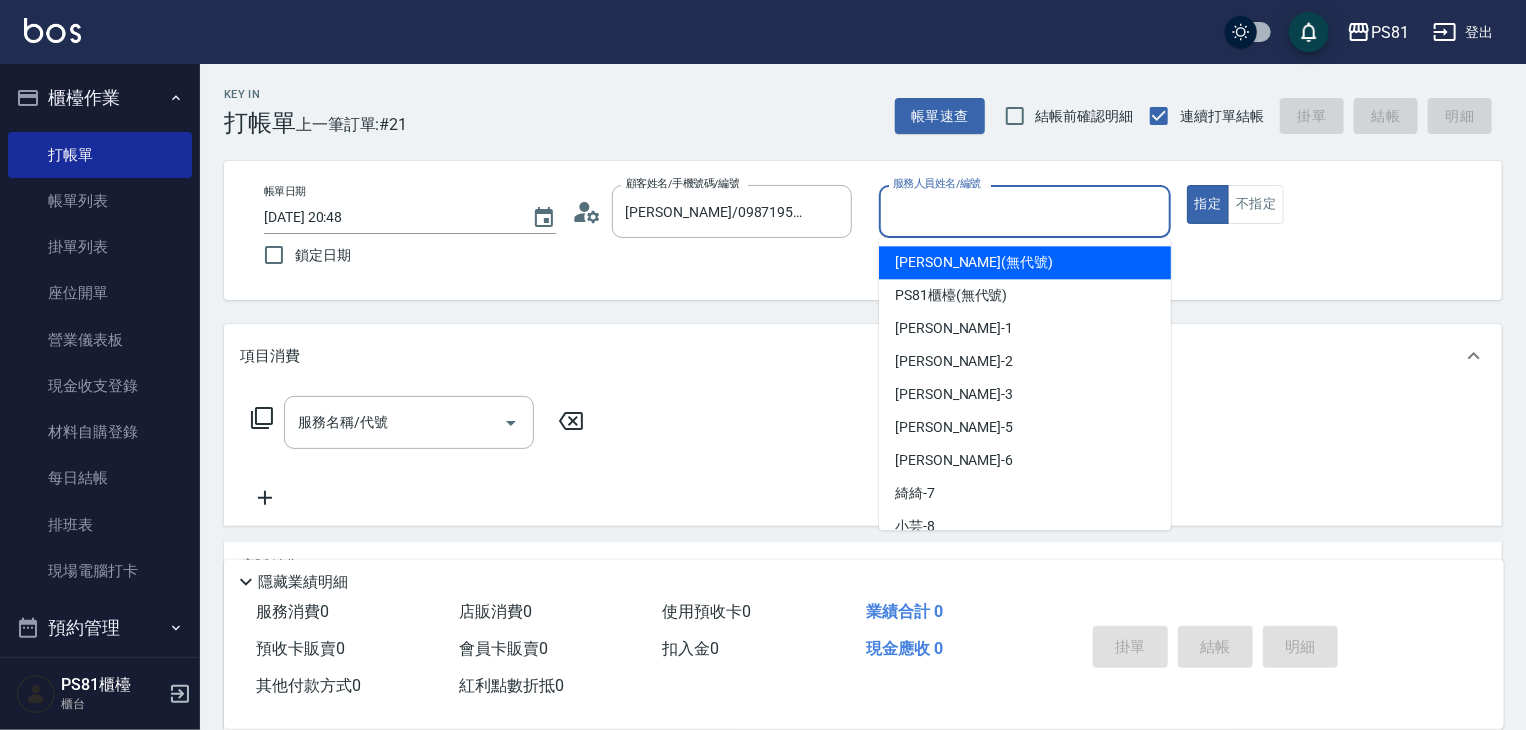 drag, startPoint x: 947, startPoint y: 197, endPoint x: 958, endPoint y: 231, distance: 35.735138 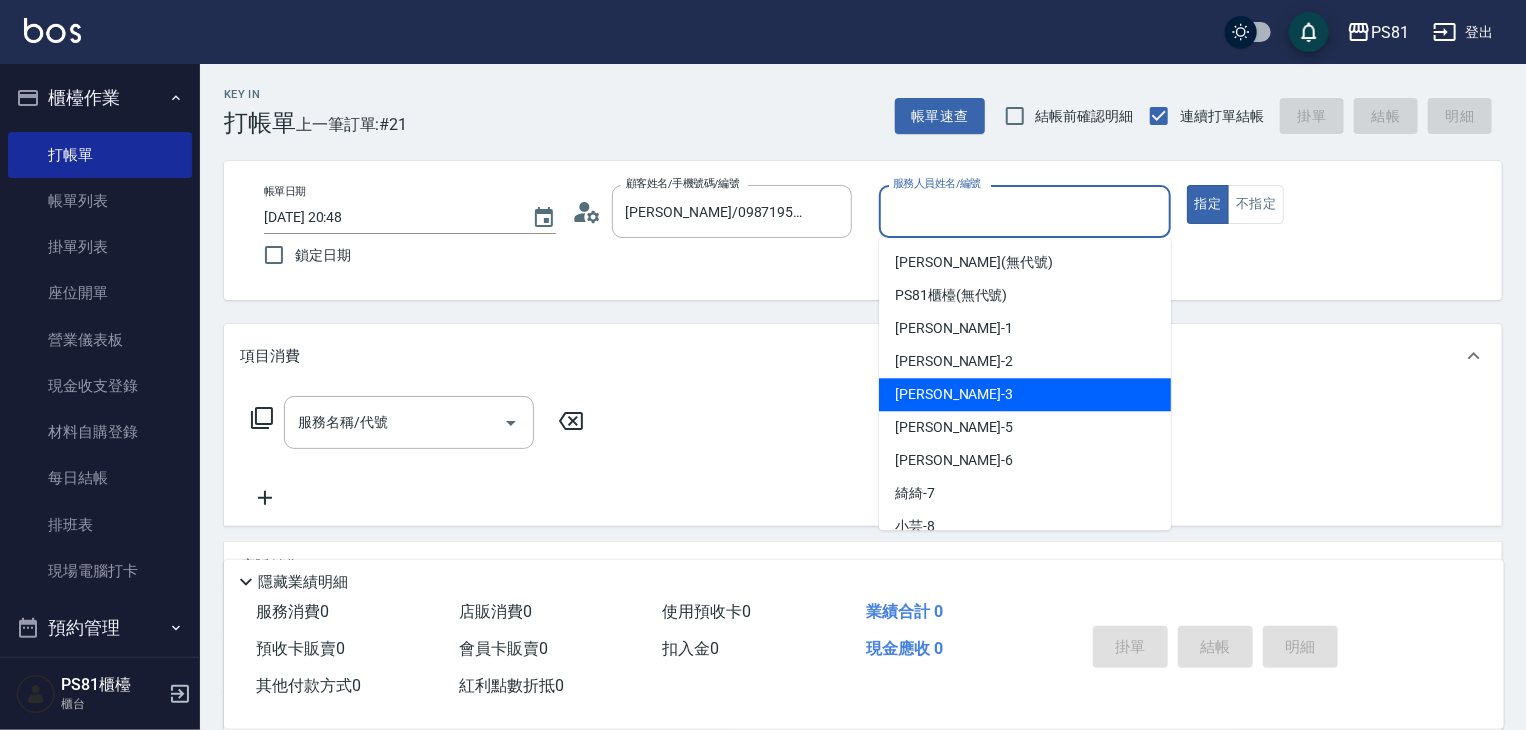 click on "[PERSON_NAME] -3" at bounding box center [1025, 394] 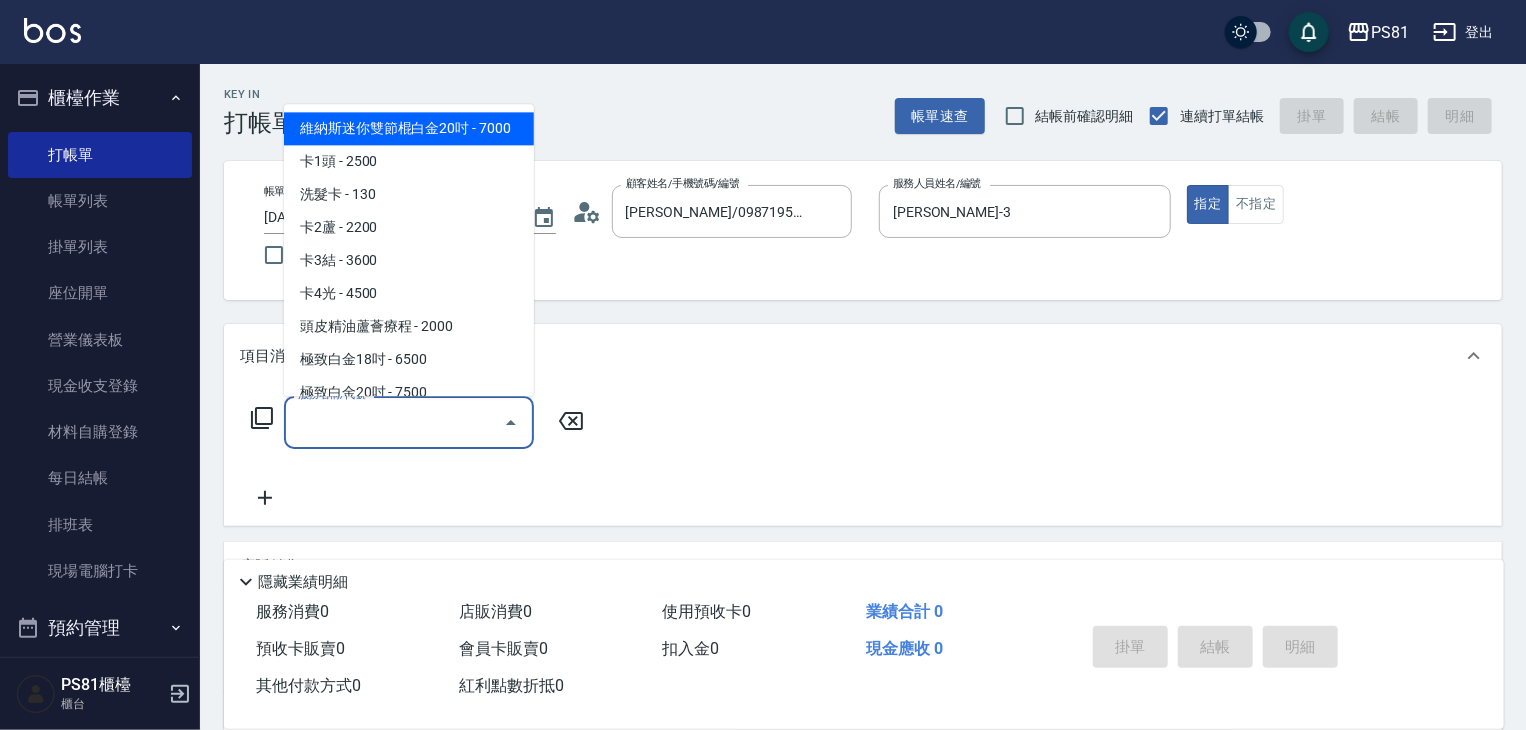click on "服務名稱/代號" at bounding box center [394, 422] 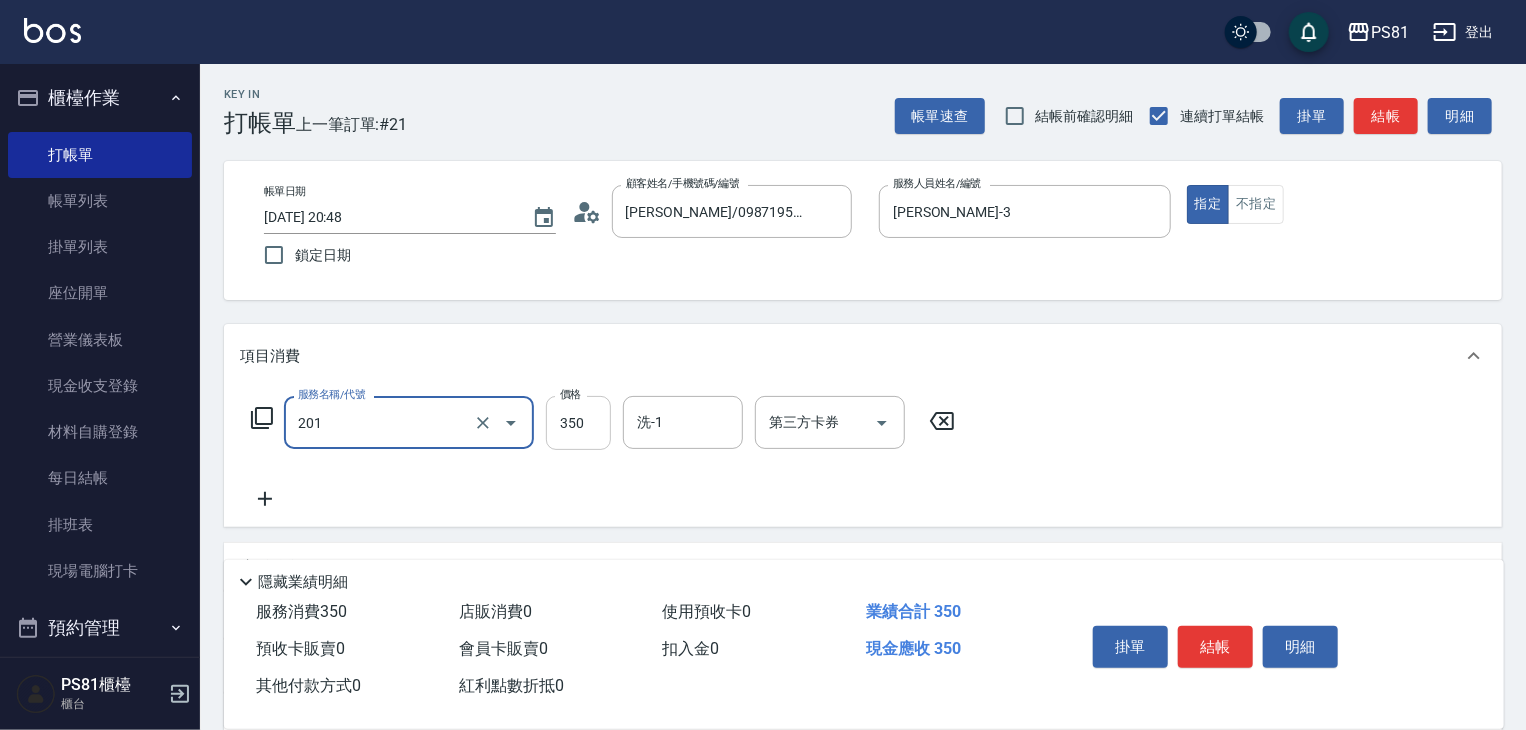 type on "洗剪350(201)" 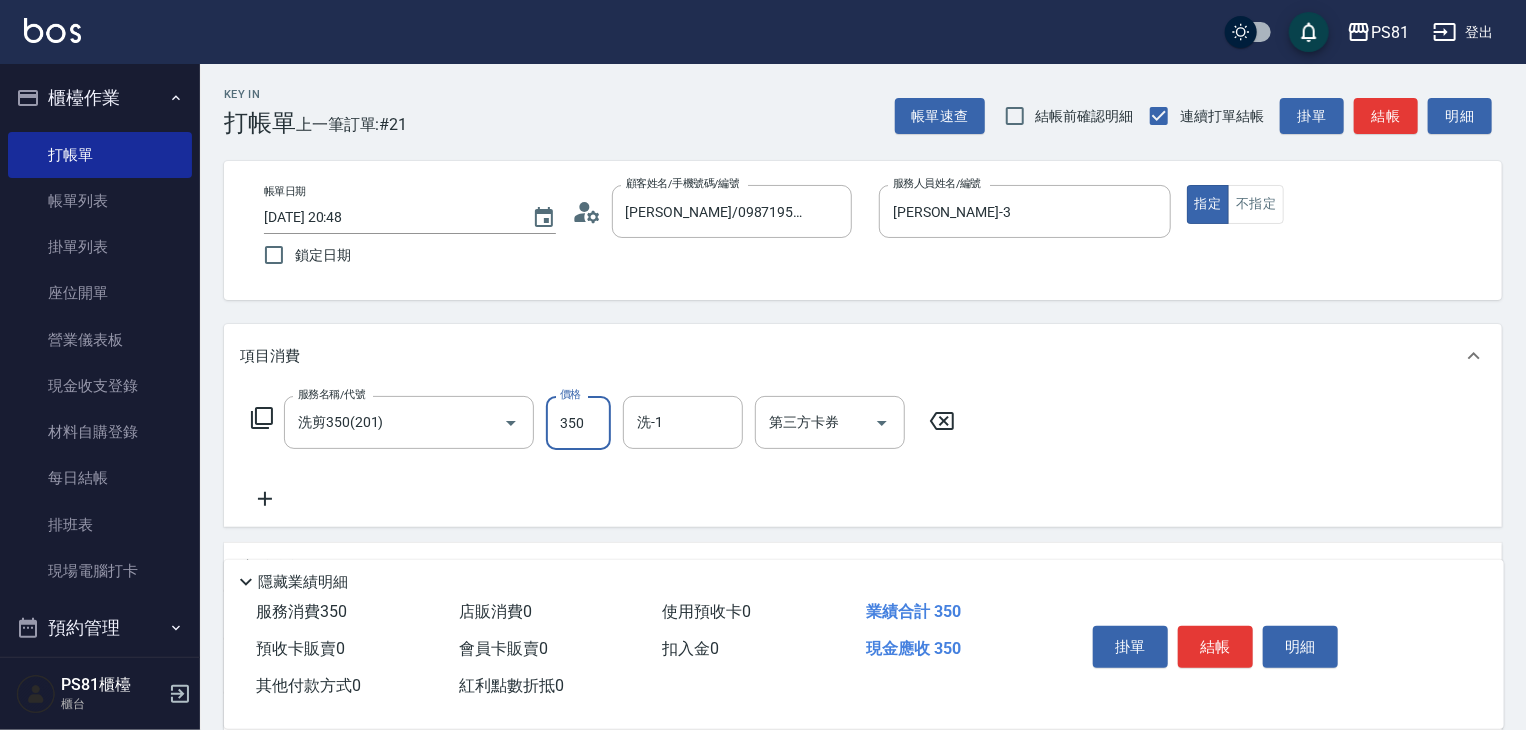 click on "350" at bounding box center [578, 423] 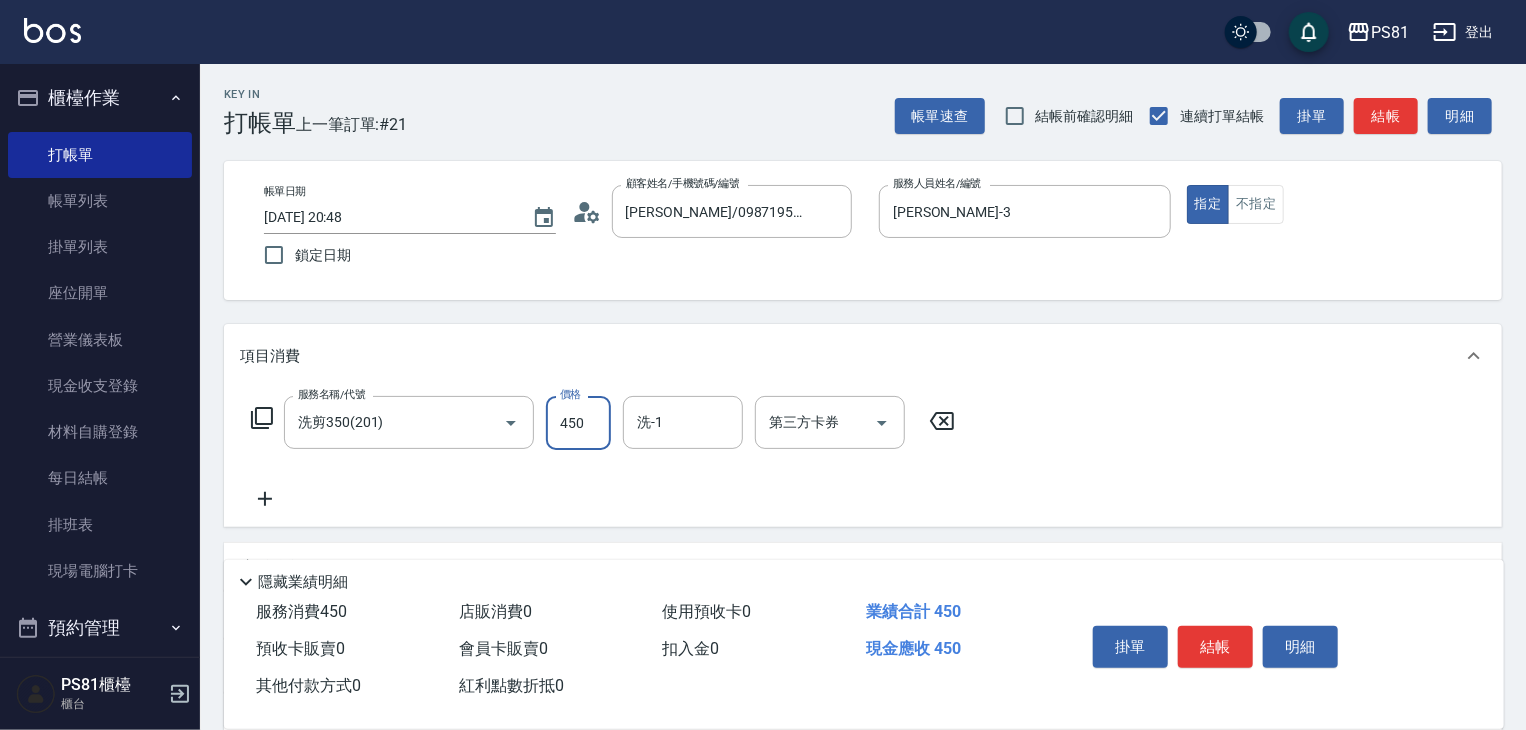 type on "450" 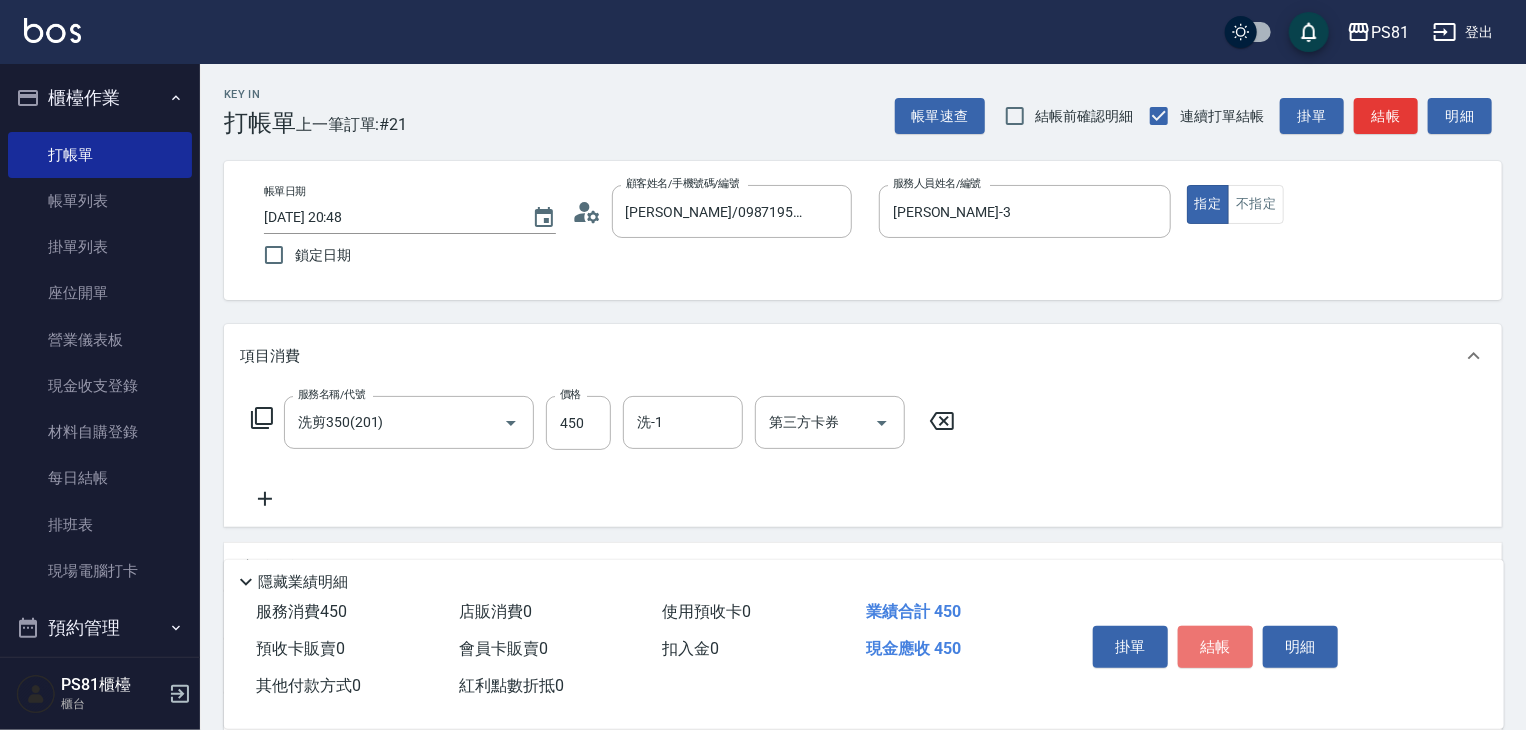 click on "結帳" at bounding box center [1215, 647] 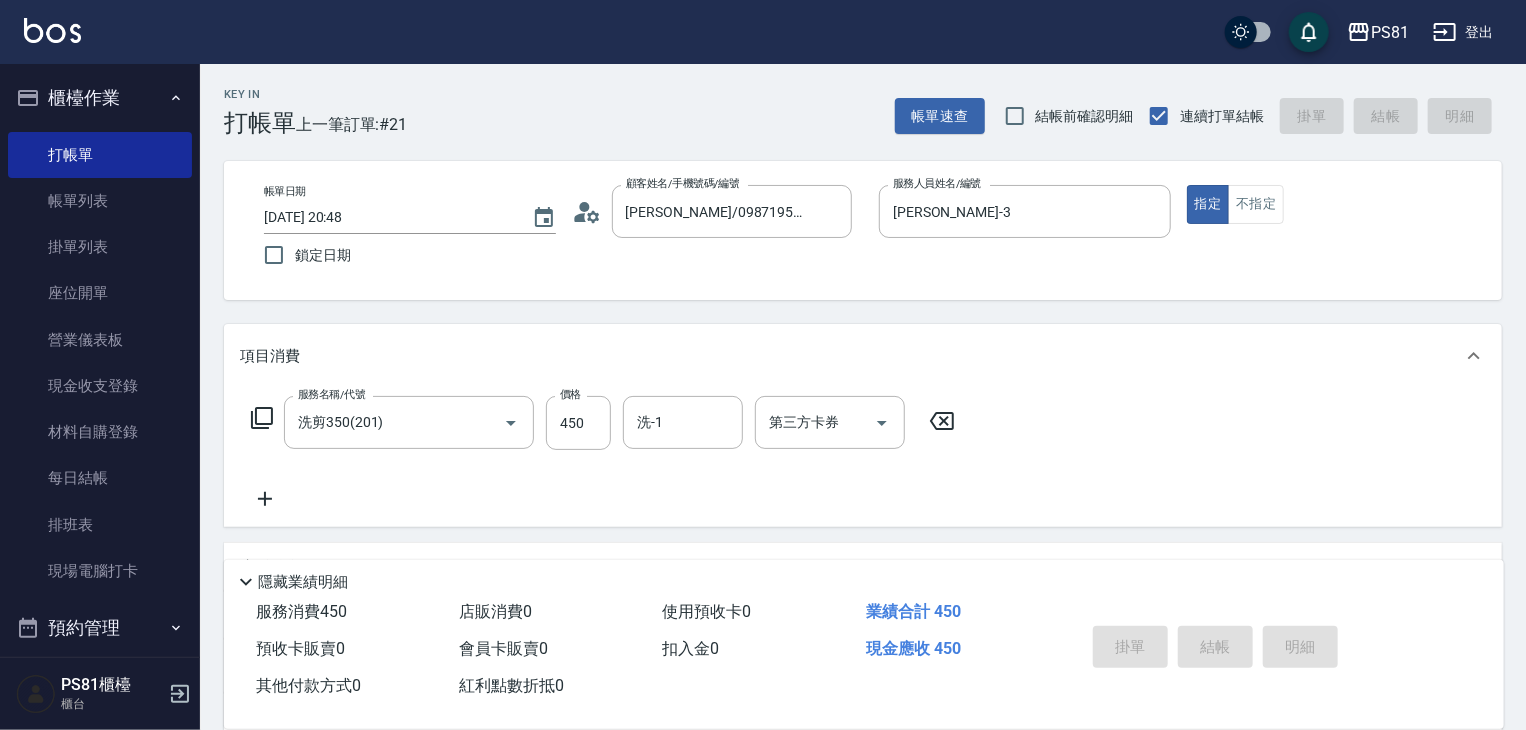type on "[DATE] 20:49" 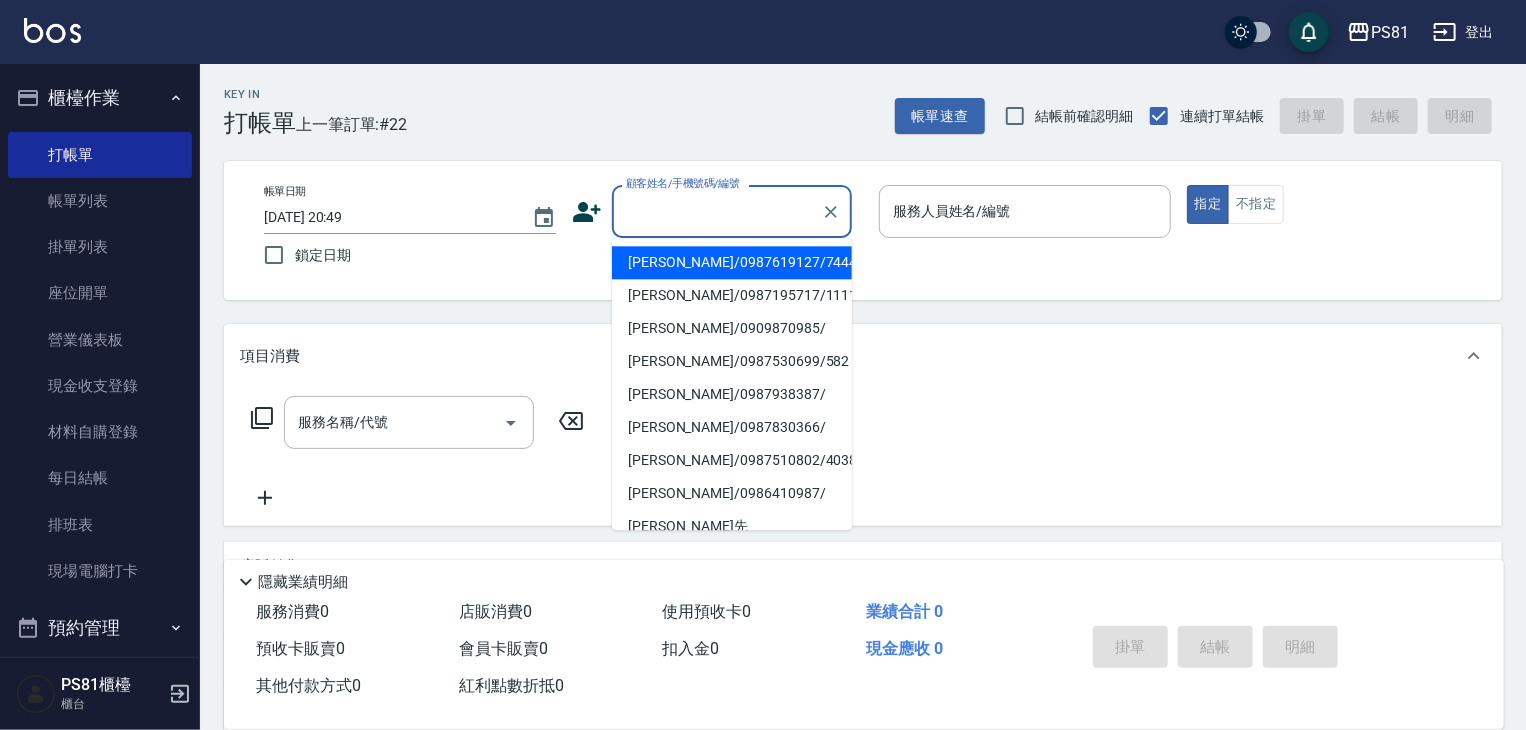 click on "顧客姓名/手機號碼/編號" at bounding box center [717, 211] 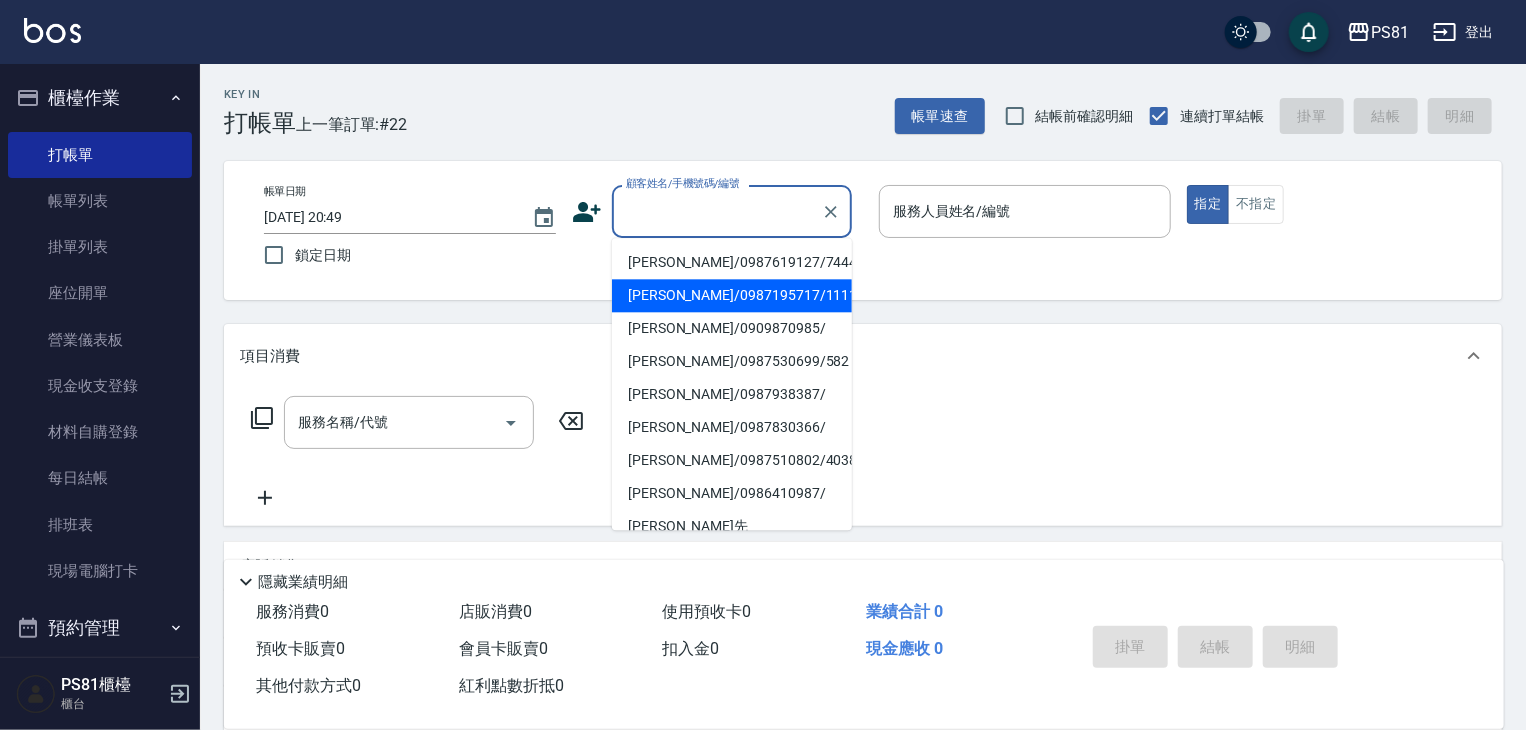 click on "[PERSON_NAME]/0987195717/111111" at bounding box center (732, 295) 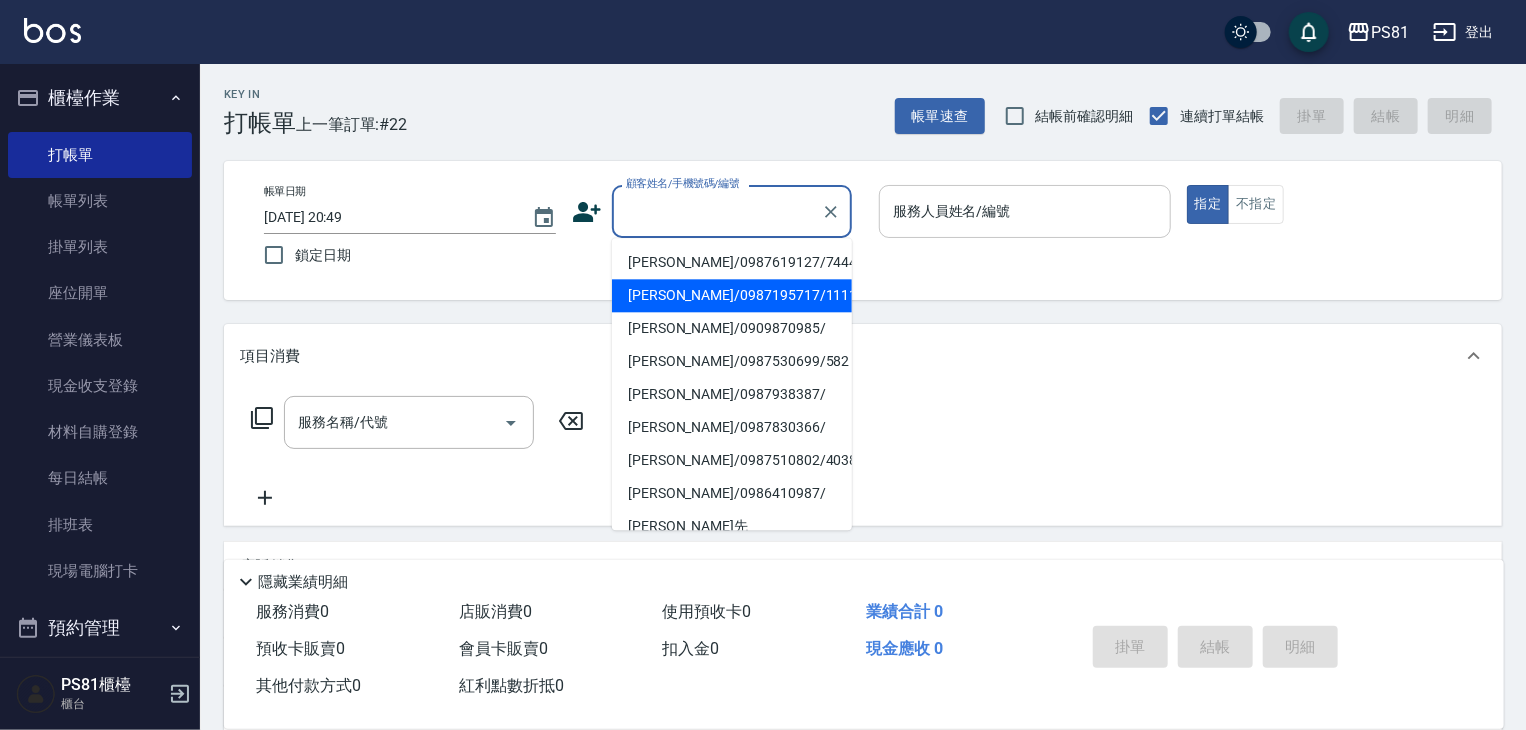 type on "[PERSON_NAME]/0987195717/111111" 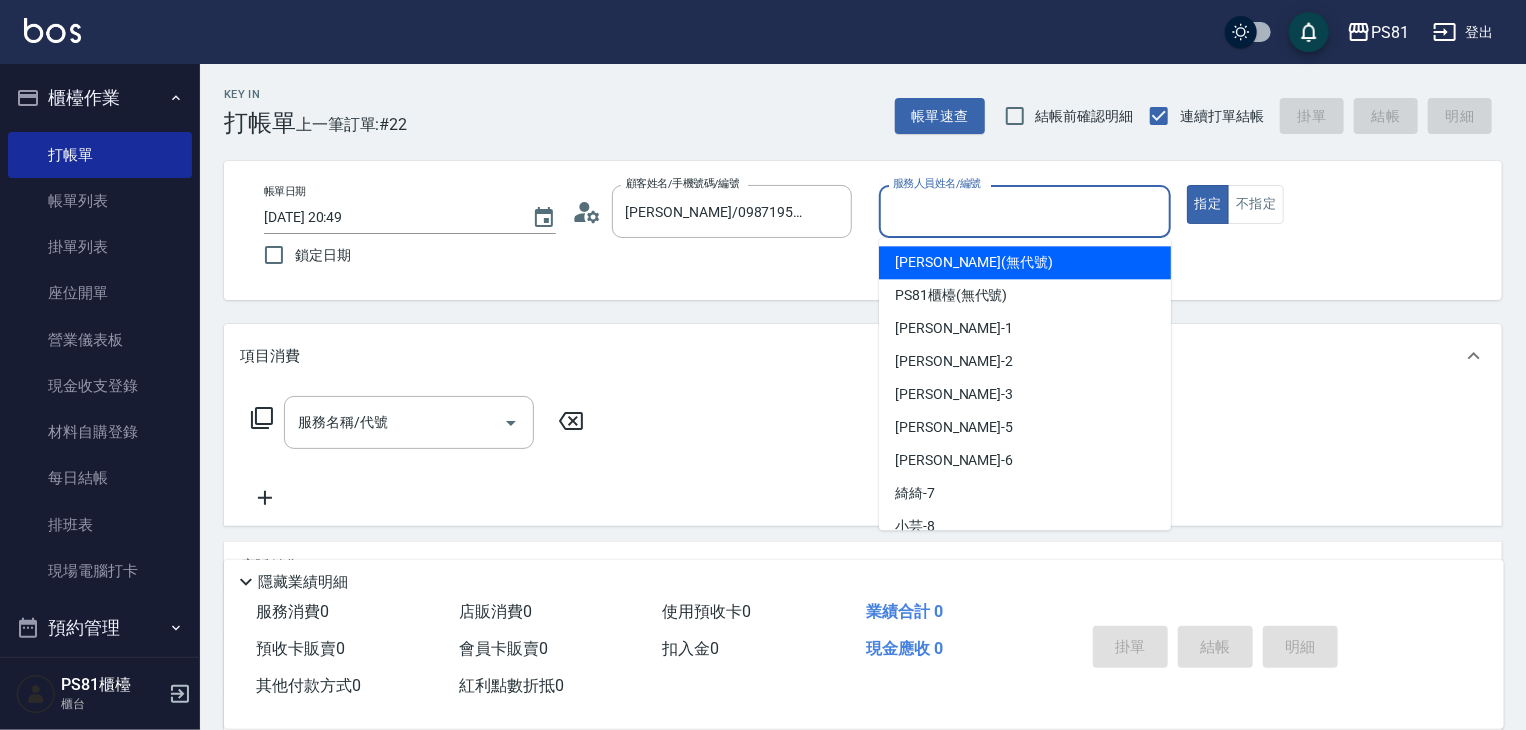 click on "服務人員姓名/編號" at bounding box center [1025, 211] 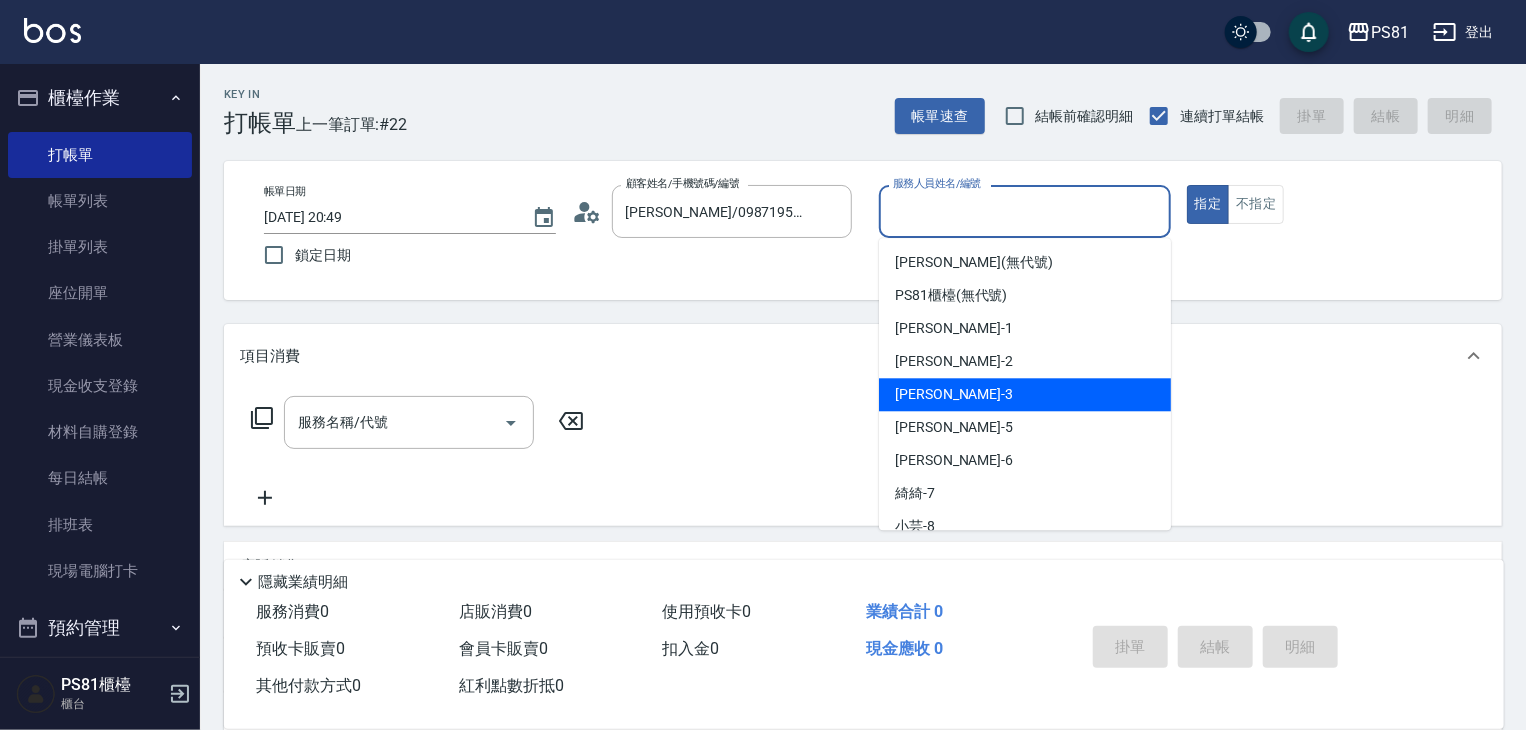 click on "[PERSON_NAME] -3" at bounding box center [1025, 394] 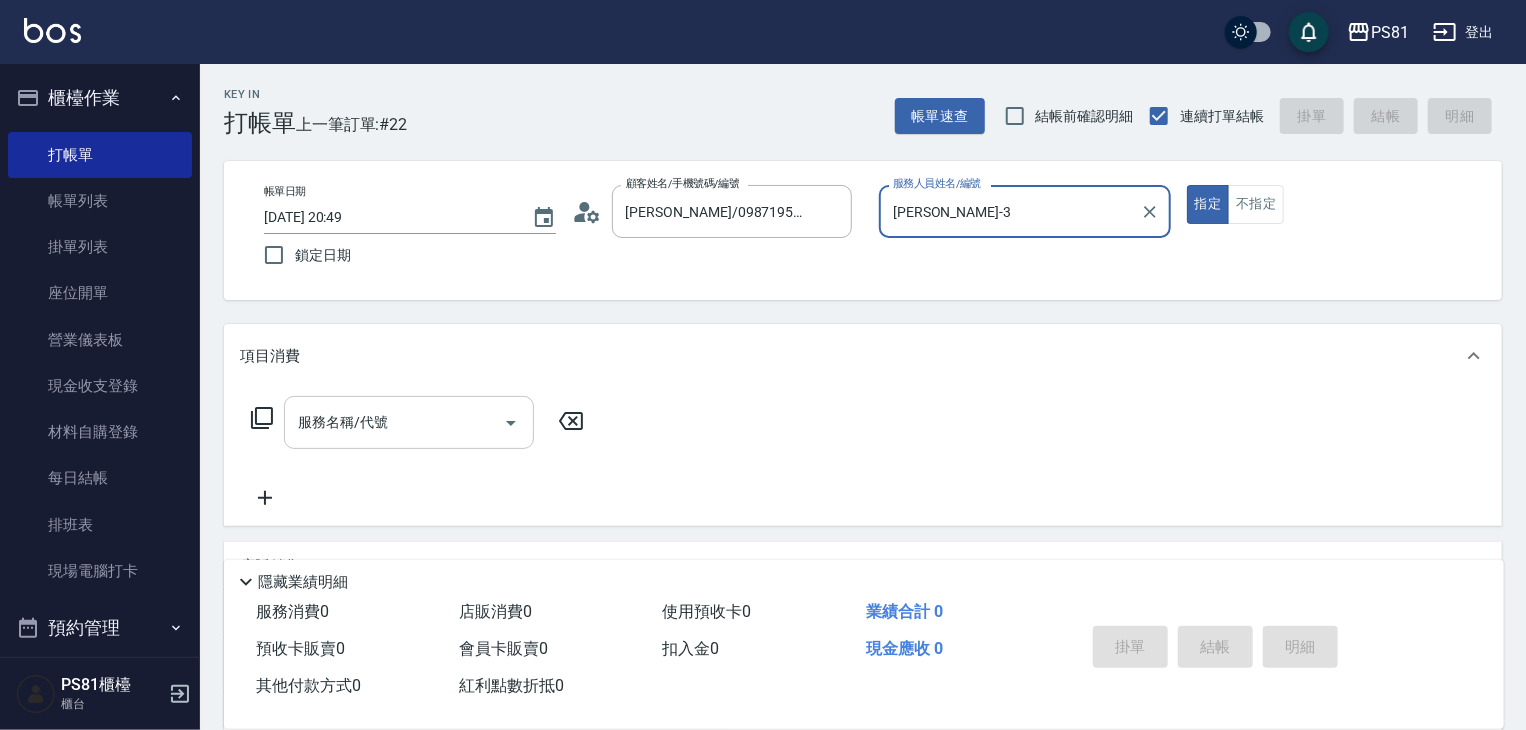 click on "服務名稱/代號" at bounding box center [394, 422] 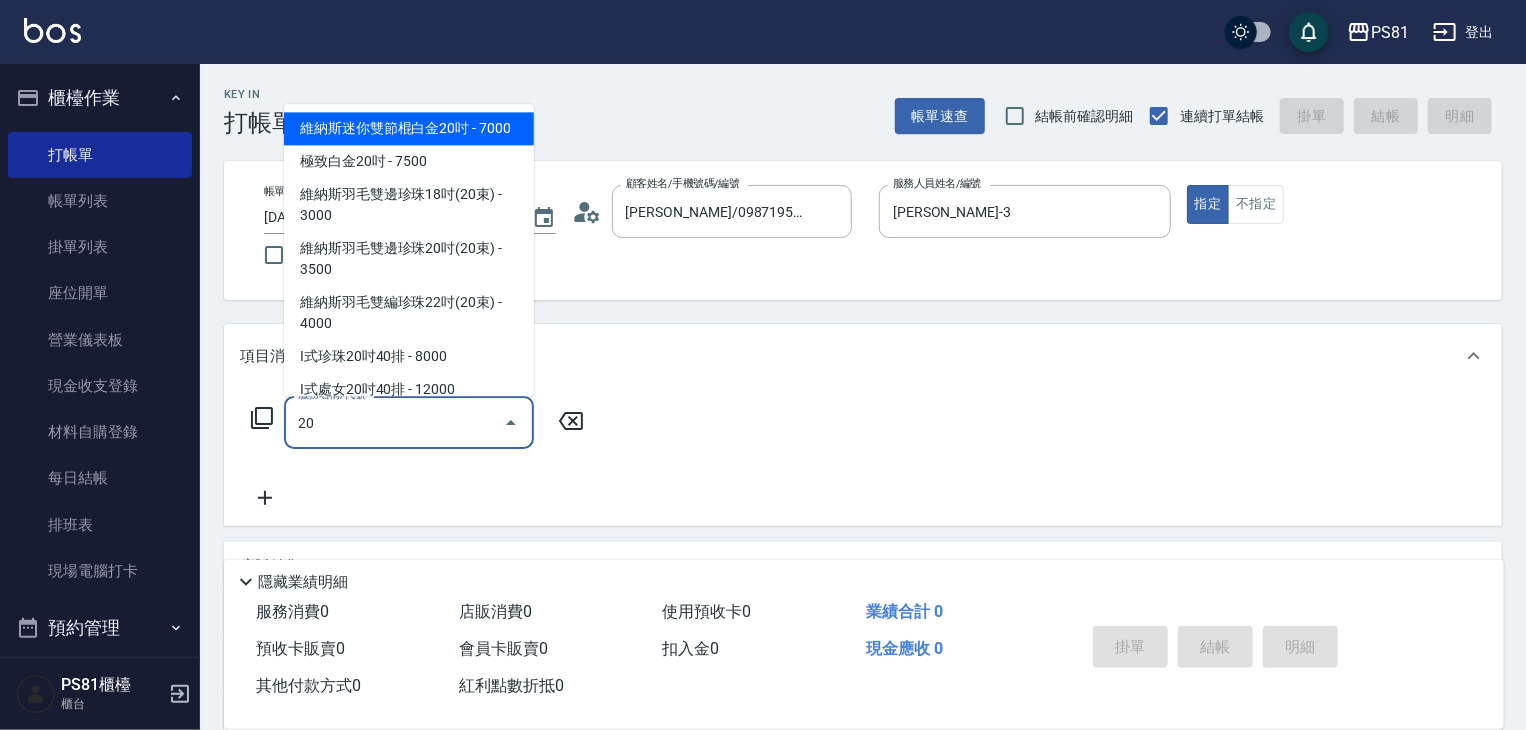 type on "2" 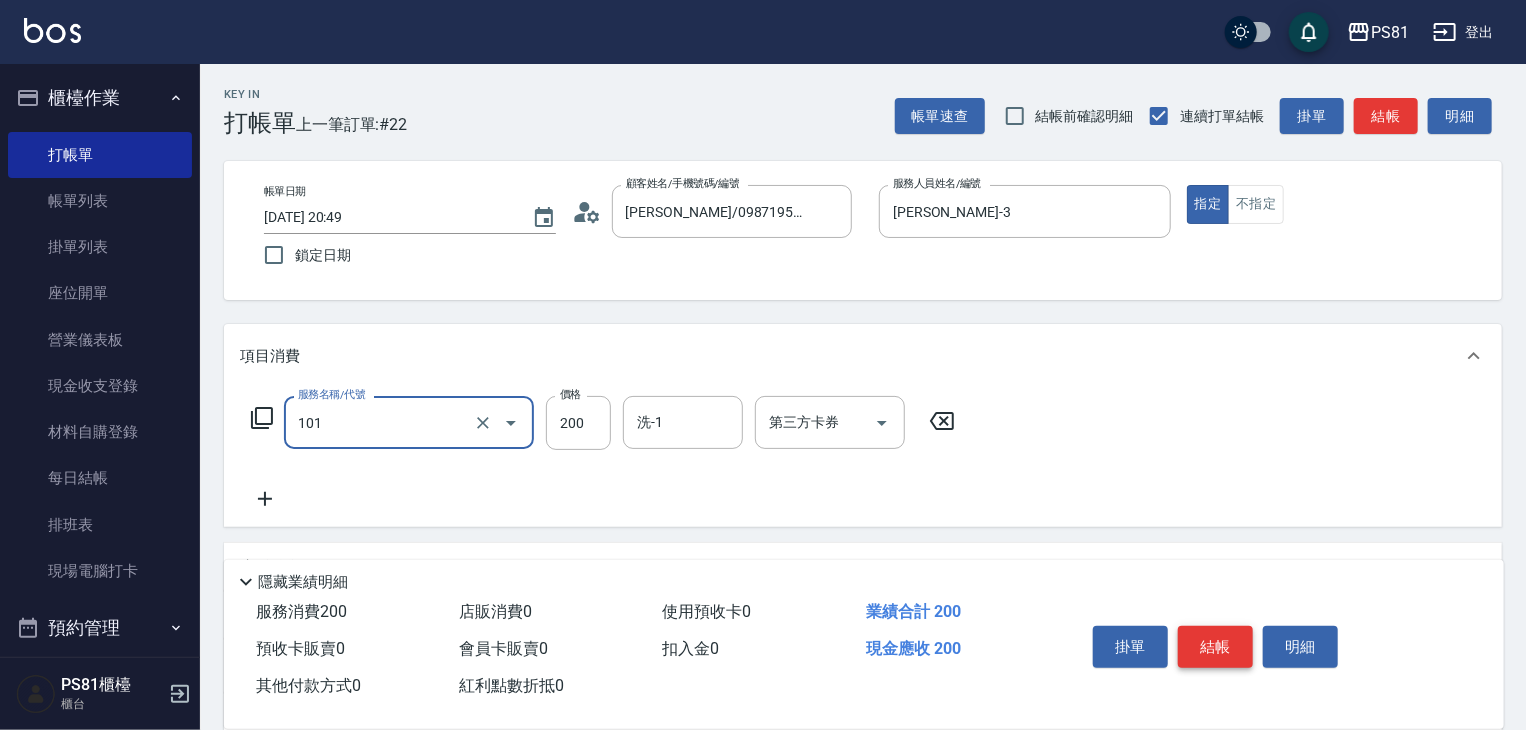 type on "一般洗髮(101)" 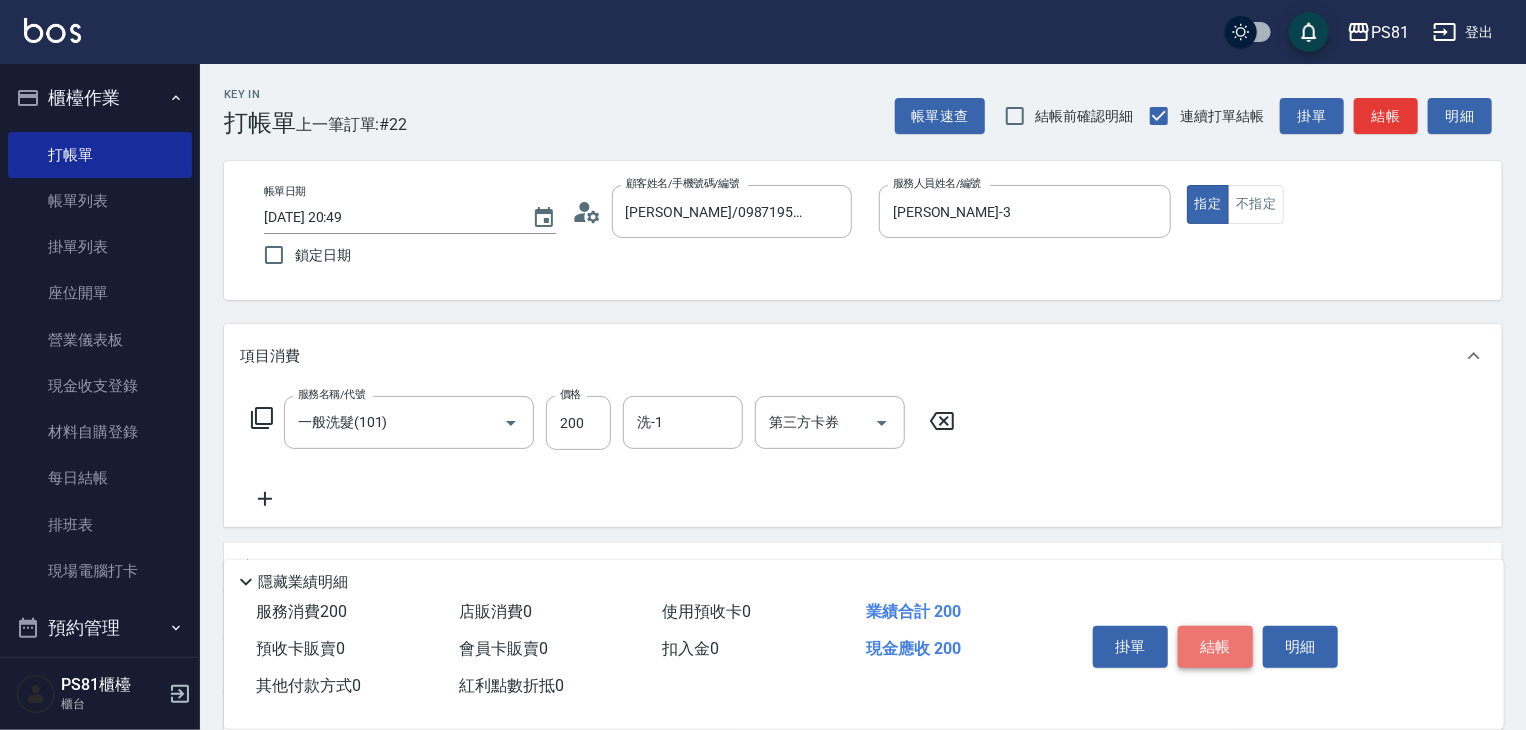 click on "結帳" at bounding box center [1215, 647] 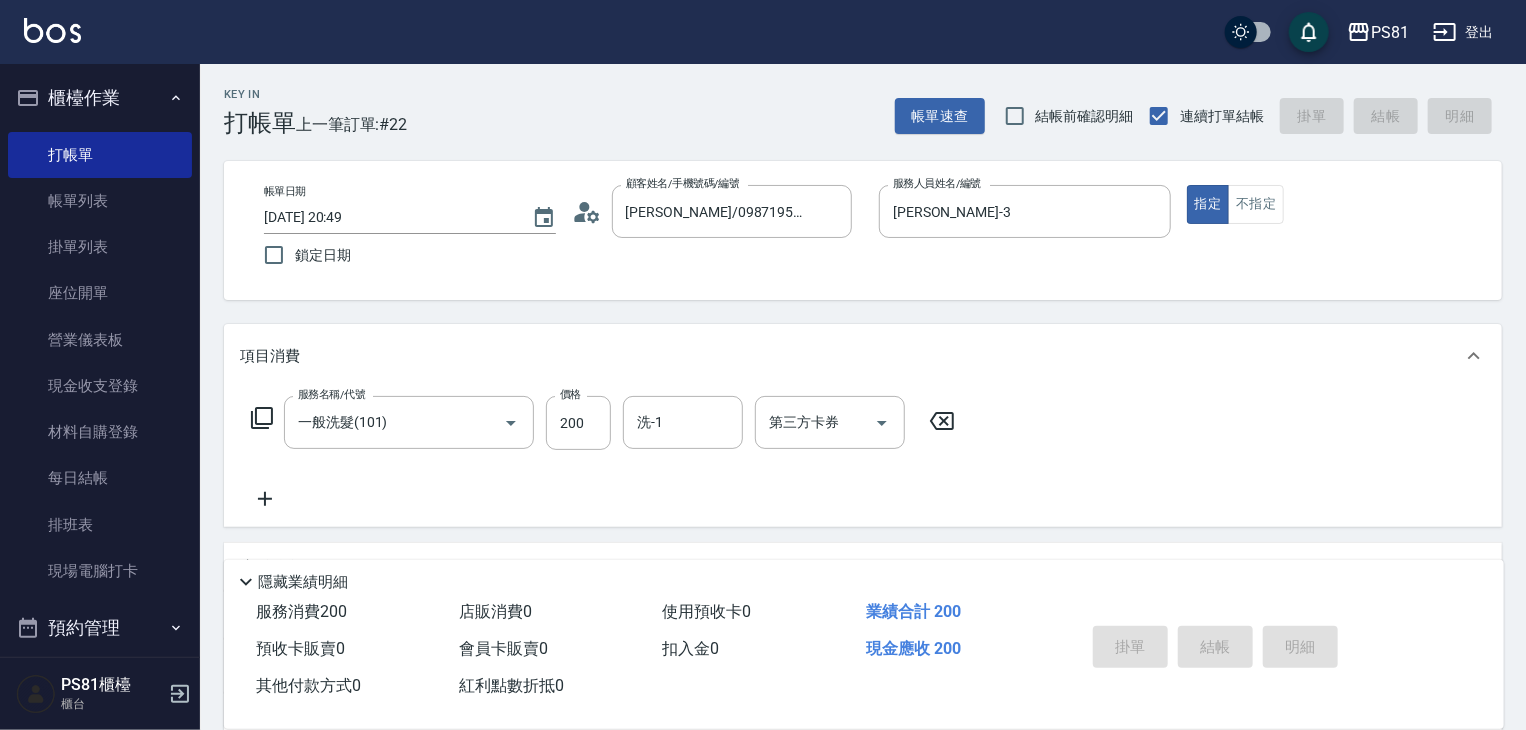 type on "[DATE] 20:50" 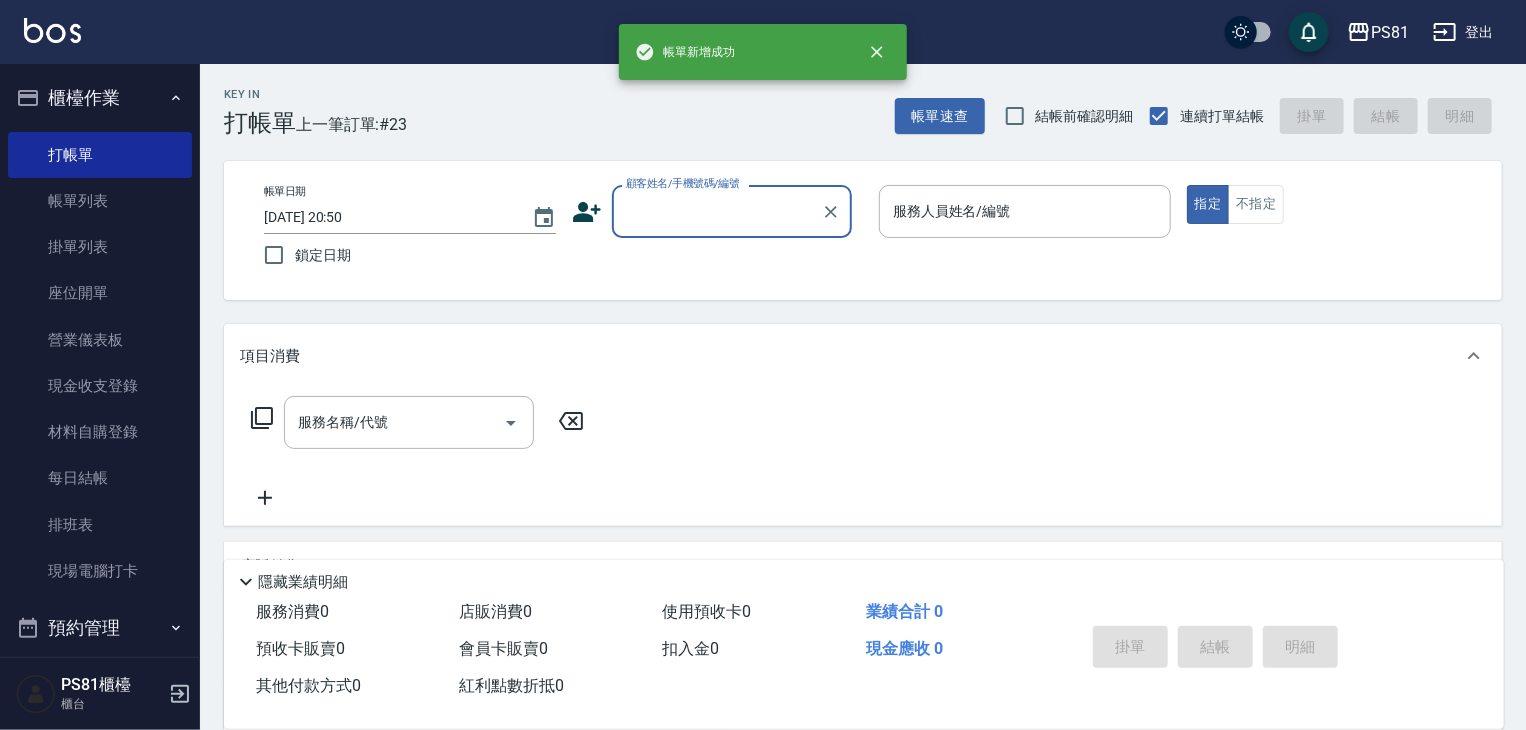click on "顧客姓名/手機號碼/編號" at bounding box center [732, 211] 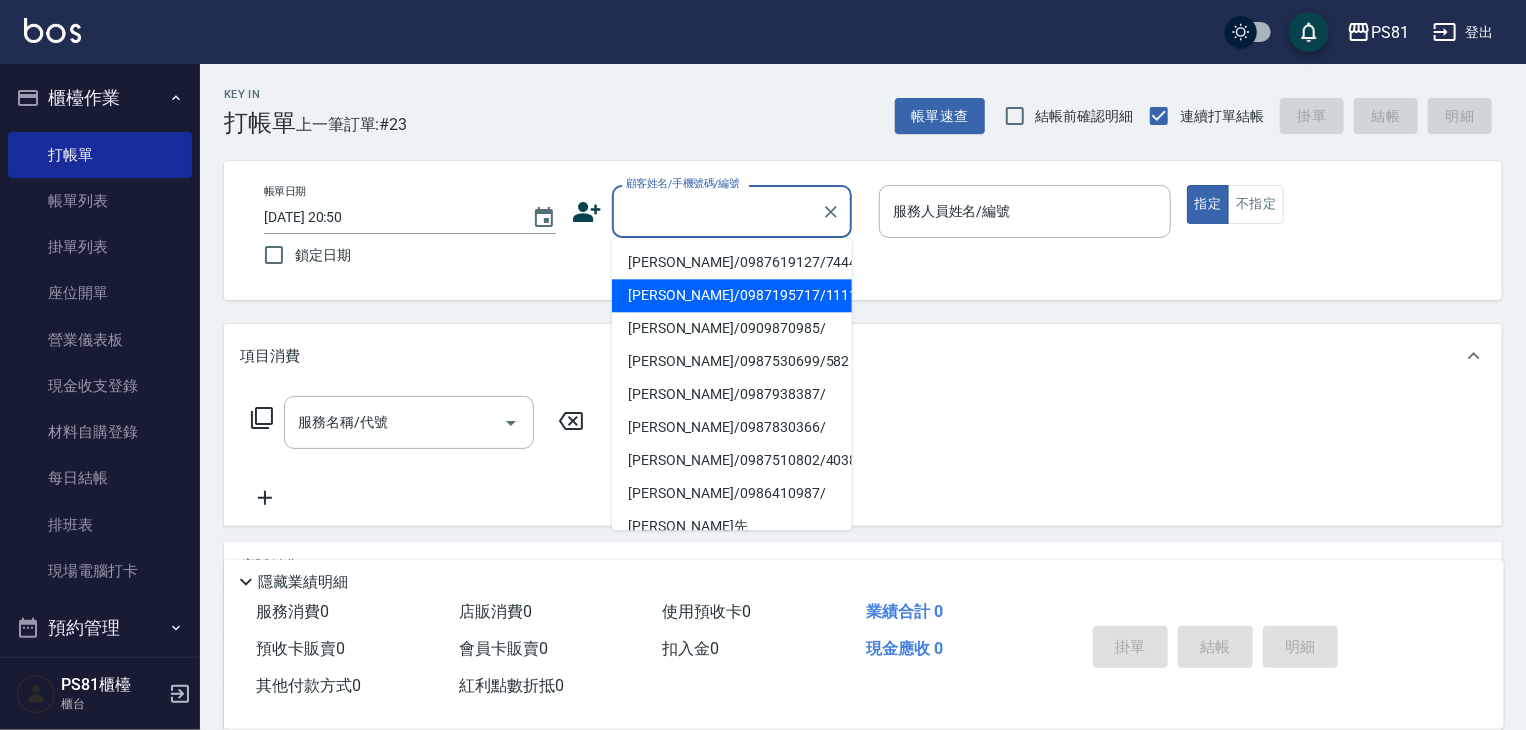 click on "[PERSON_NAME]/0987195717/111111" at bounding box center (732, 295) 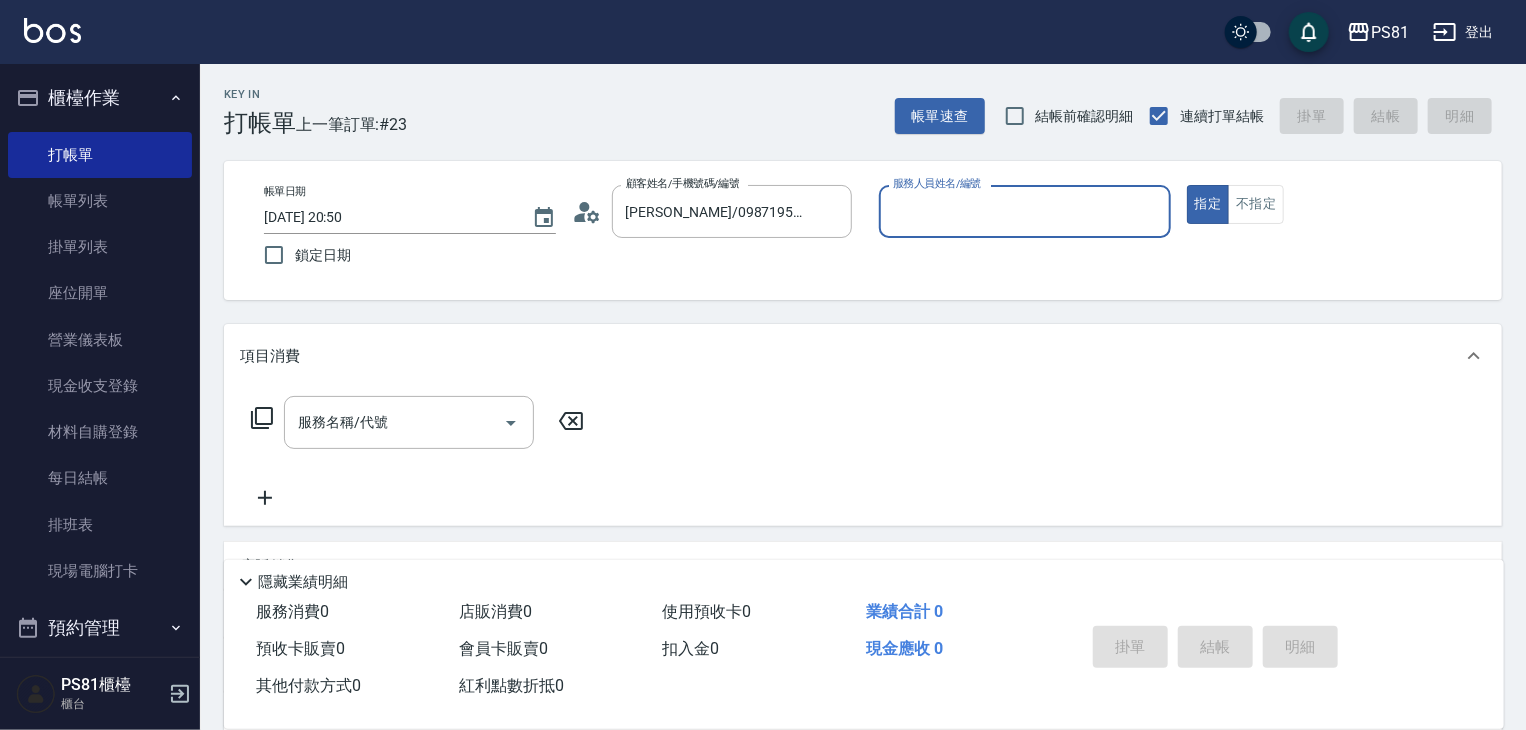 click on "服務人員姓名/編號" at bounding box center (1025, 211) 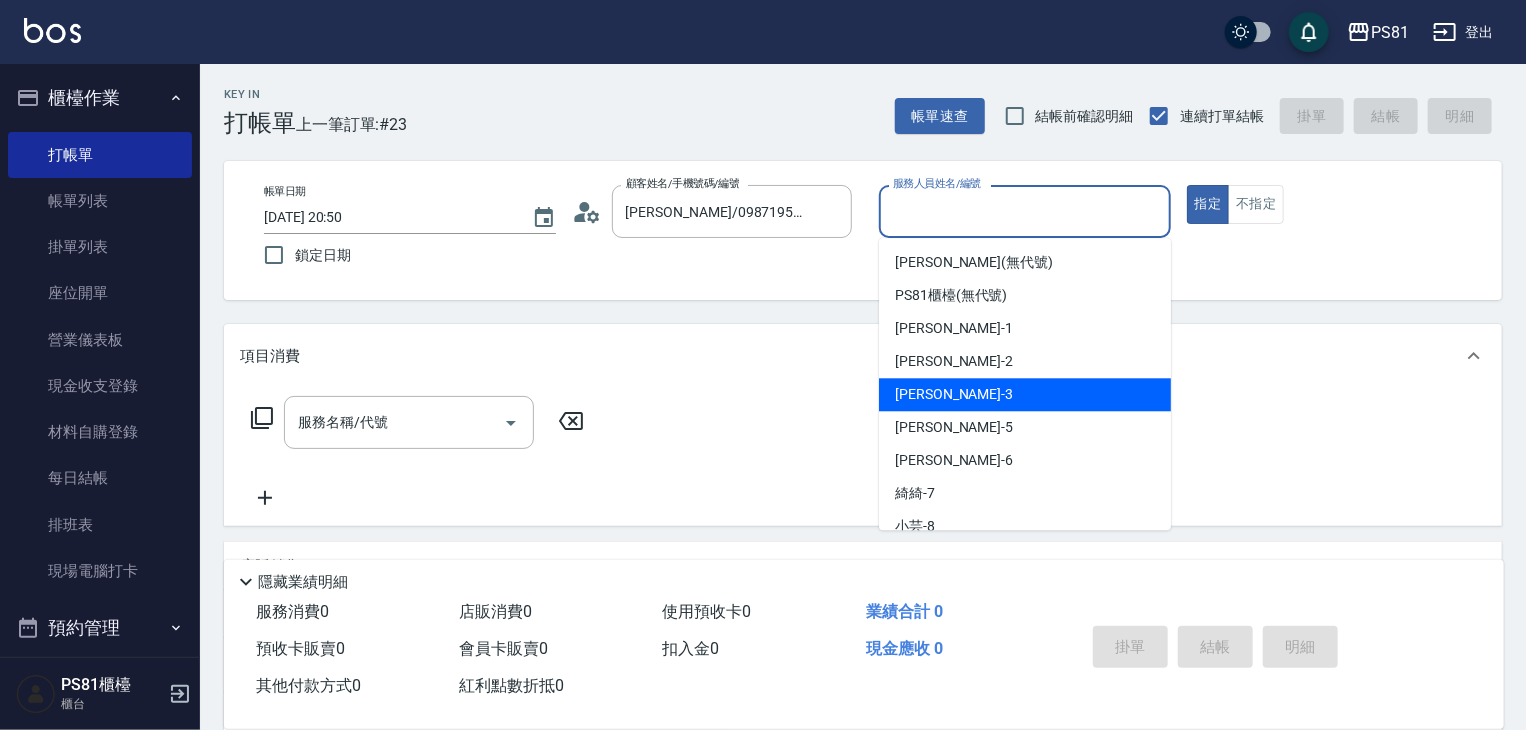 click on "[PERSON_NAME] -3" at bounding box center (954, 394) 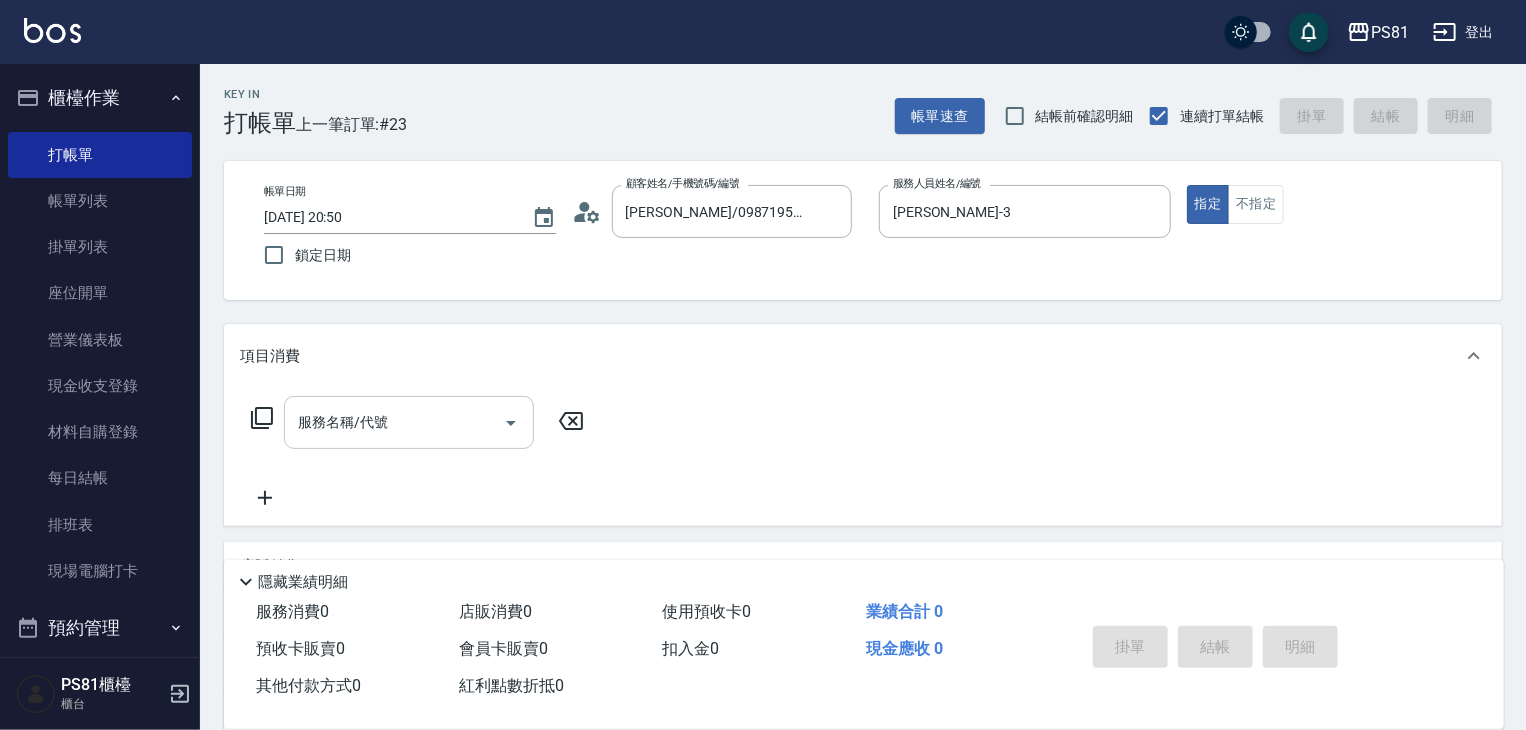 drag, startPoint x: 424, startPoint y: 385, endPoint x: 408, endPoint y: 401, distance: 22.627417 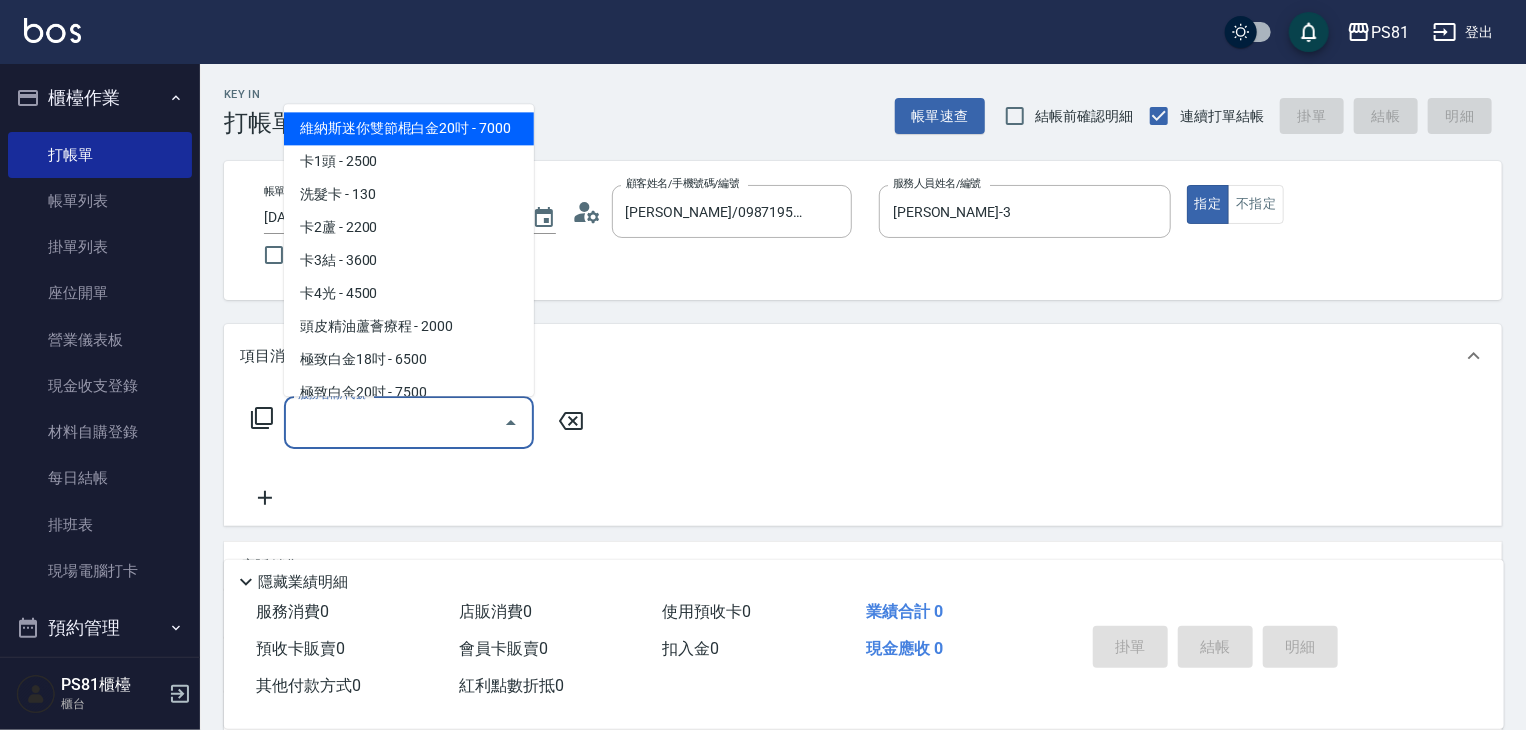 click on "服務名稱/代號" at bounding box center (394, 422) 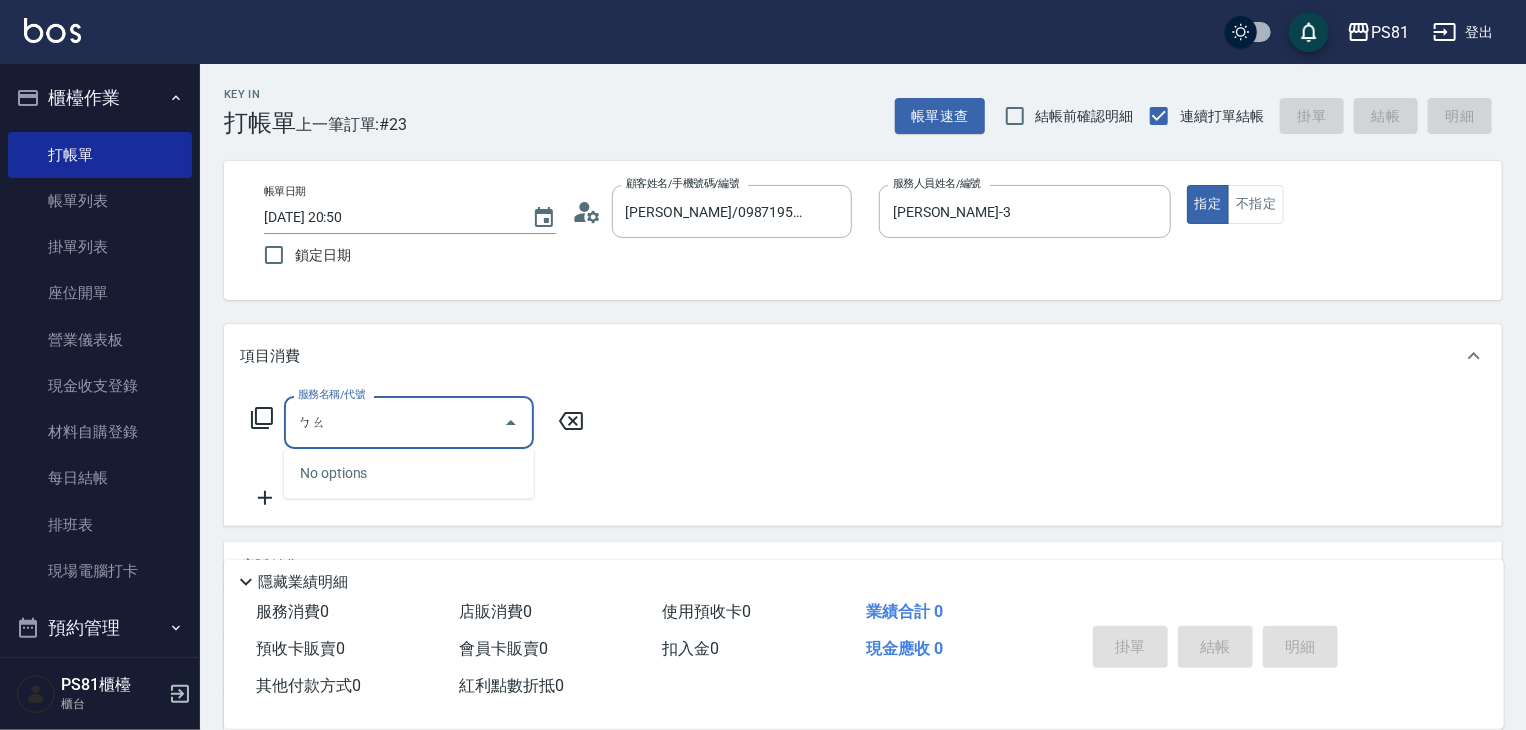 type on "保" 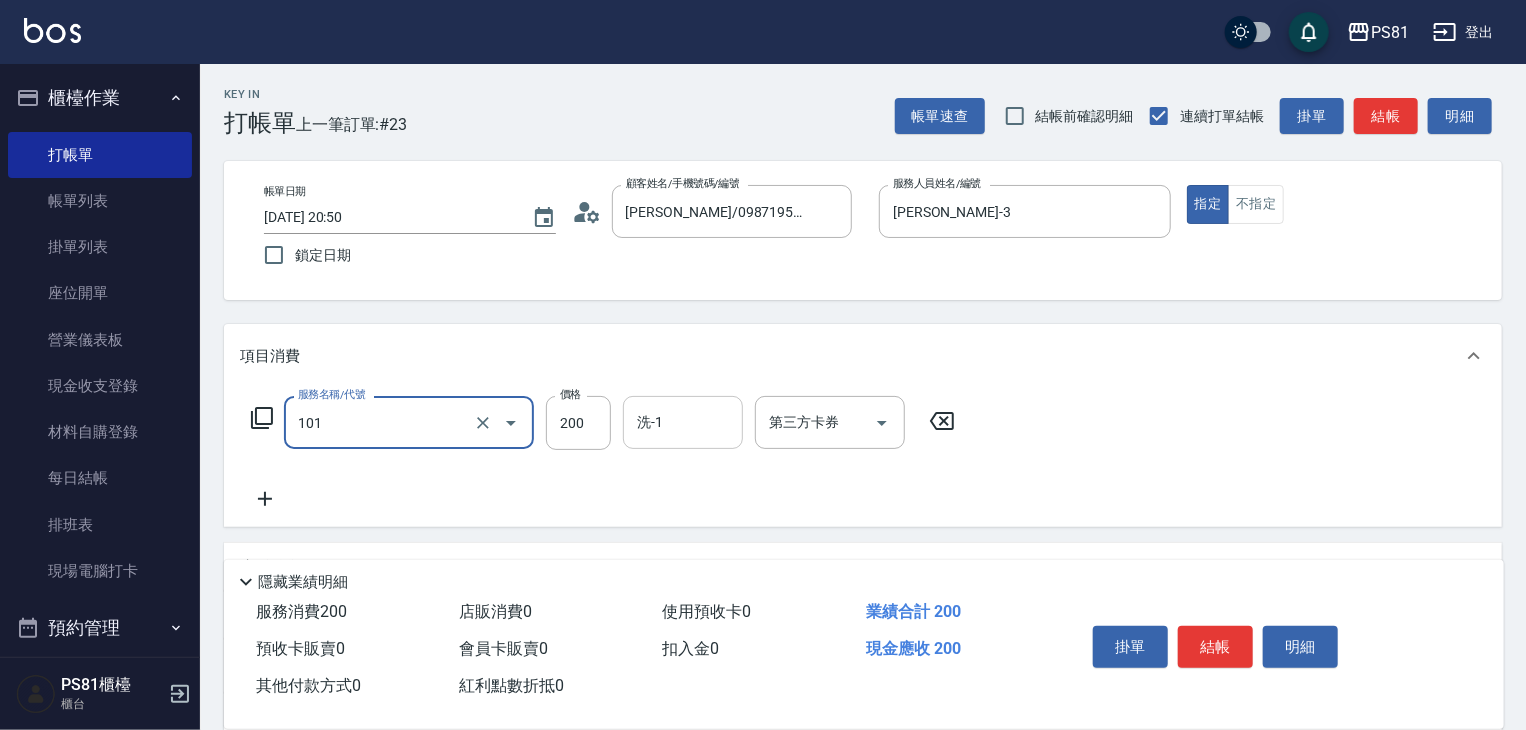 type on "一般洗髮(101)" 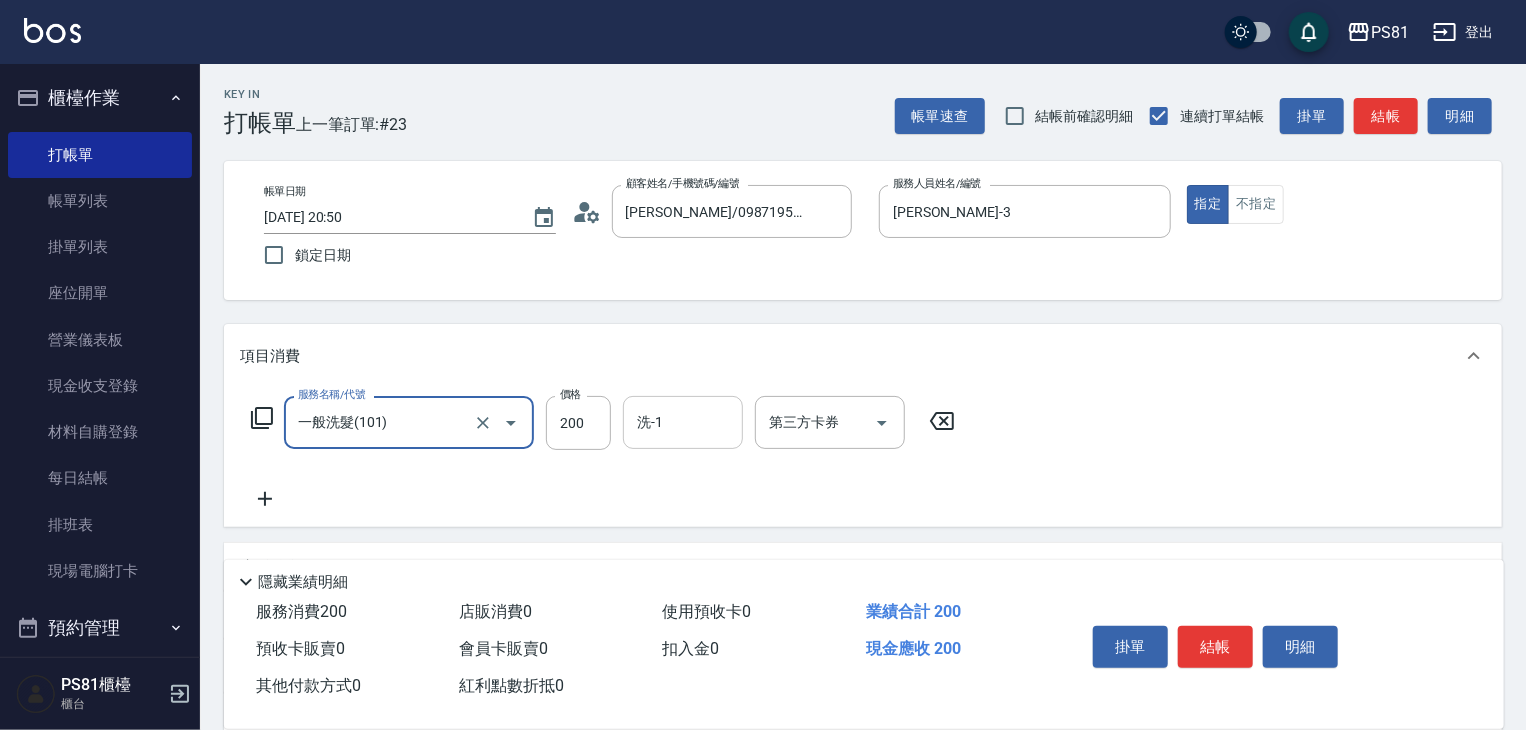 click on "洗-1" at bounding box center [683, 422] 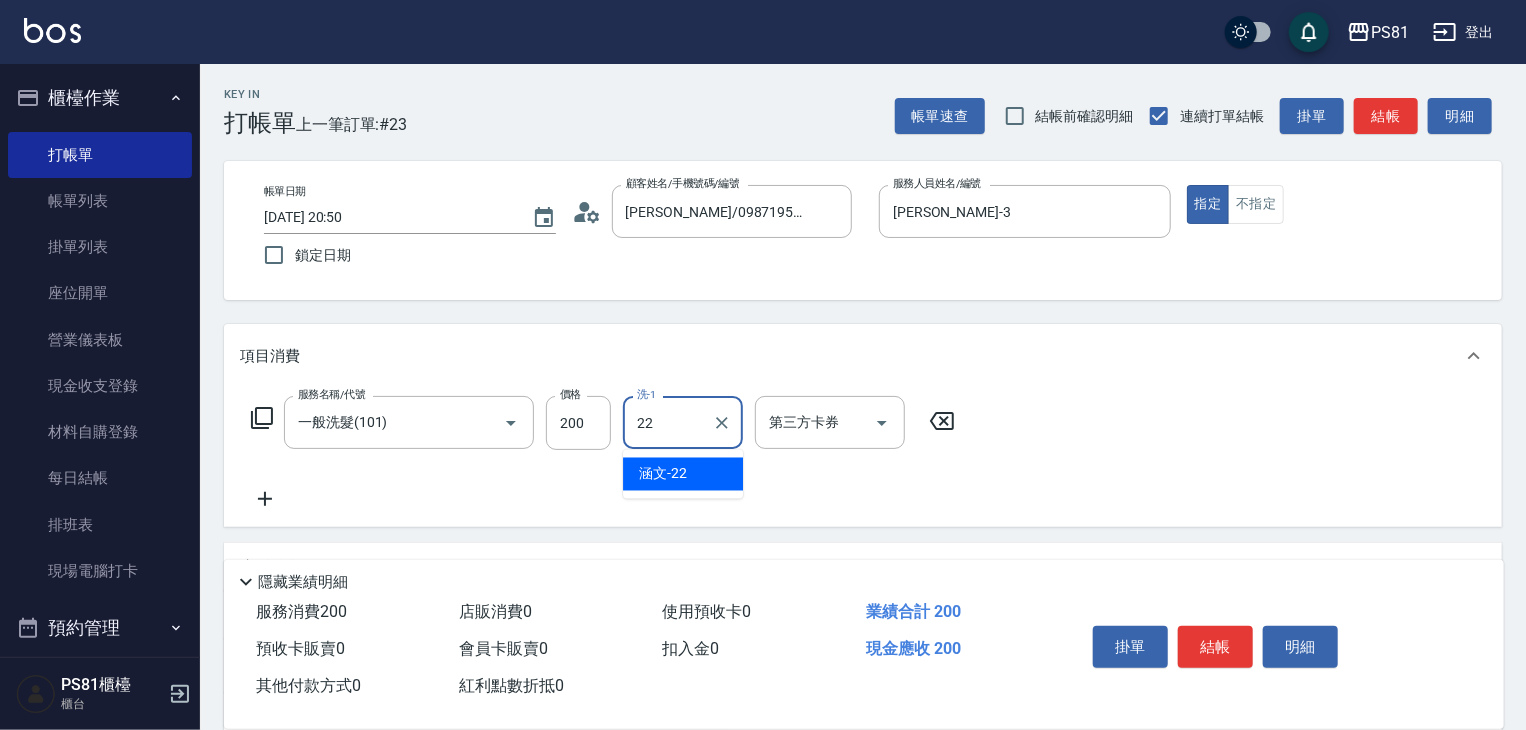 type on "涵文-22" 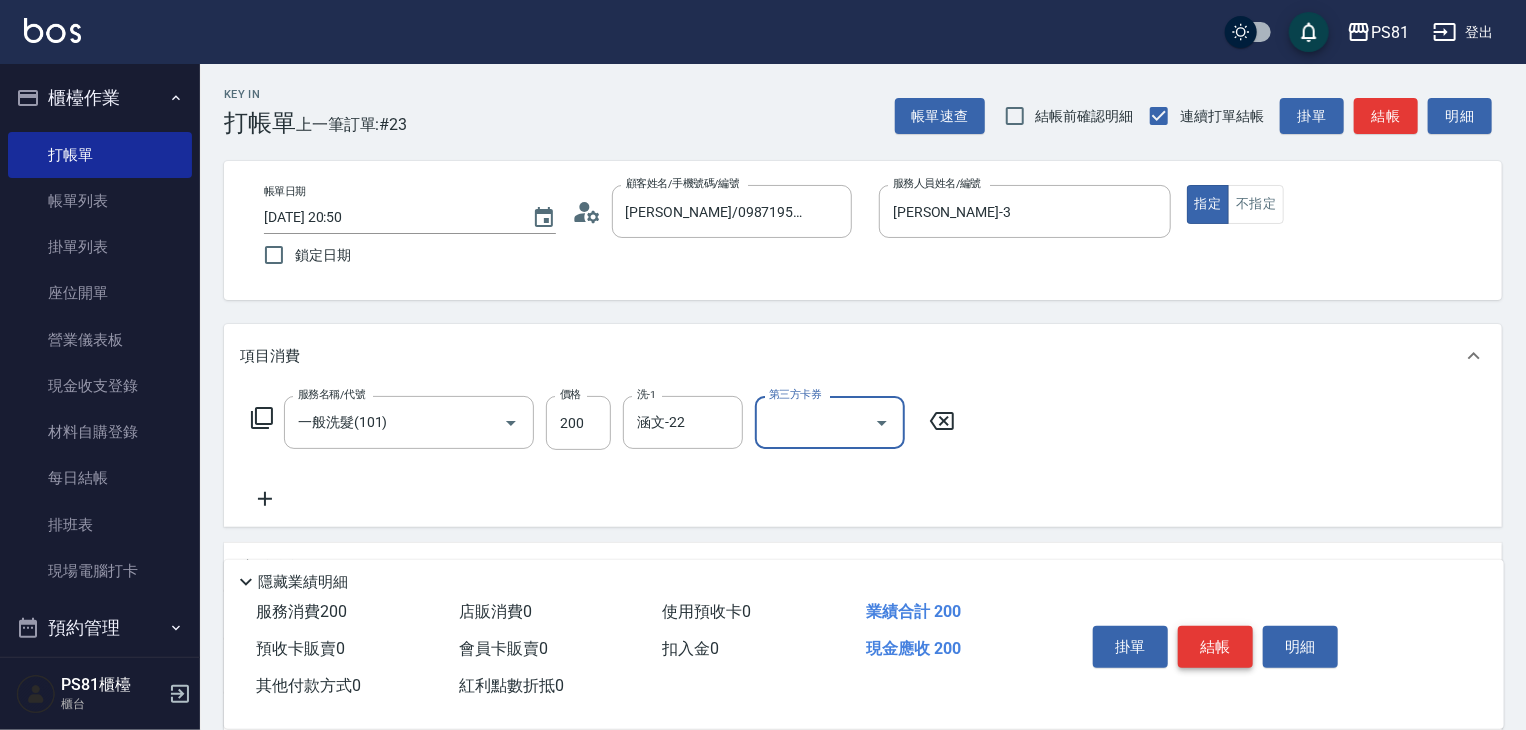 click on "結帳" at bounding box center [1215, 647] 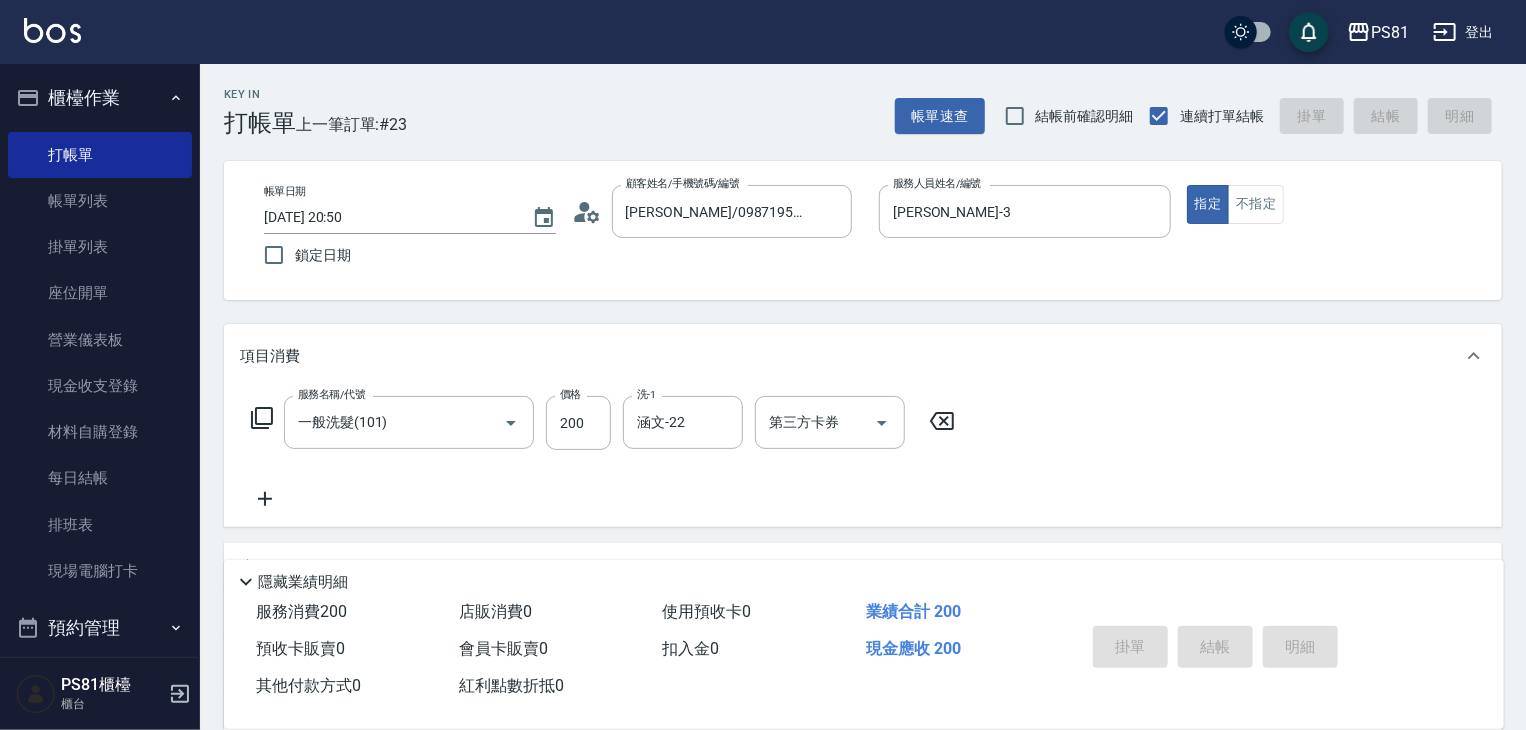 type 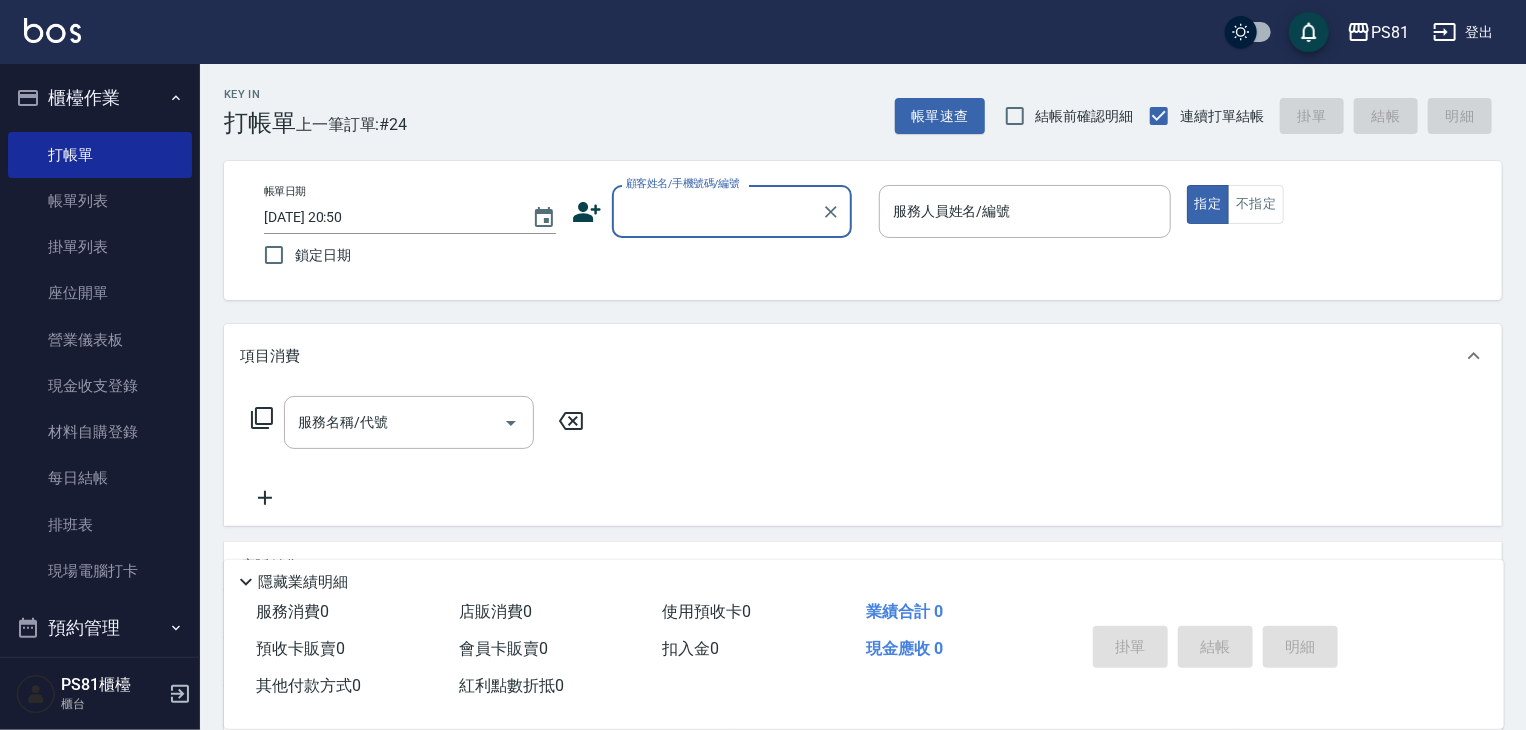 drag, startPoint x: 645, startPoint y: 188, endPoint x: 670, endPoint y: 235, distance: 53.235325 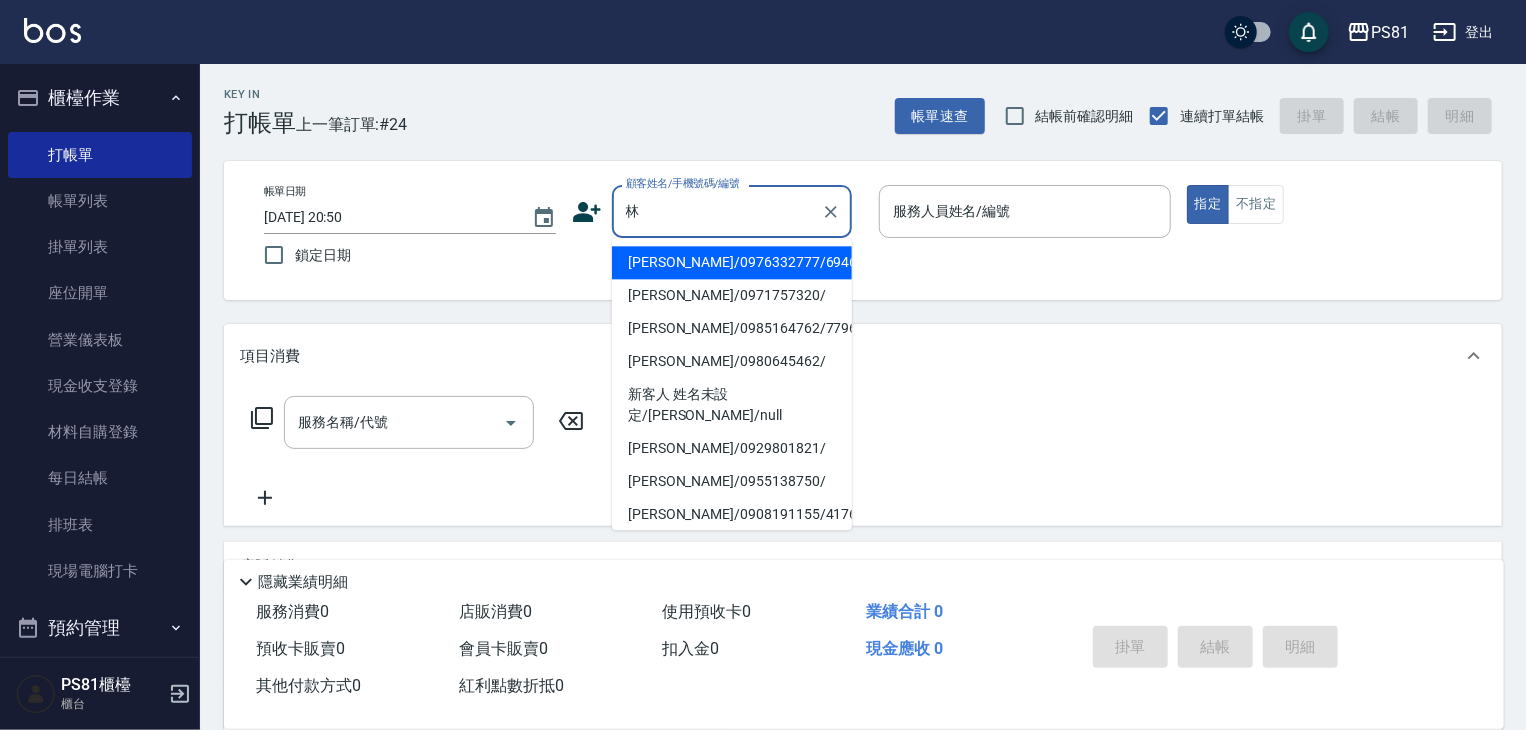 click on "[PERSON_NAME]/0929801821/" at bounding box center [732, 448] 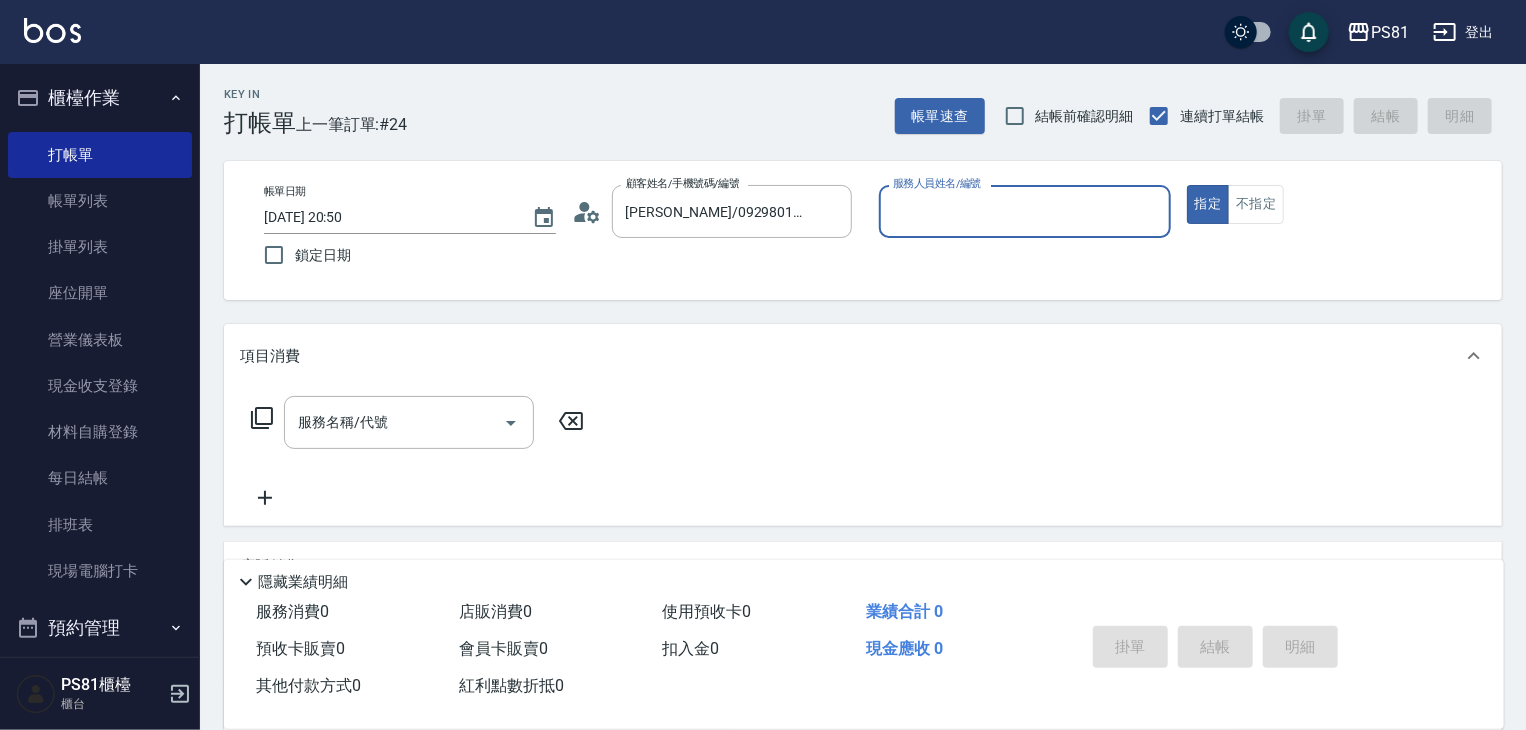 click on "服務人員姓名/編號" at bounding box center (1025, 211) 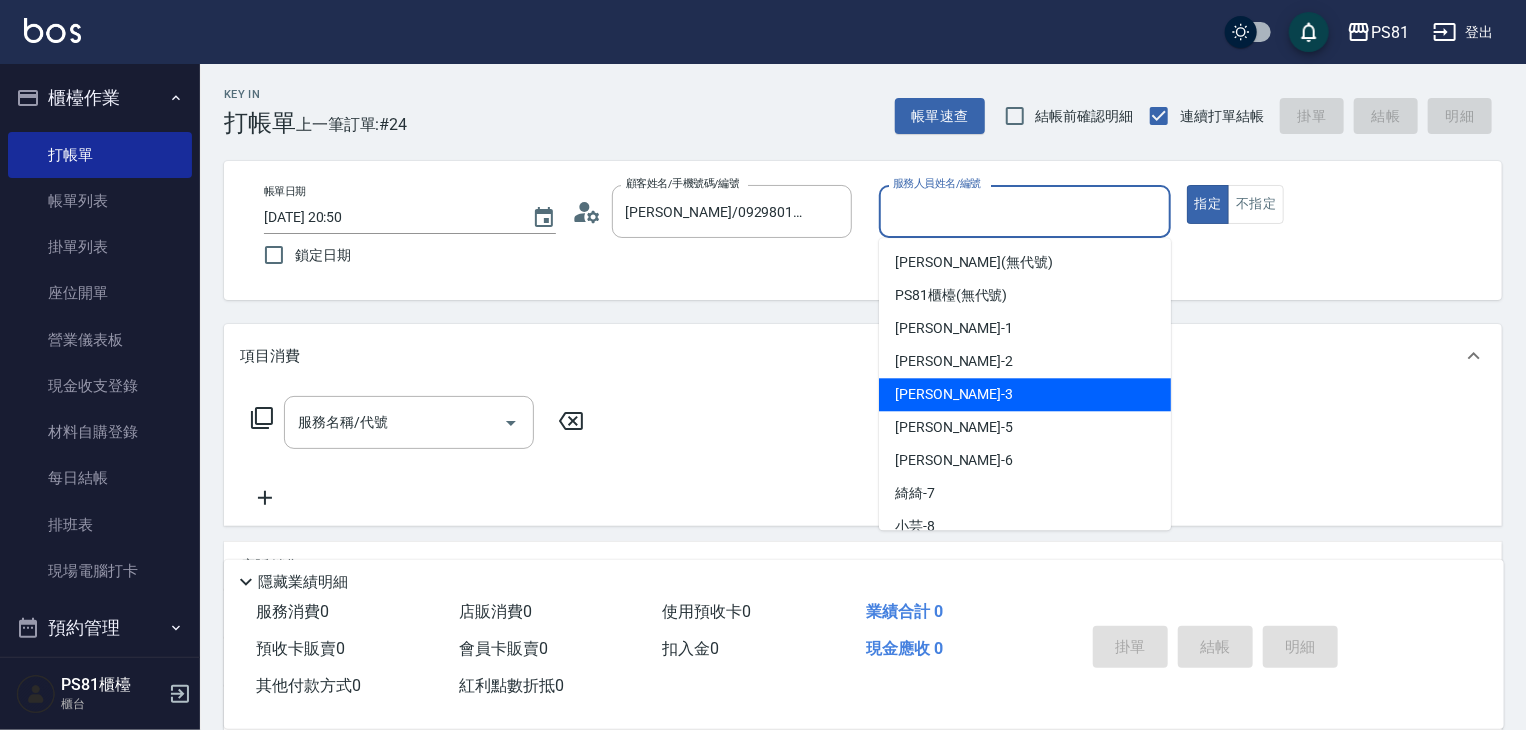 click on "[PERSON_NAME] -3" at bounding box center [1025, 394] 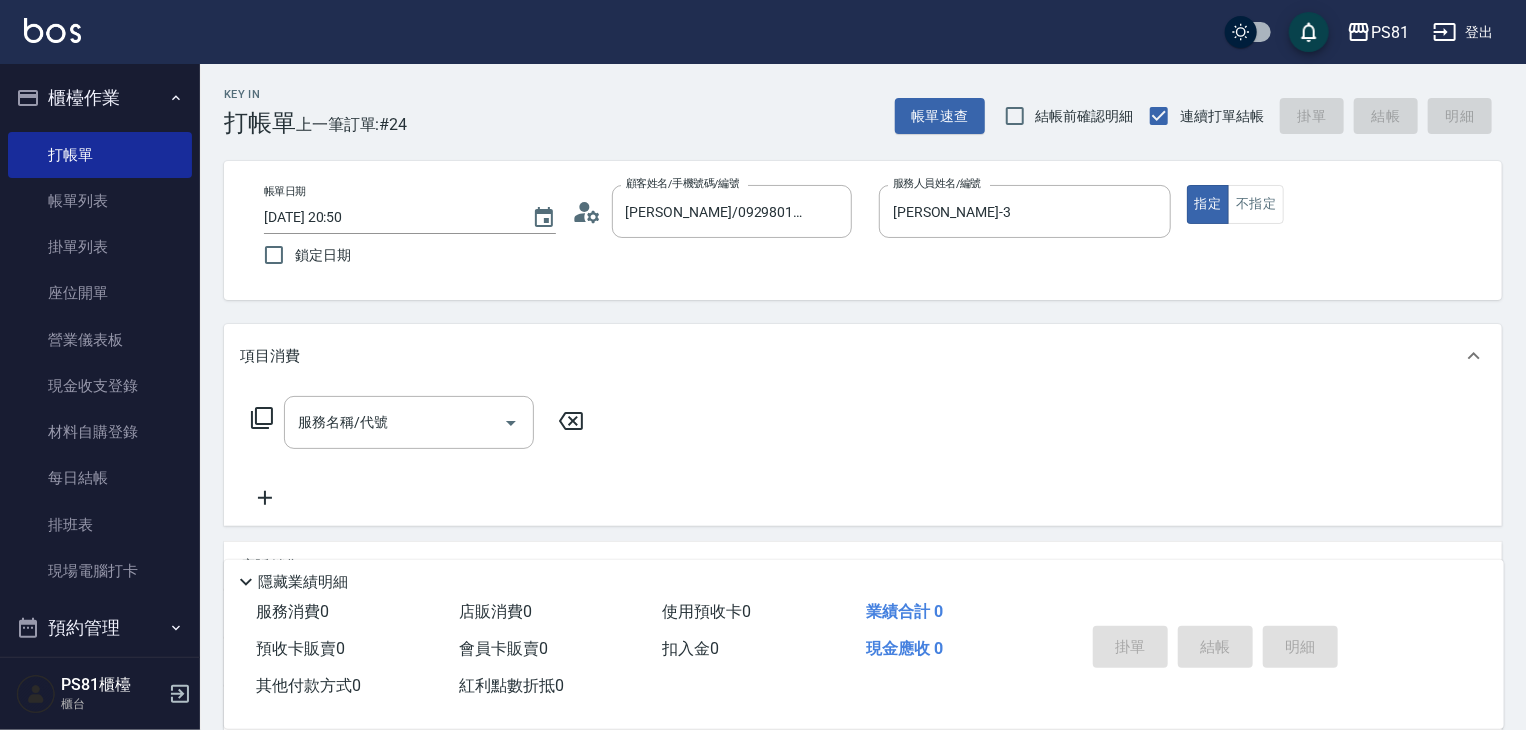 click on "帳單日期 [DATE] 20:50 鎖定日期 顧客姓名/手機號碼/編號 [PERSON_NAME]/0929801821/ 顧客姓名/手機號碼/編號 服務人員姓名/編號 [PERSON_NAME]-3 服務人員姓名/編號 指定 不指定" at bounding box center (863, 230) 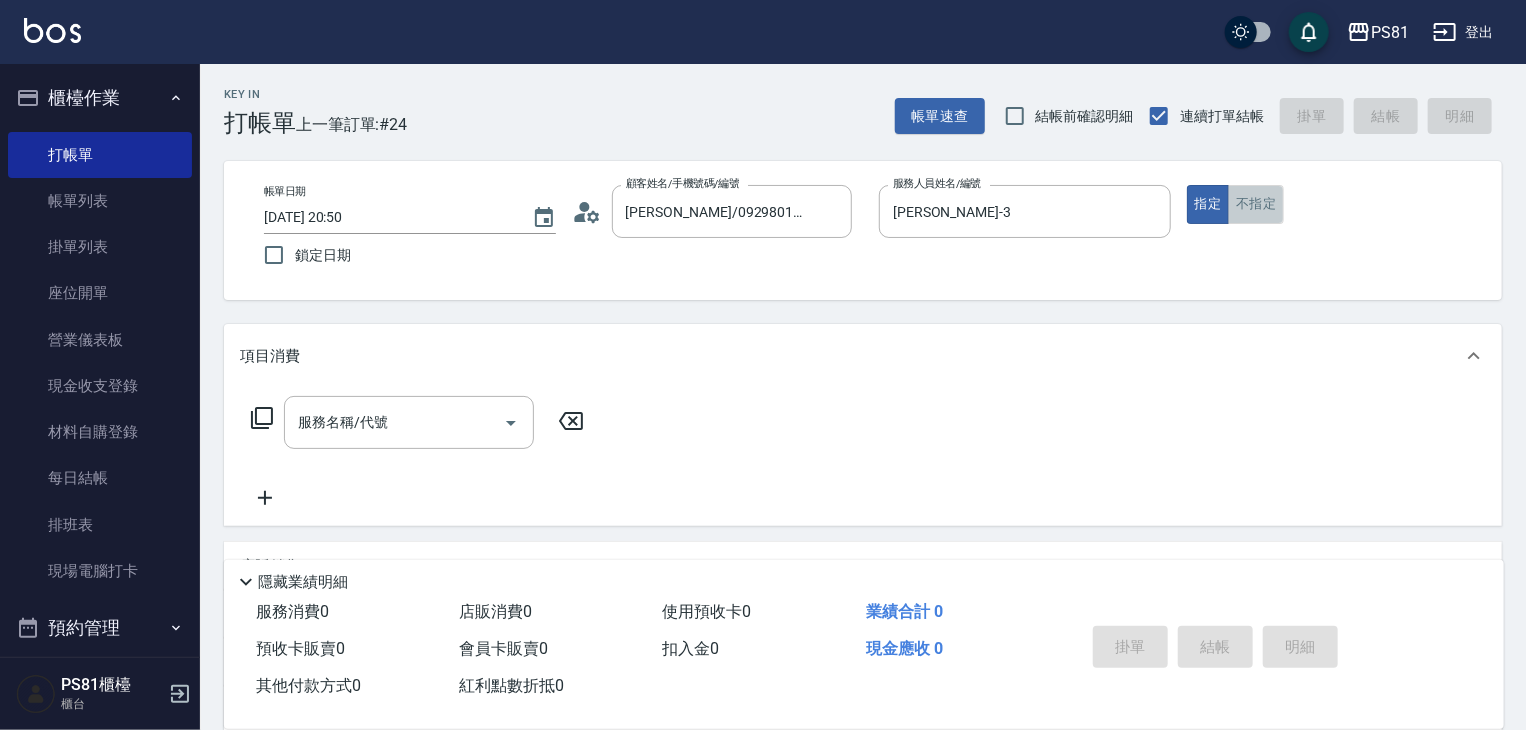 click on "不指定" at bounding box center (1256, 204) 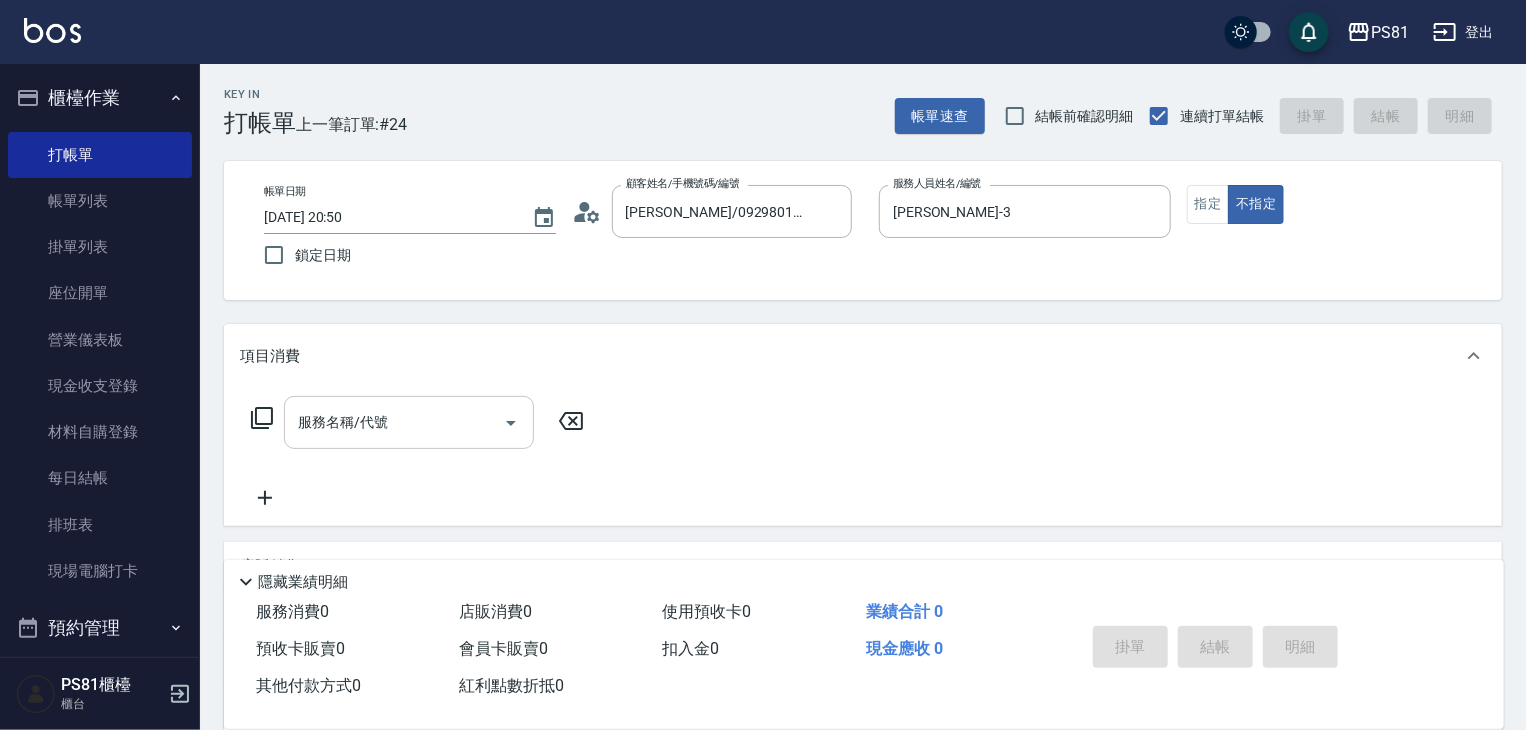 drag, startPoint x: 328, startPoint y: 391, endPoint x: 328, endPoint y: 404, distance: 13 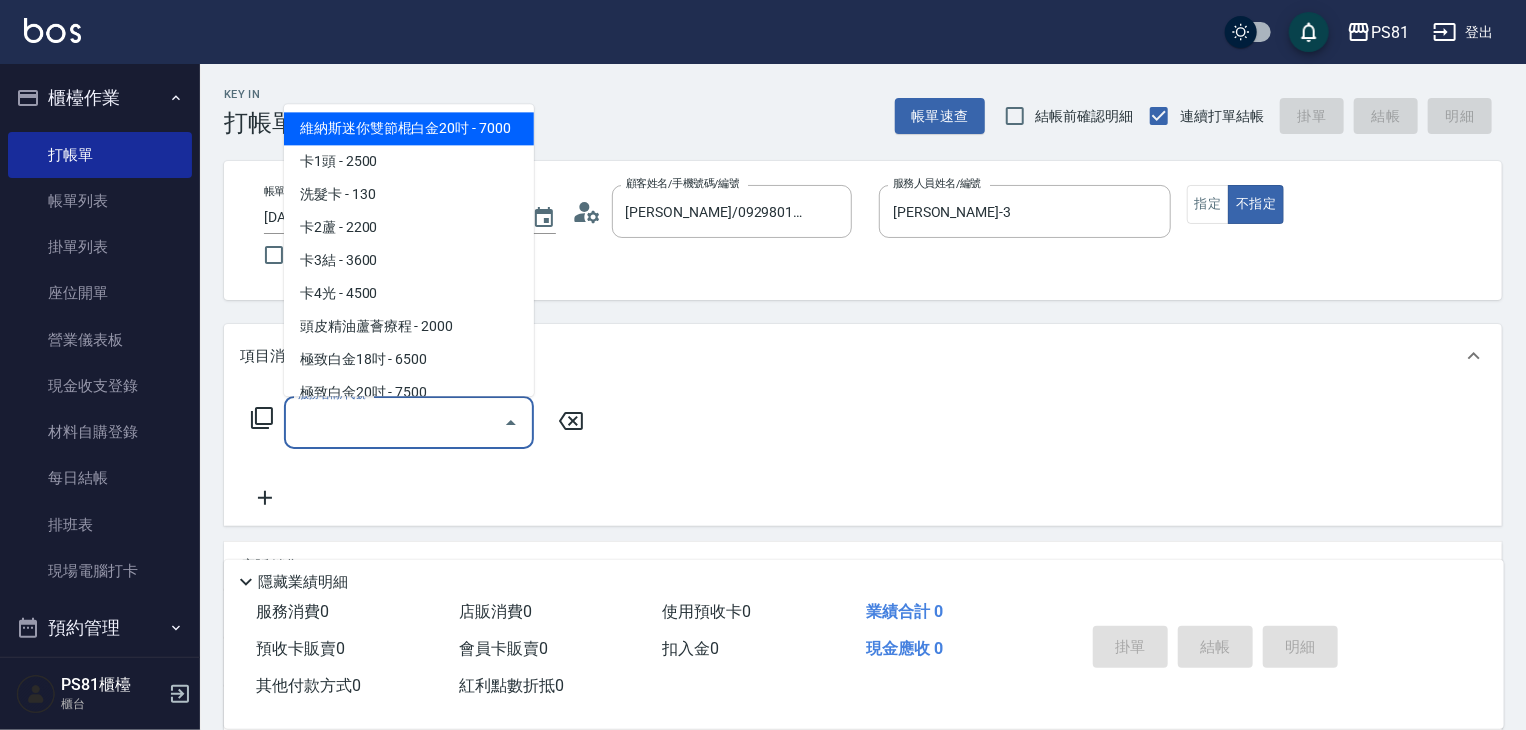 click on "服務名稱/代號" at bounding box center (394, 422) 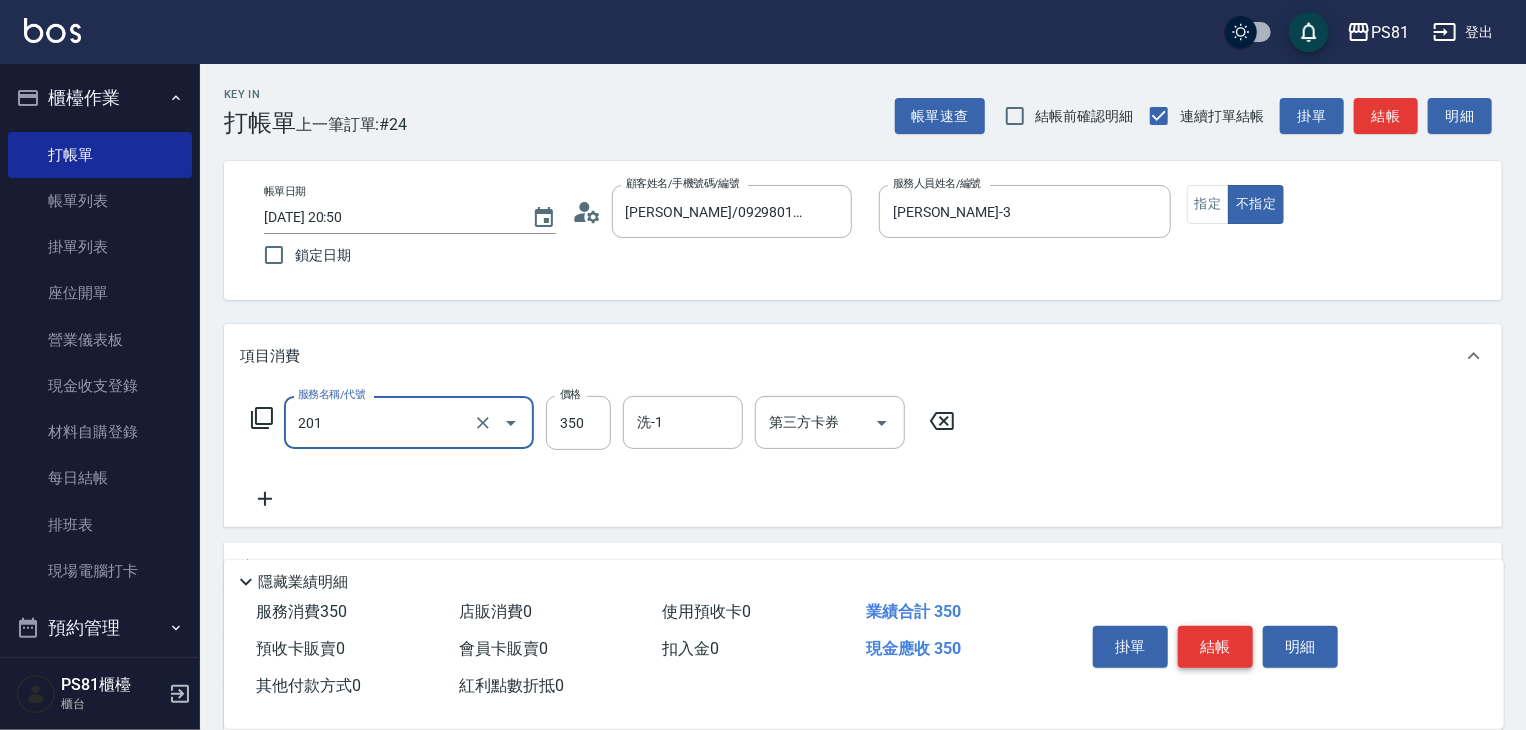 type on "洗剪350(201)" 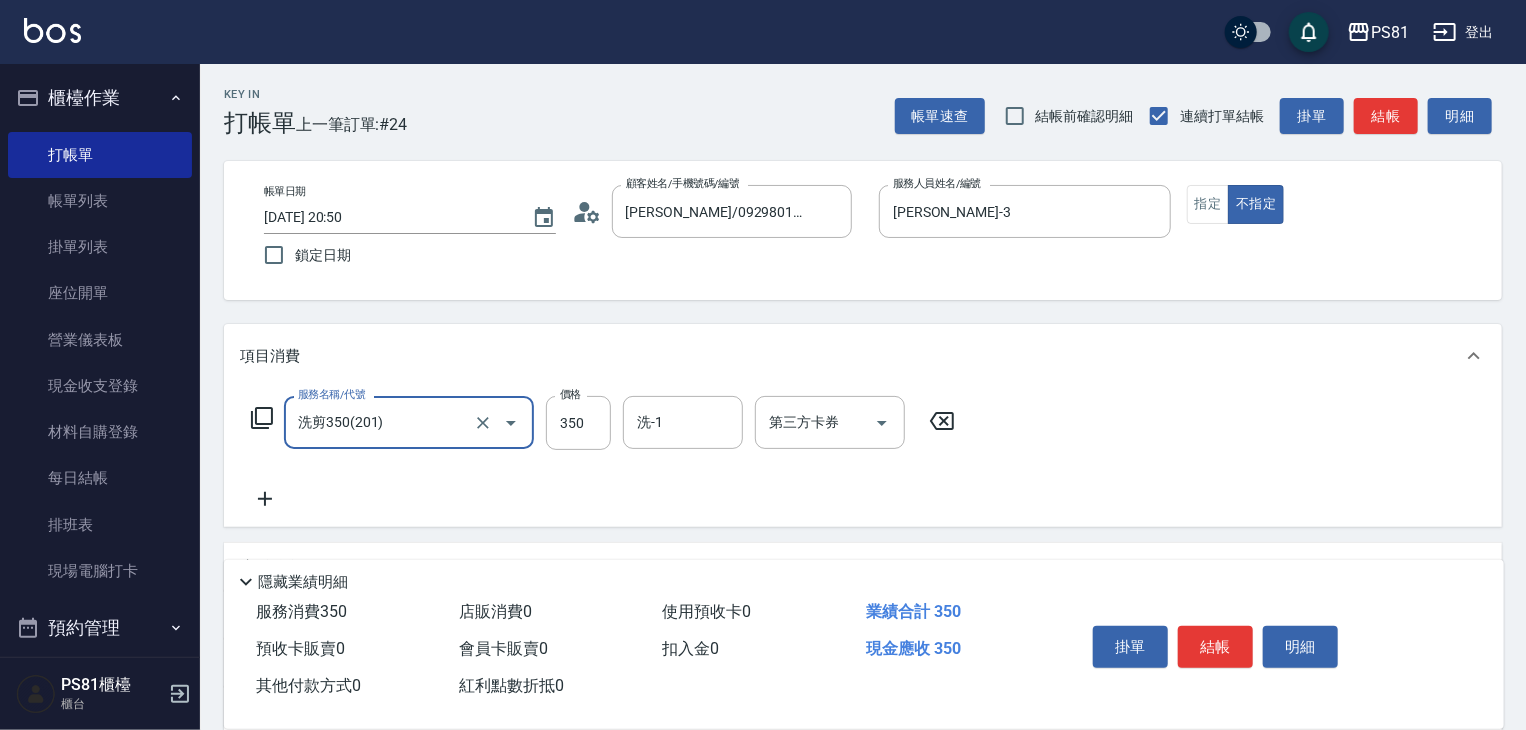 click on "結帳" at bounding box center (1215, 647) 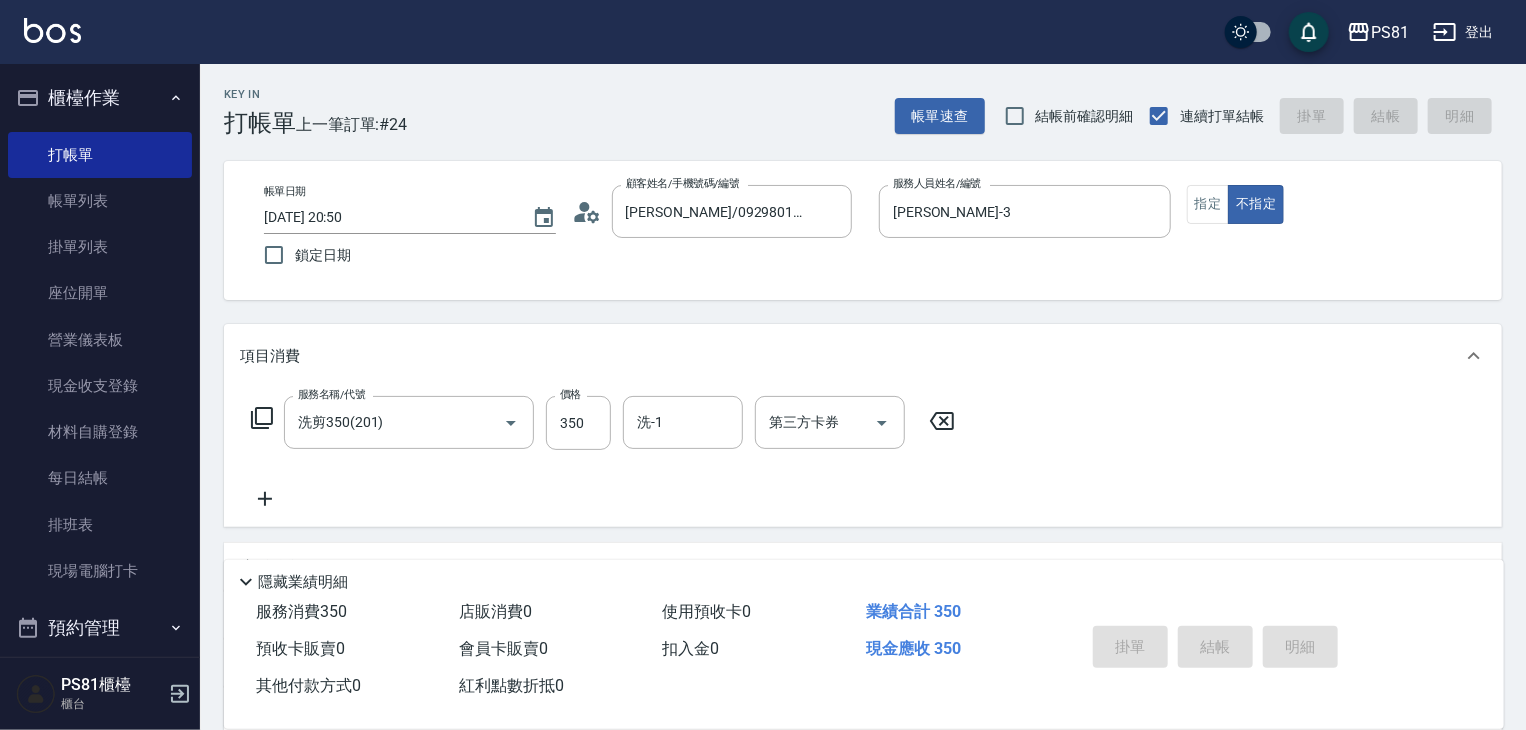 type 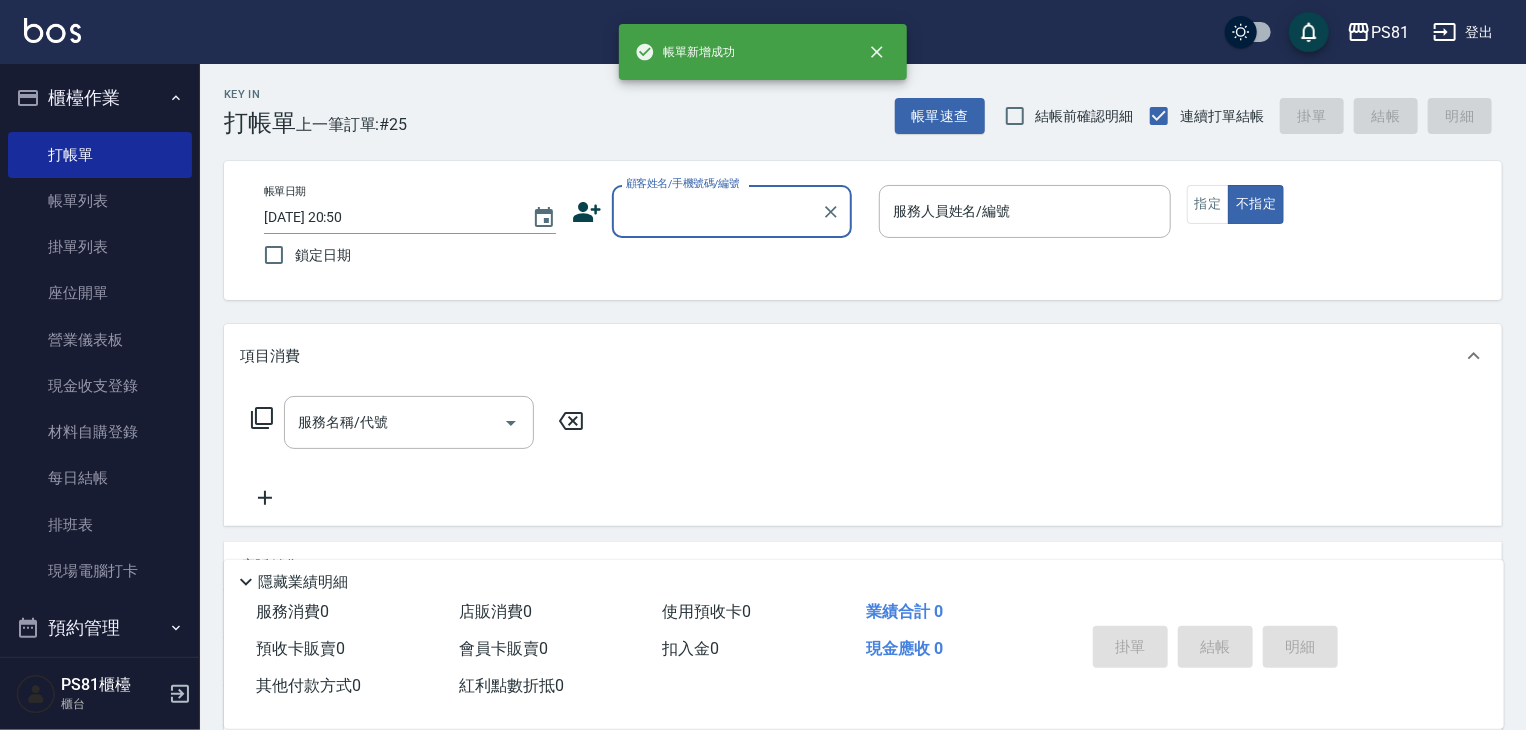 click on "顧客姓名/手機號碼/編號" at bounding box center [717, 211] 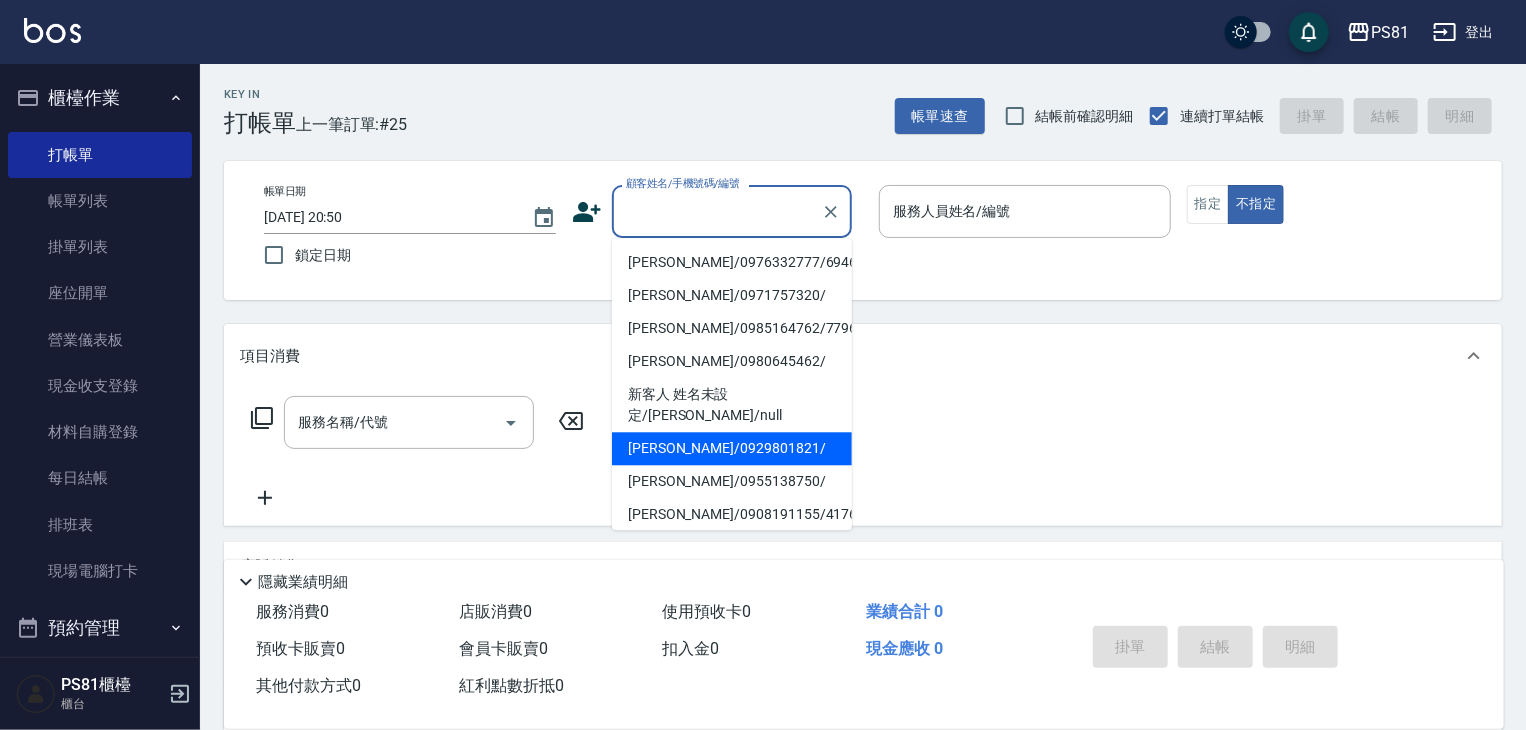 drag, startPoint x: 740, startPoint y: 430, endPoint x: 829, endPoint y: 390, distance: 97.575615 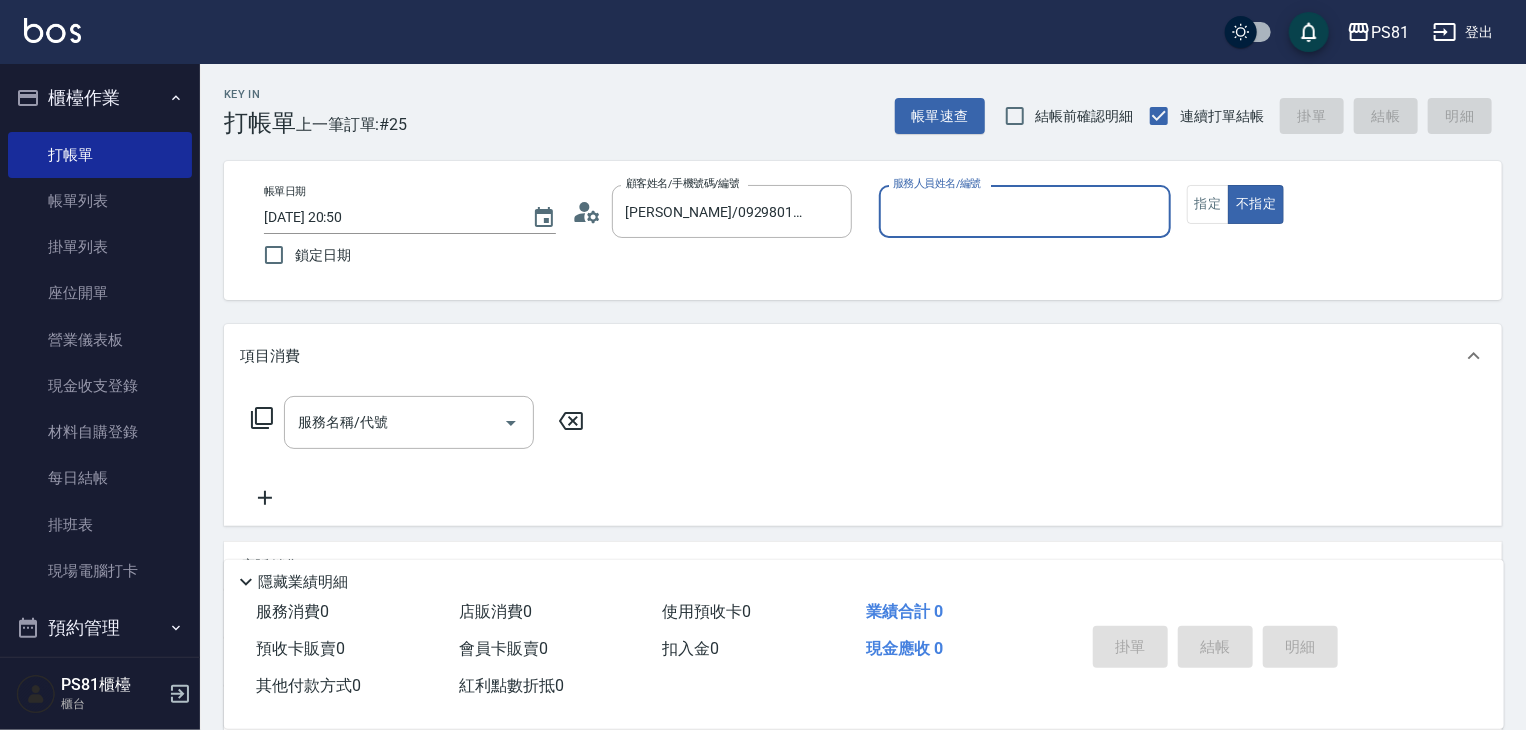 drag, startPoint x: 880, startPoint y: 193, endPoint x: 920, endPoint y: 237, distance: 59.464275 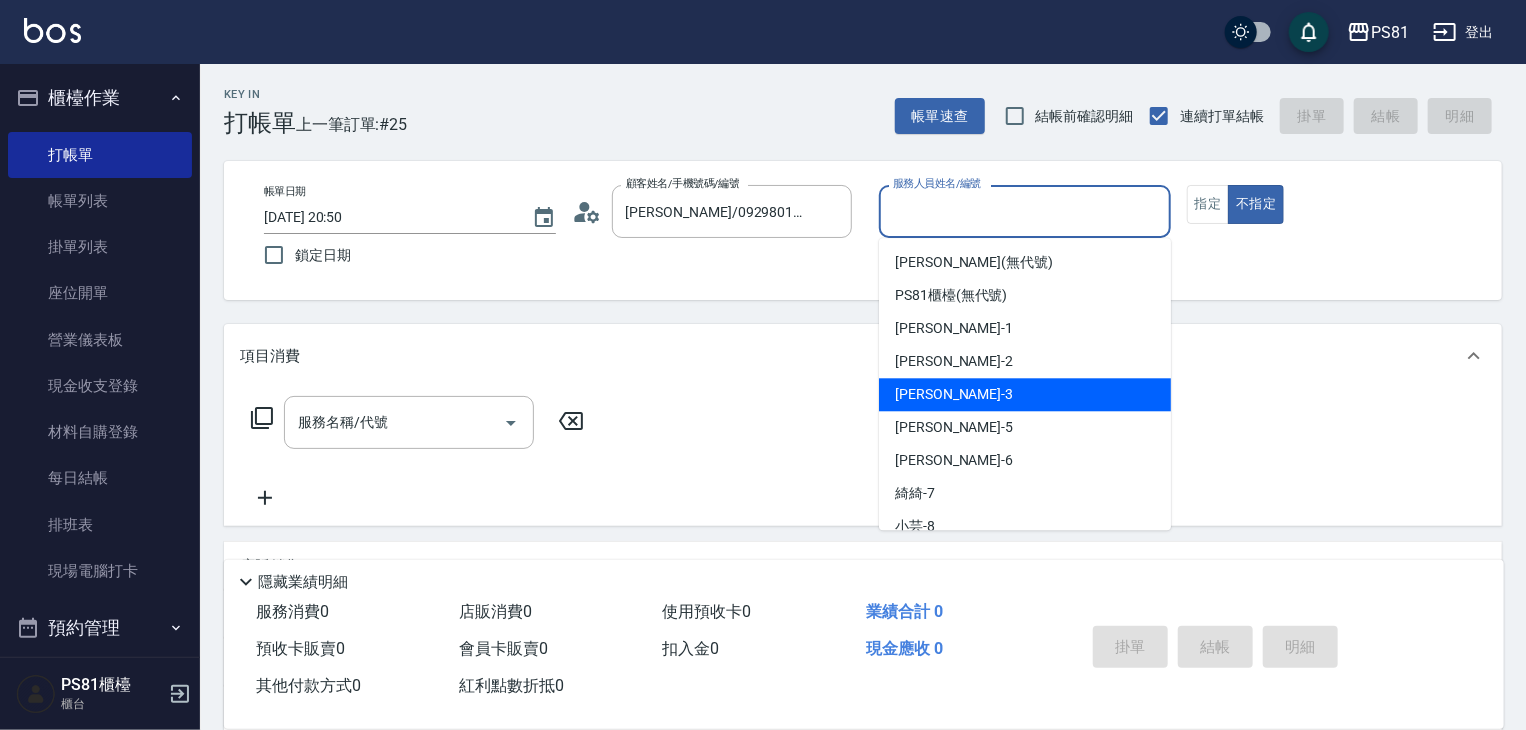 drag, startPoint x: 938, startPoint y: 388, endPoint x: 680, endPoint y: 403, distance: 258.43567 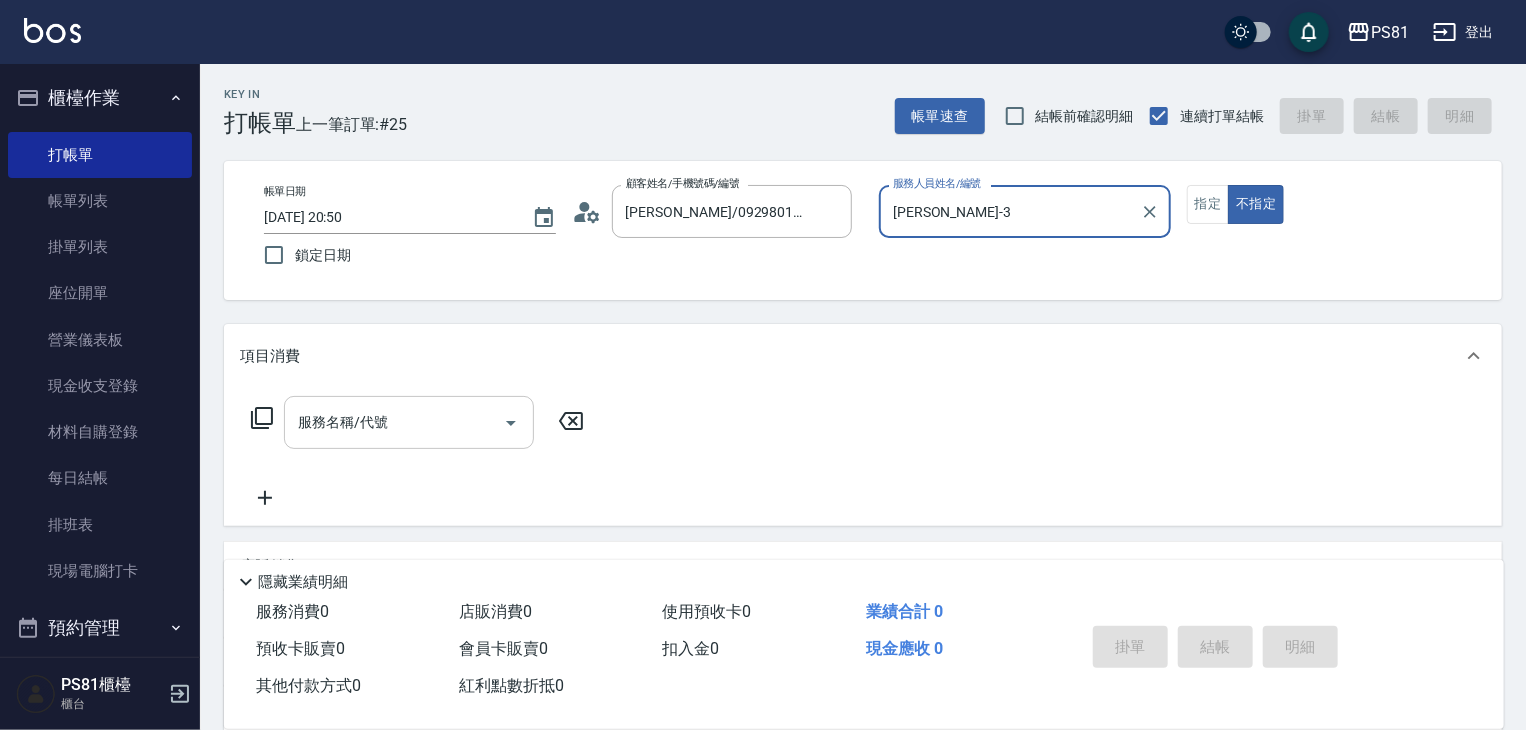 click on "服務名稱/代號" at bounding box center (394, 422) 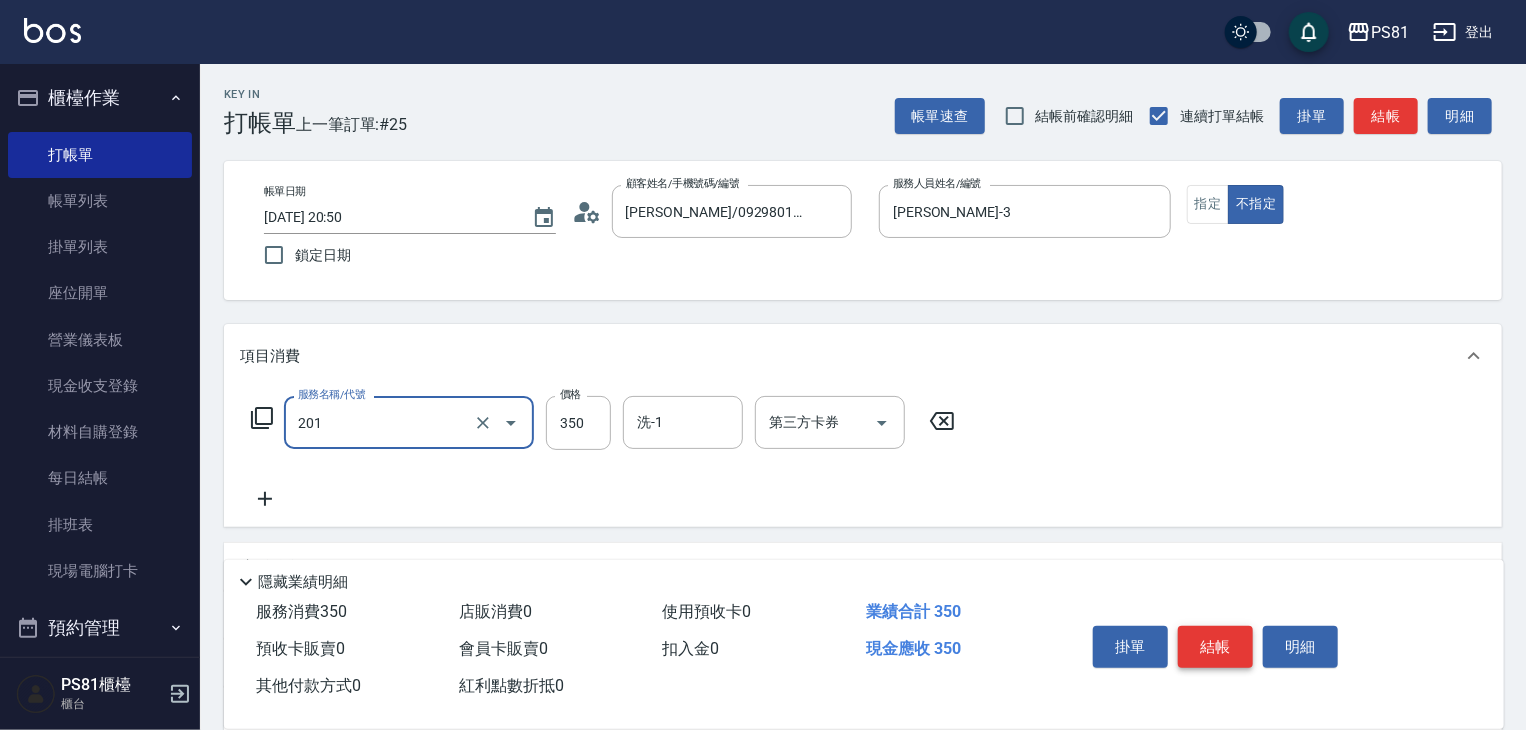 type on "洗剪350(201)" 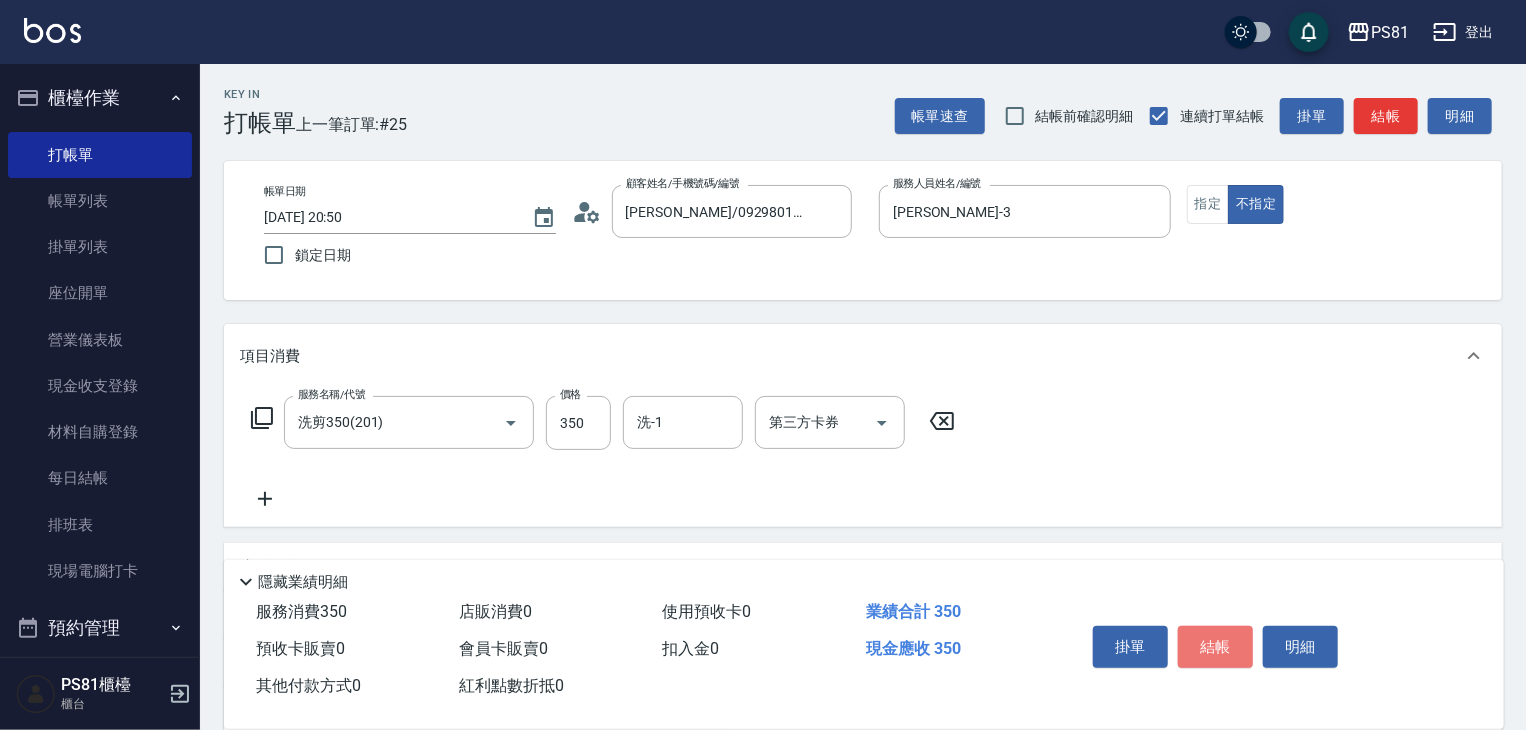 click on "結帳" at bounding box center [1215, 647] 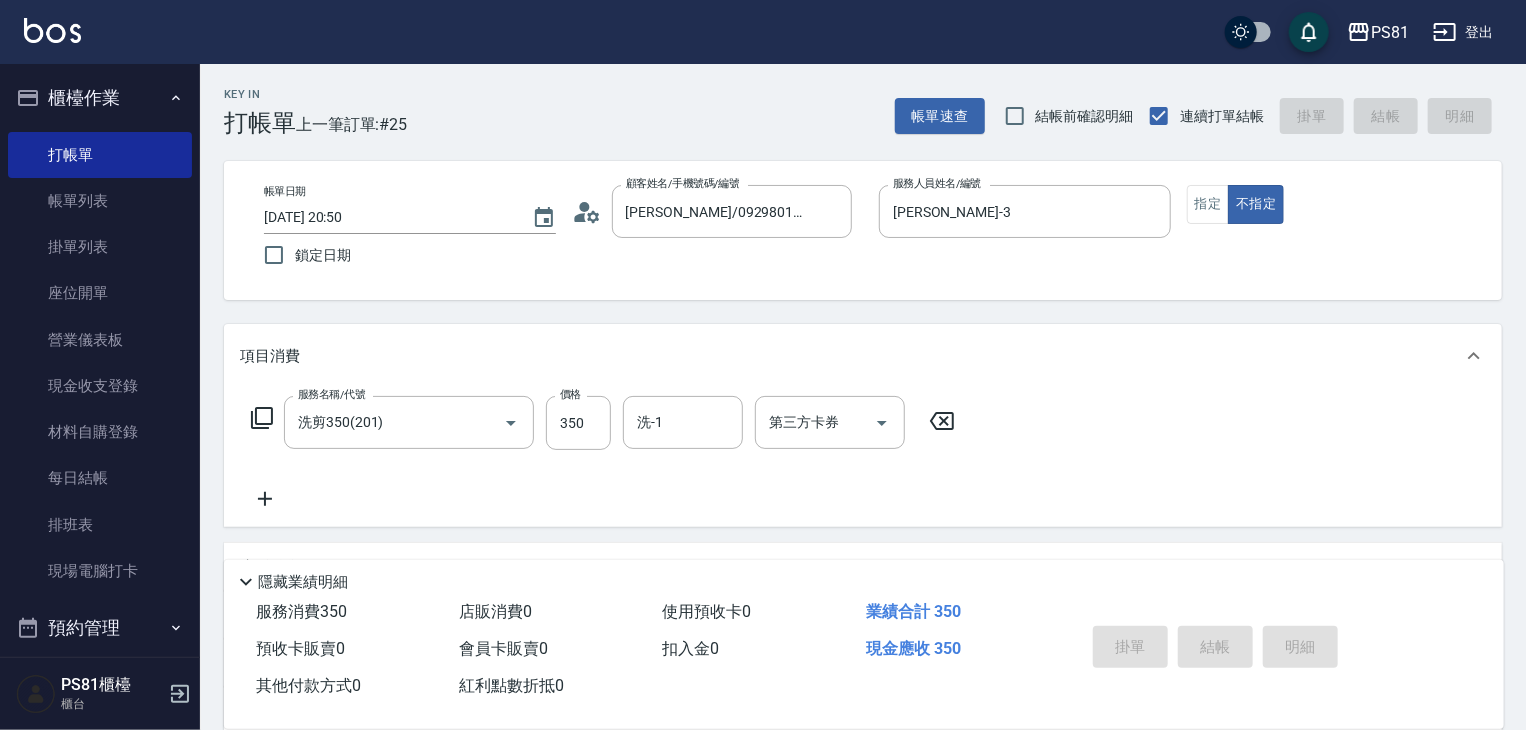 click on "掛單 結帳 明細" at bounding box center (1215, 649) 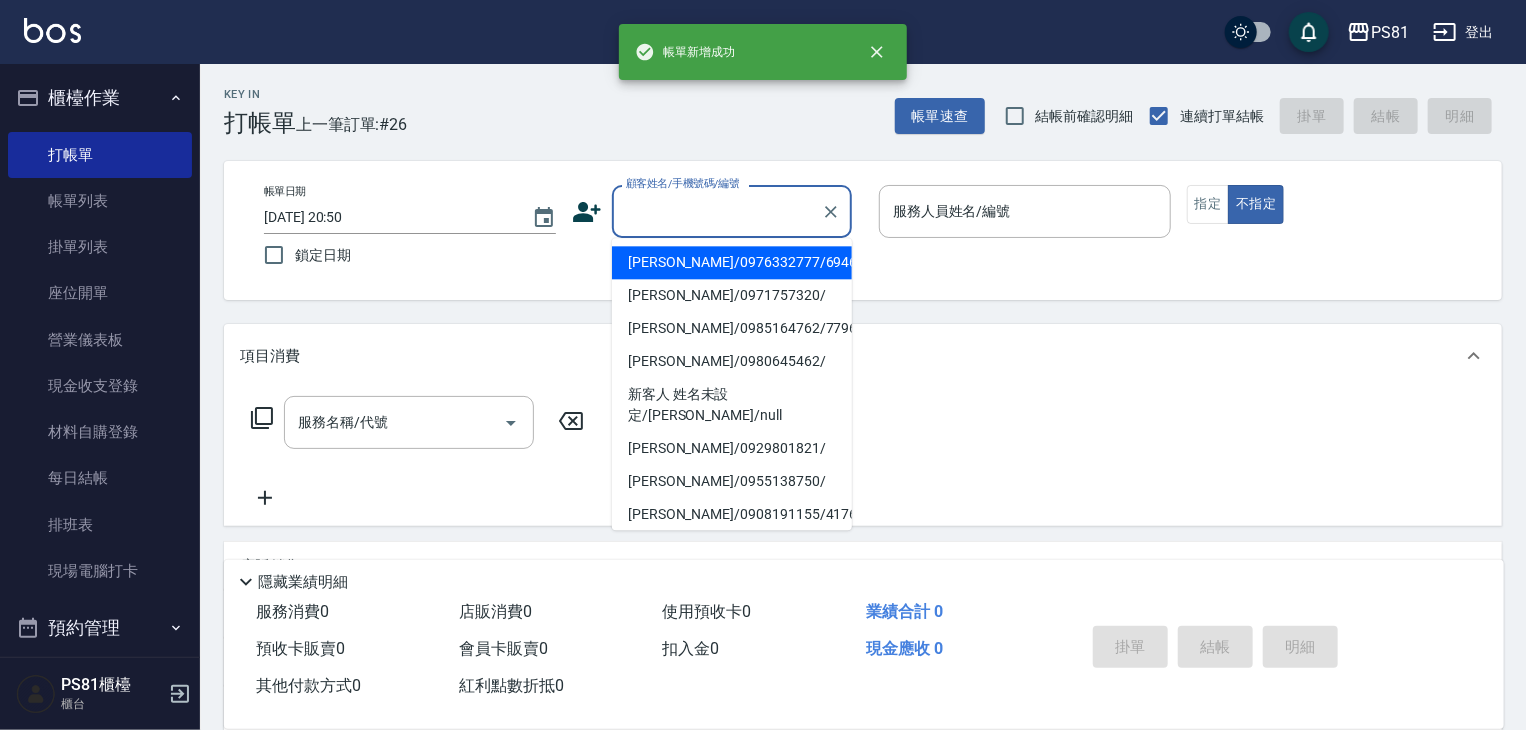 click on "顧客姓名/手機號碼/編號" at bounding box center (717, 211) 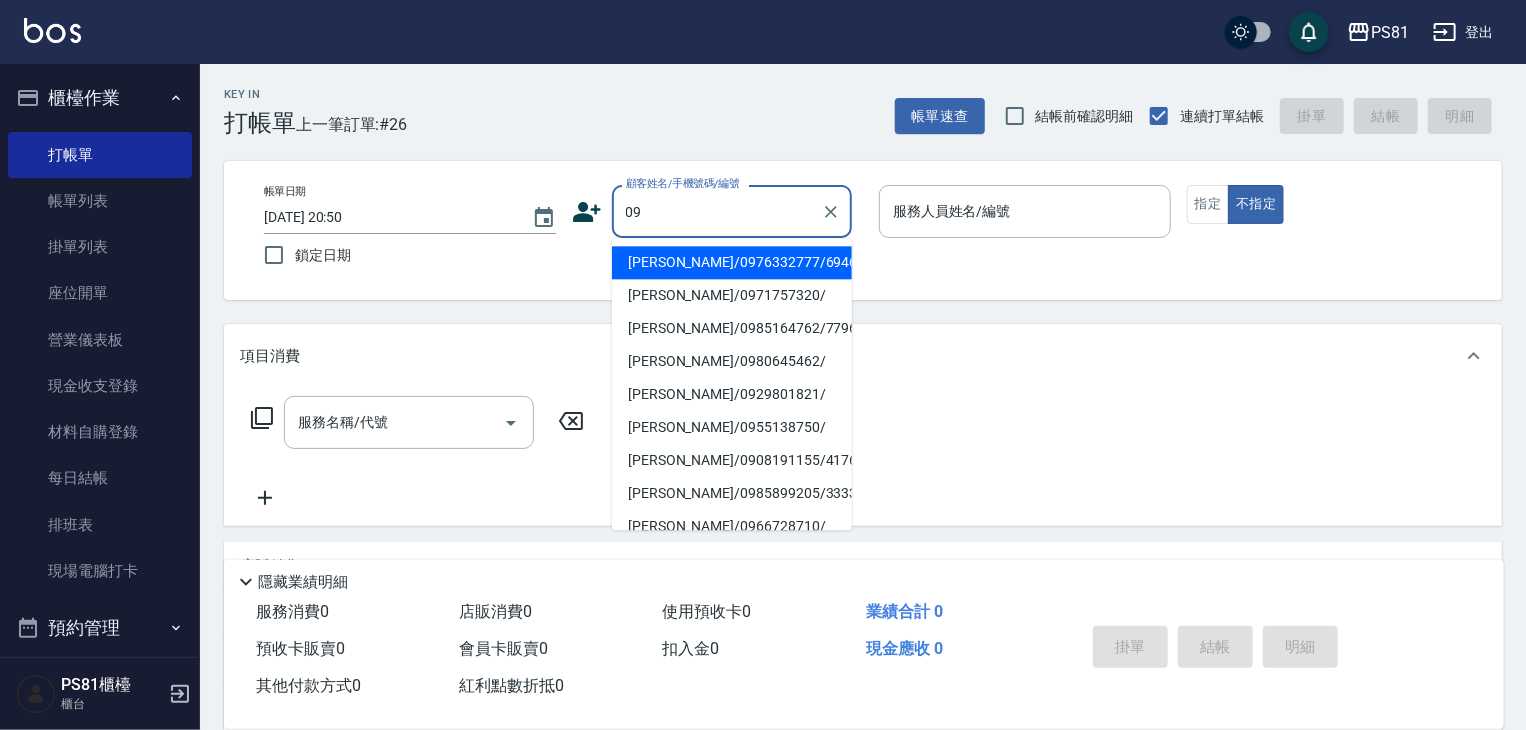 type on "0" 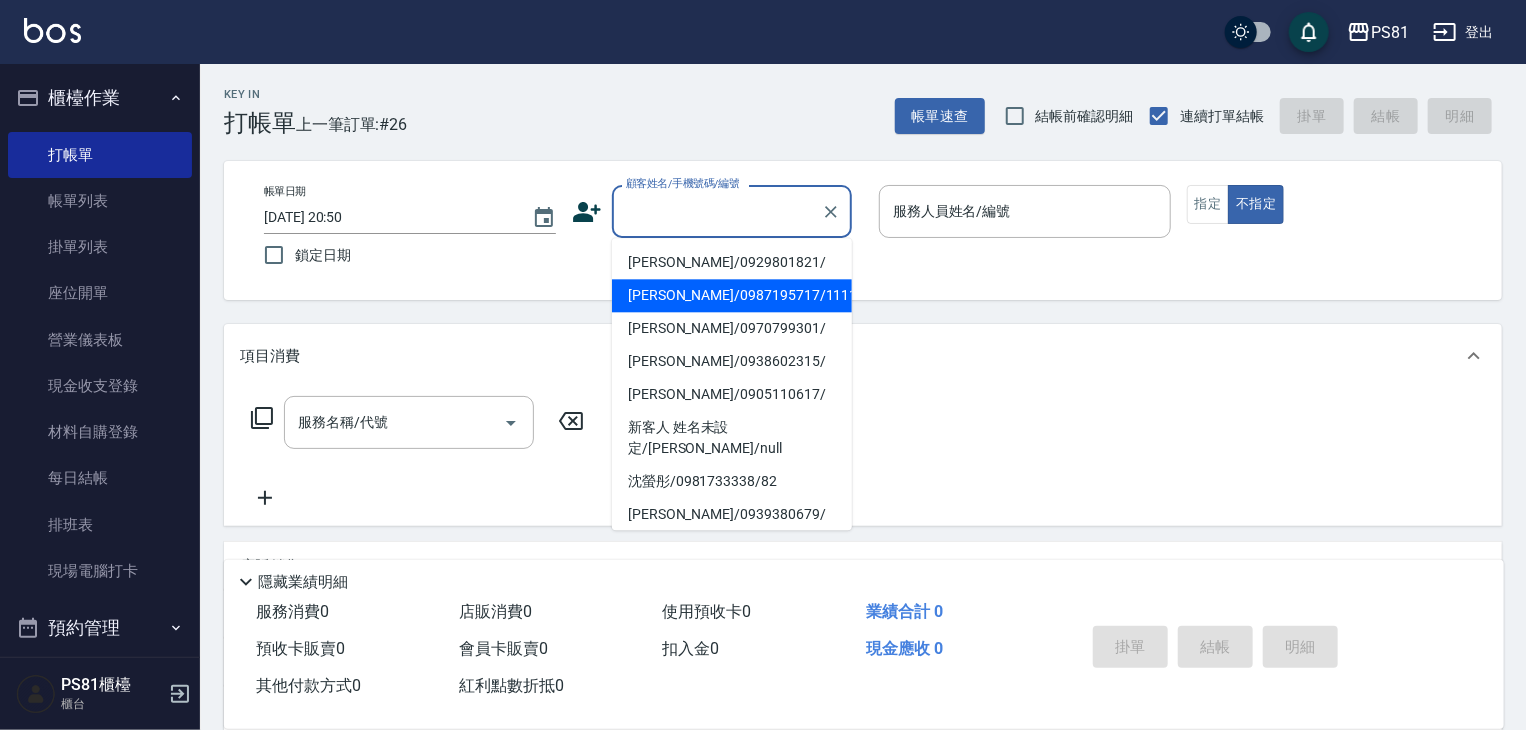 click on "[PERSON_NAME]/0987195717/111111" at bounding box center (732, 295) 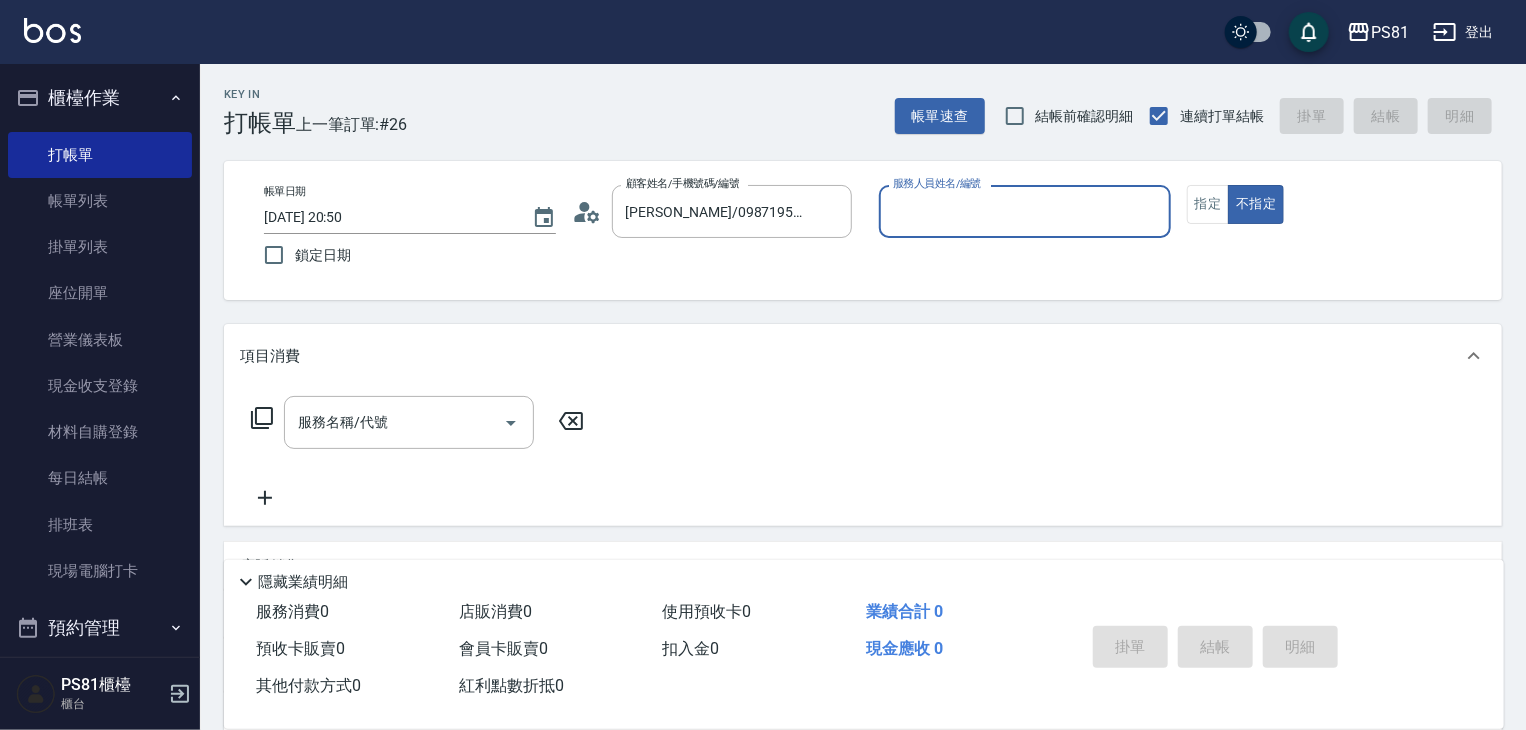 click on "服務人員姓名/編號" at bounding box center (1025, 211) 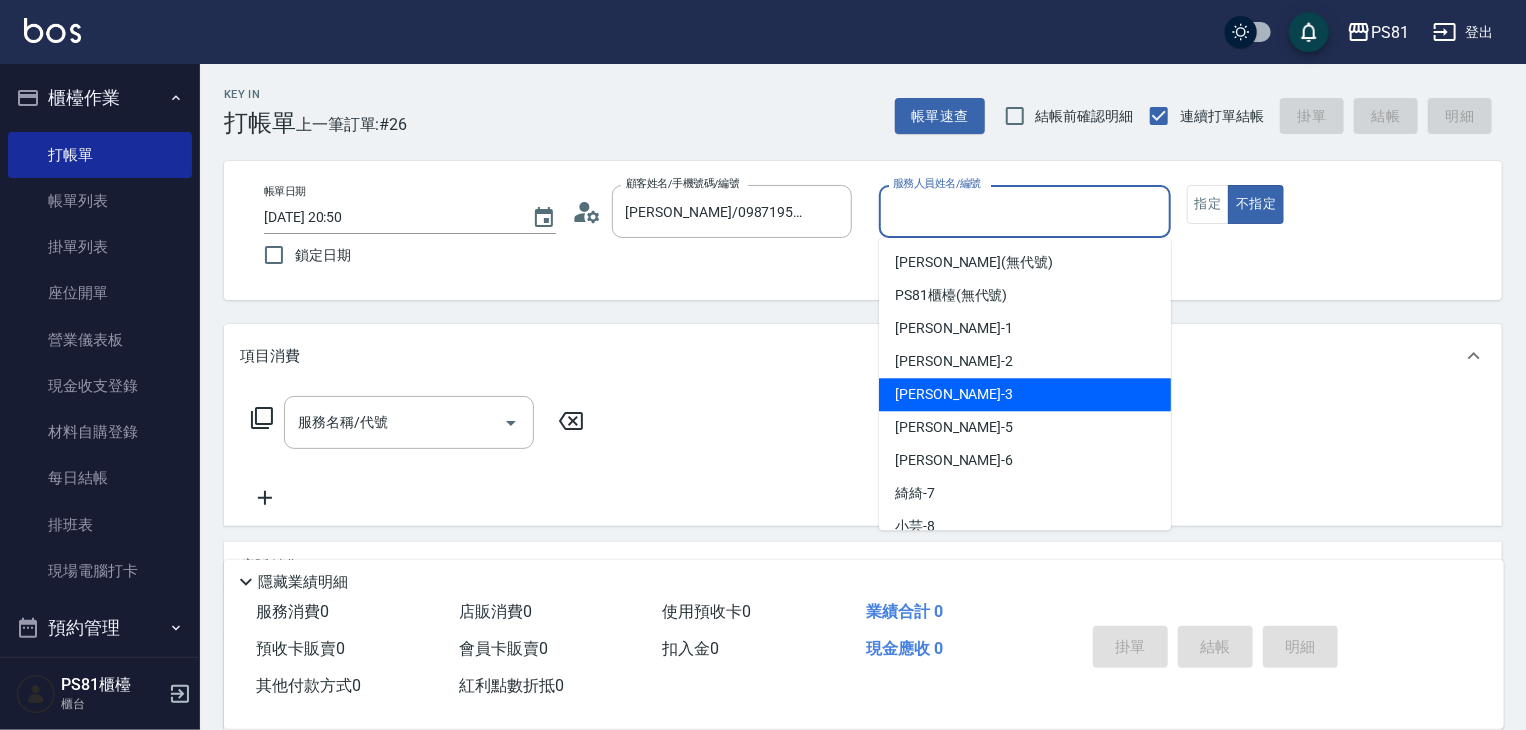 drag, startPoint x: 941, startPoint y: 402, endPoint x: 960, endPoint y: 394, distance: 20.615528 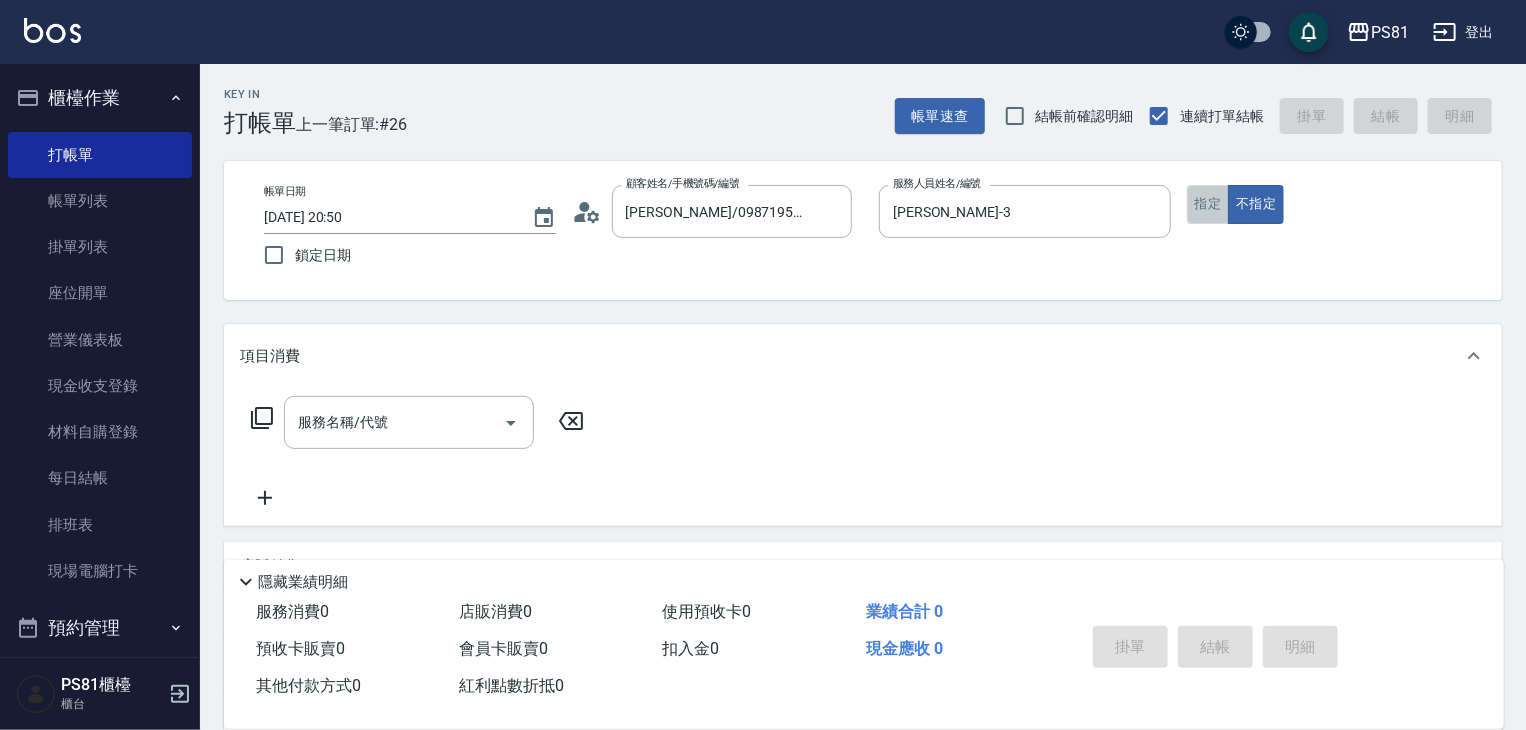 click on "指定" at bounding box center [1208, 204] 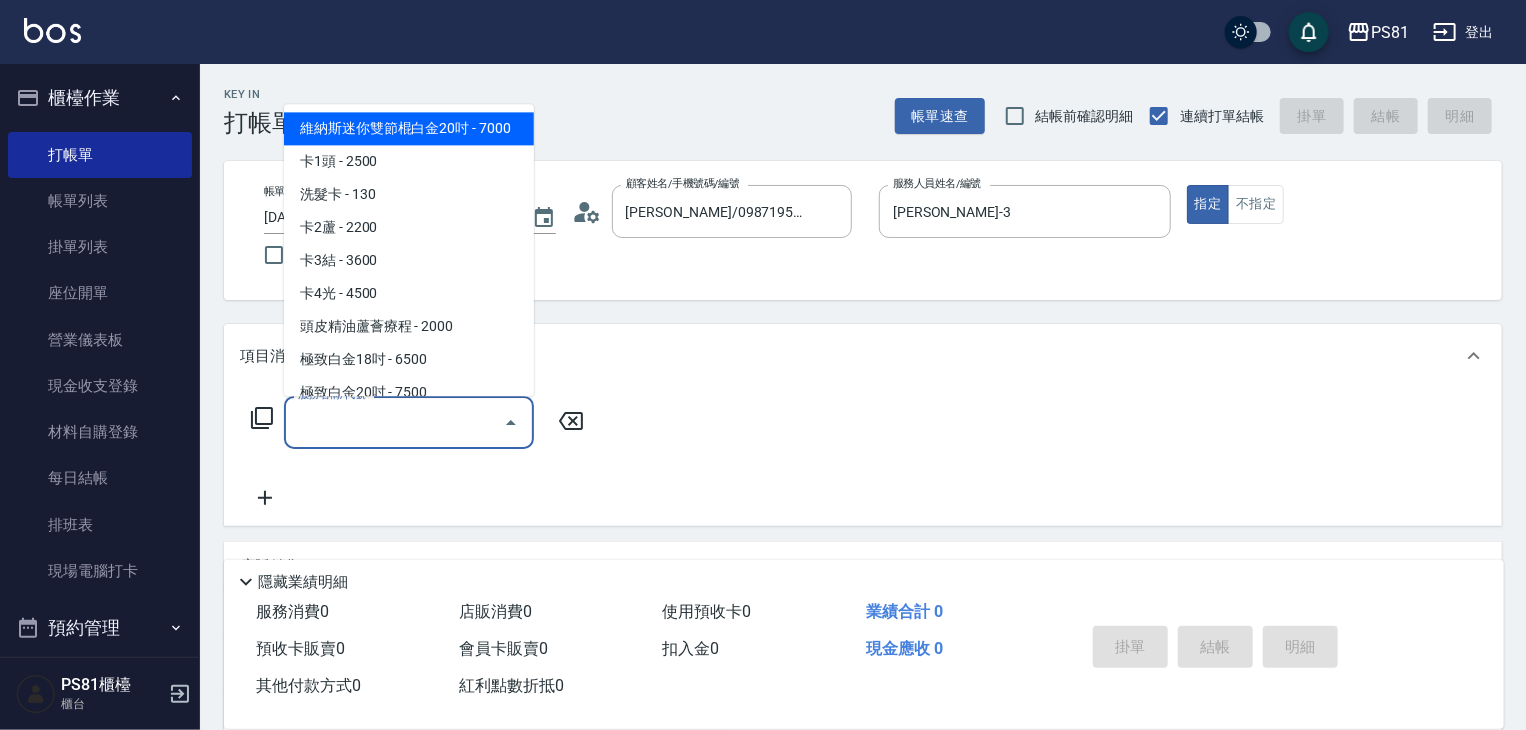 click on "服務名稱/代號" at bounding box center (394, 422) 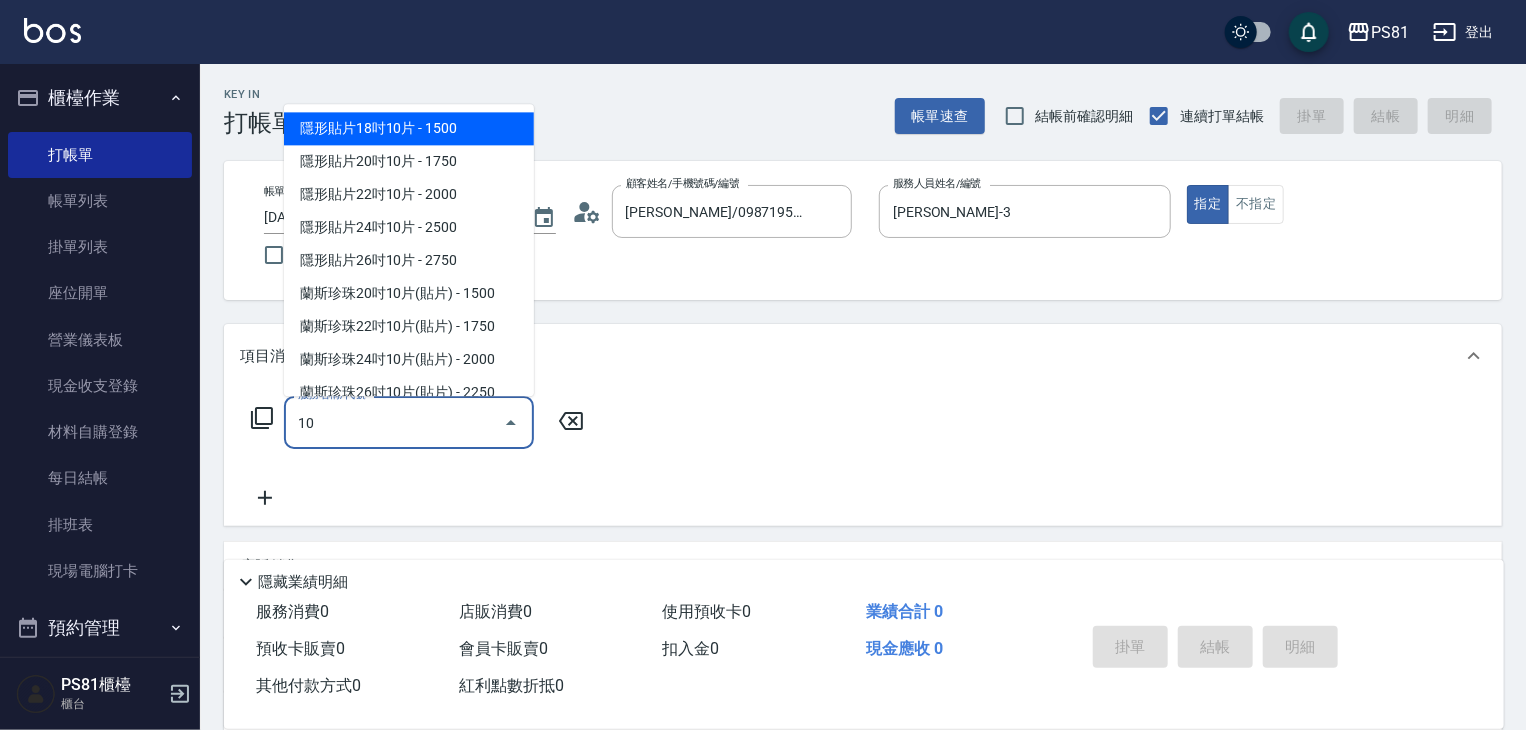 type on "1" 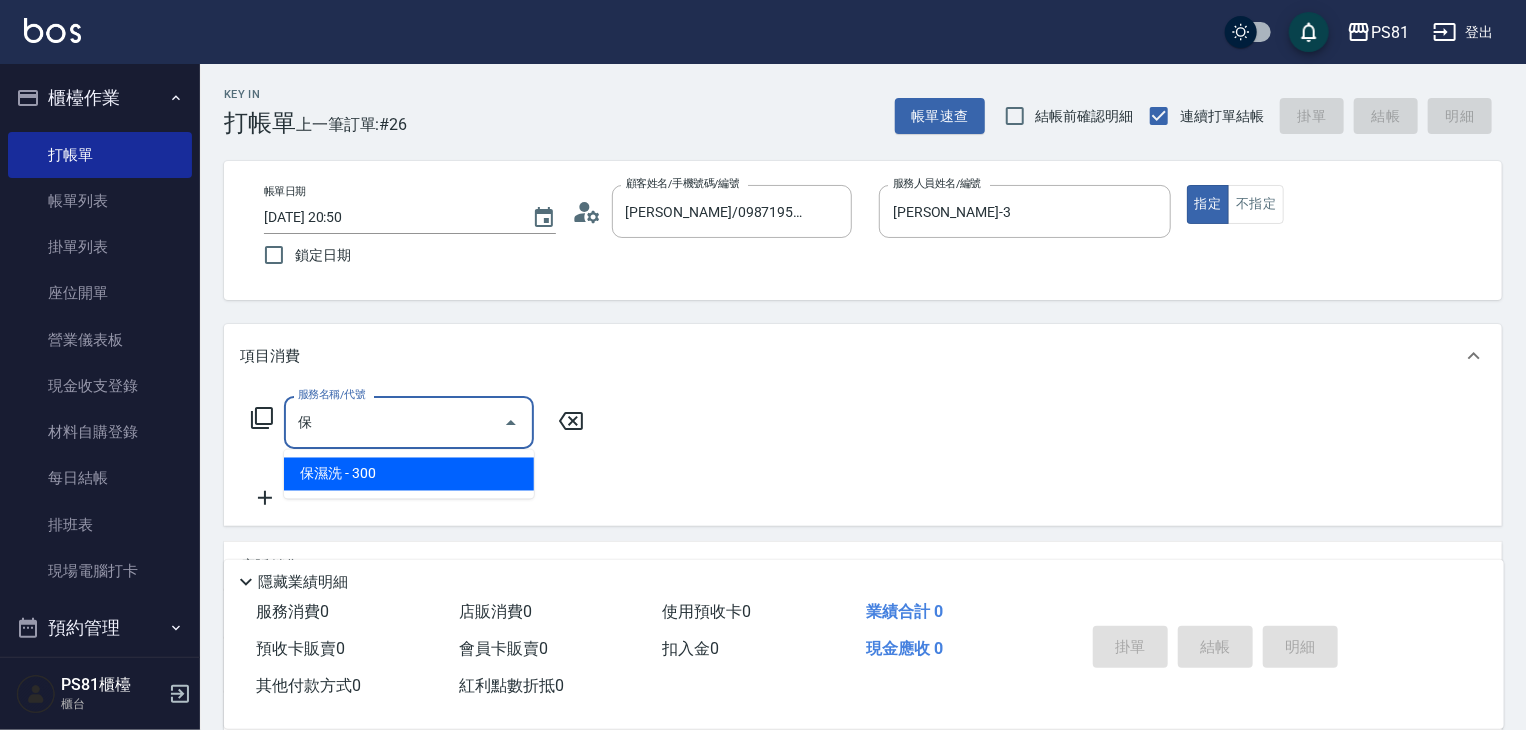 click on "保濕洗 - 300" at bounding box center (409, 474) 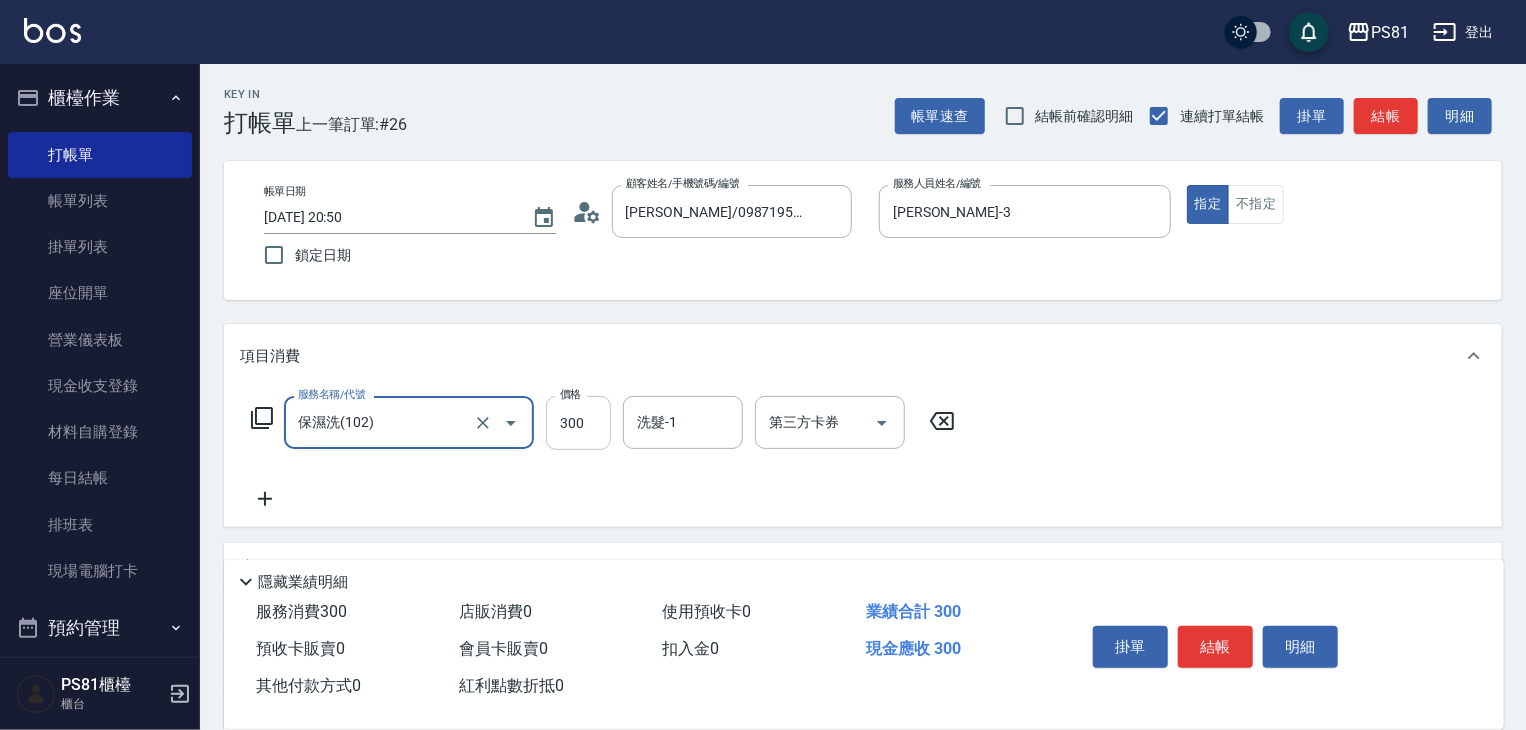 type on "保濕洗(102)" 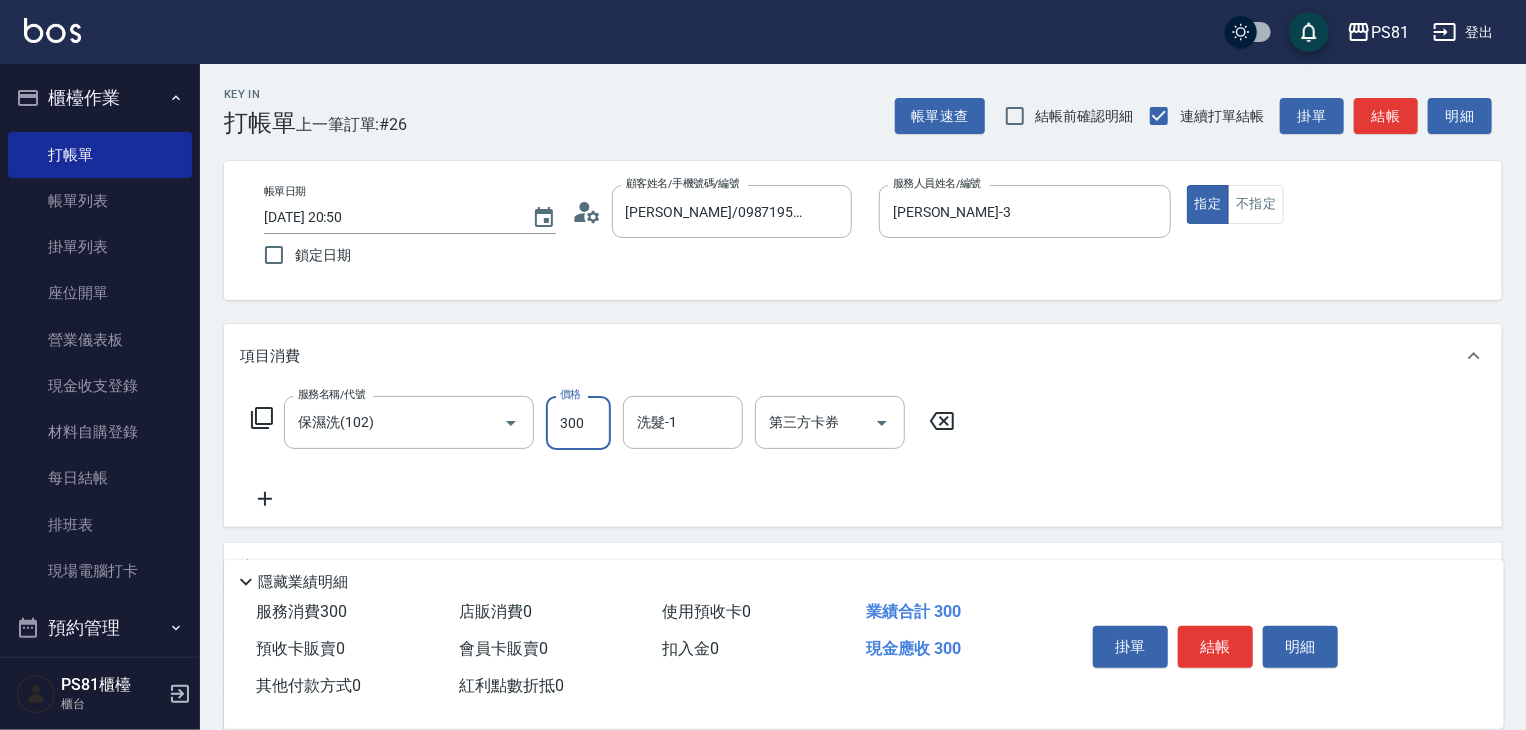 click on "300" at bounding box center [578, 423] 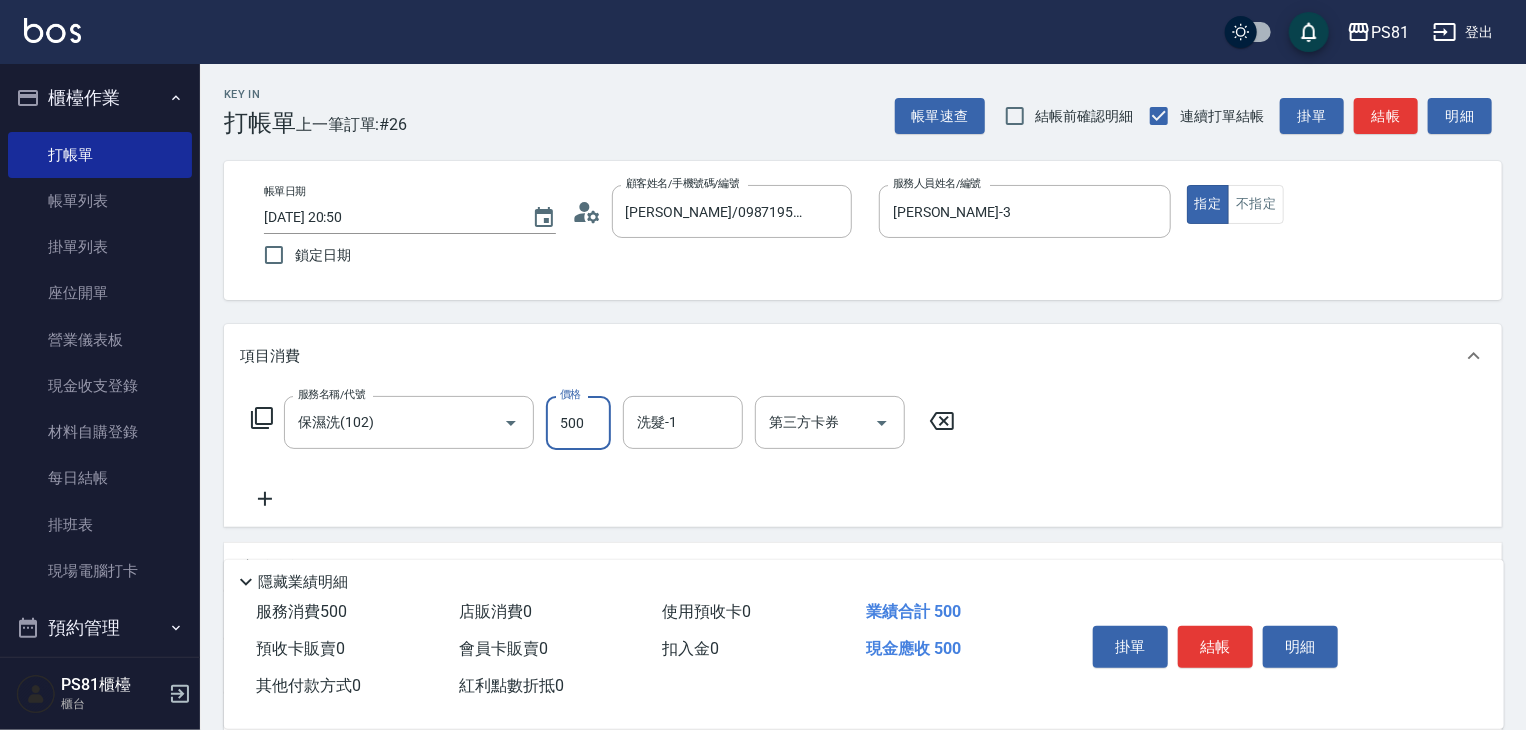 type on "500" 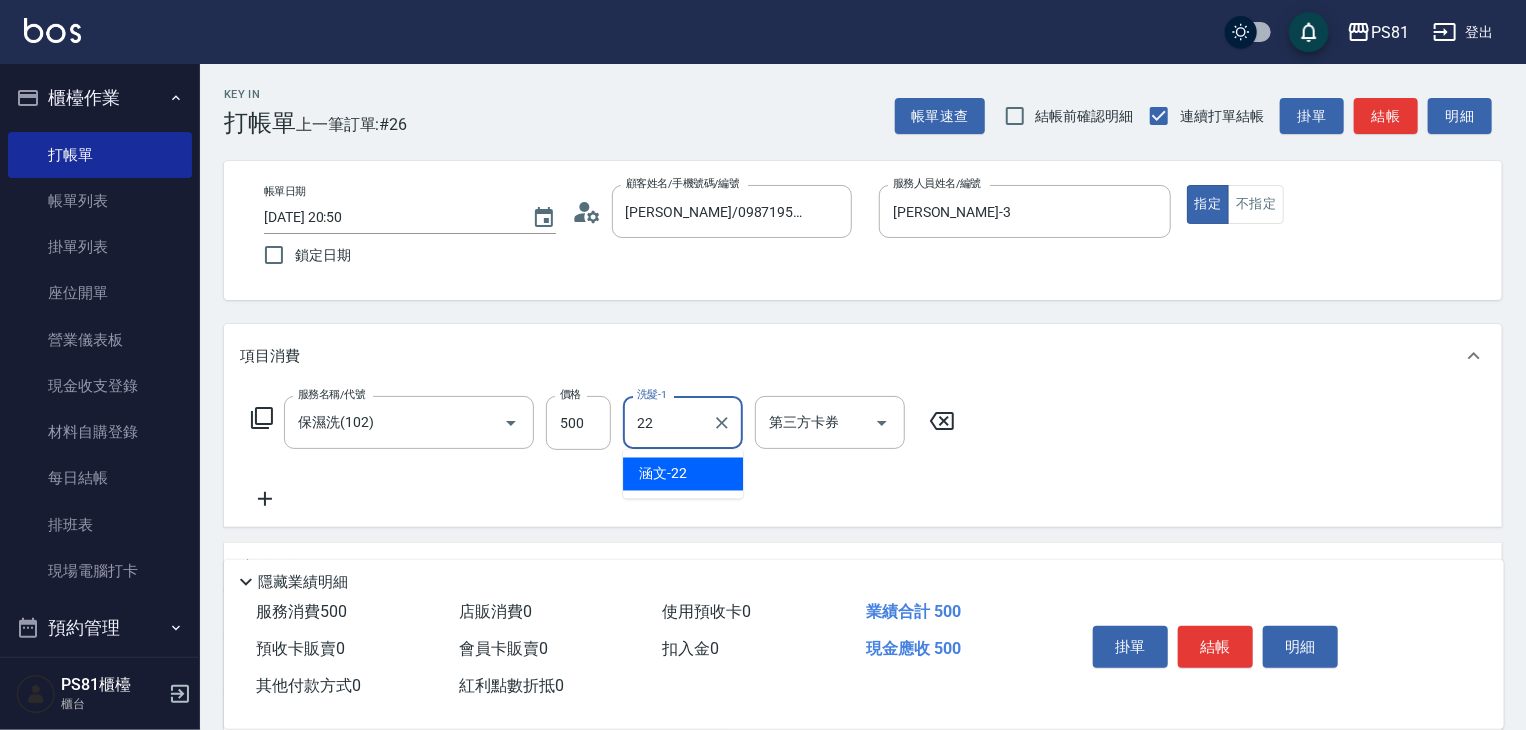 type on "涵文-22" 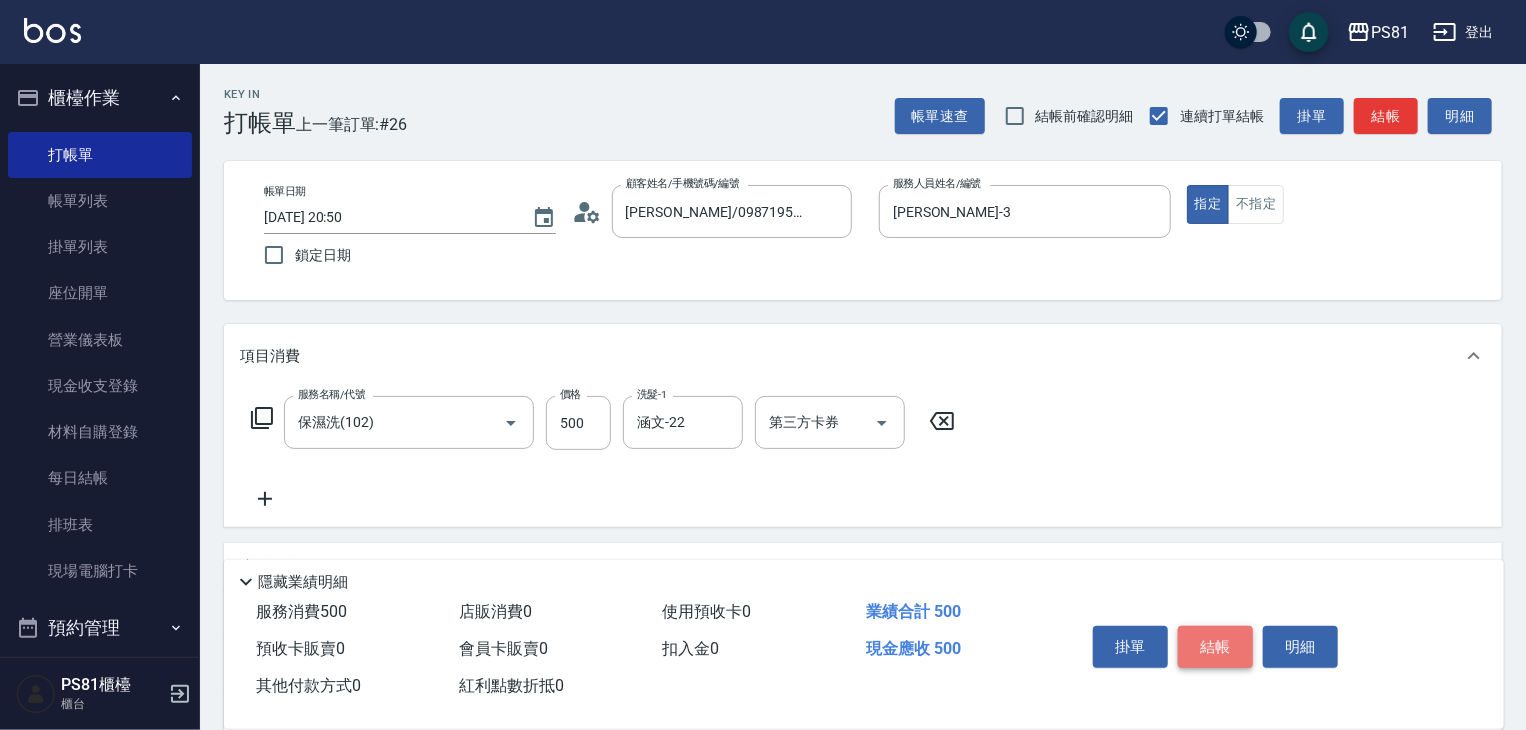 click on "結帳" at bounding box center (1215, 647) 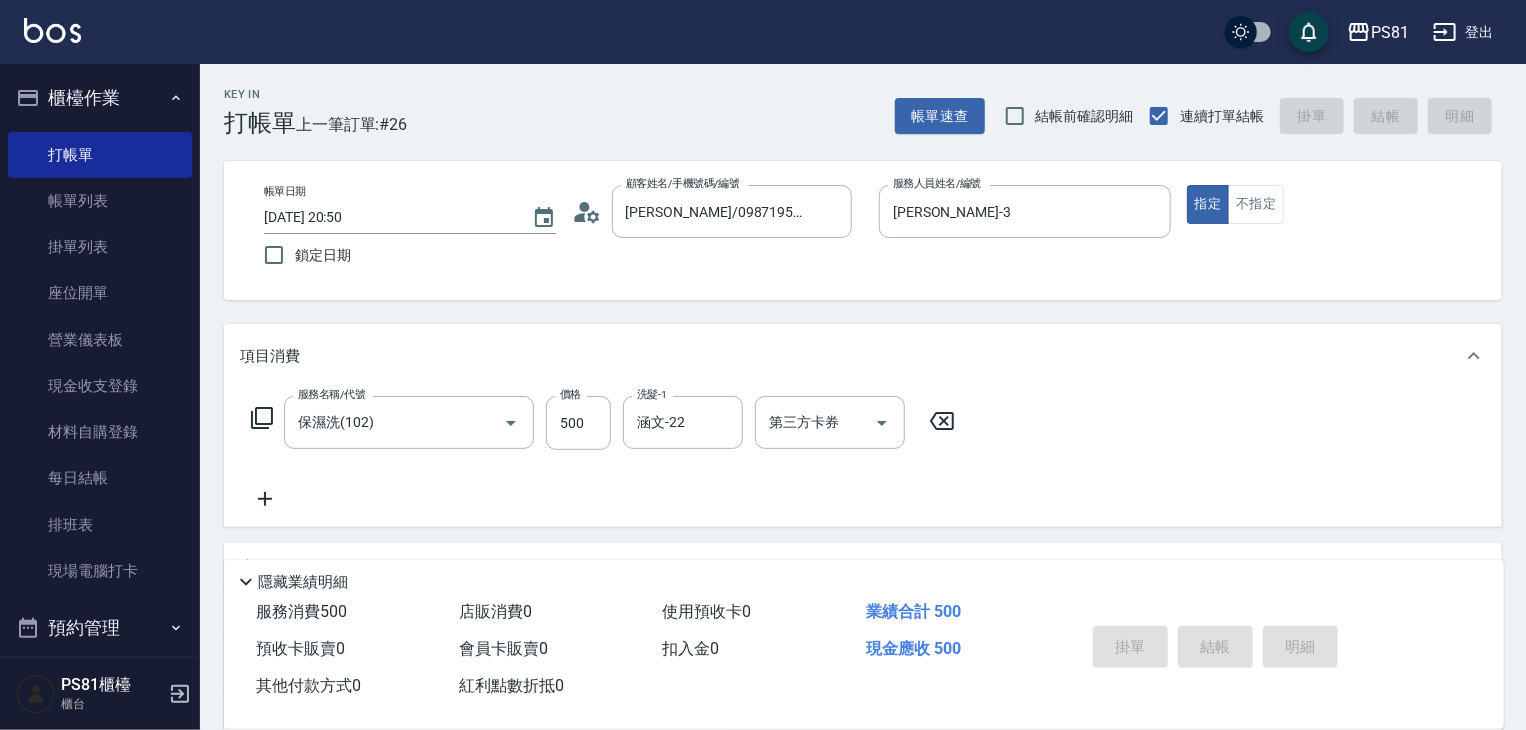 type on "[DATE] 20:51" 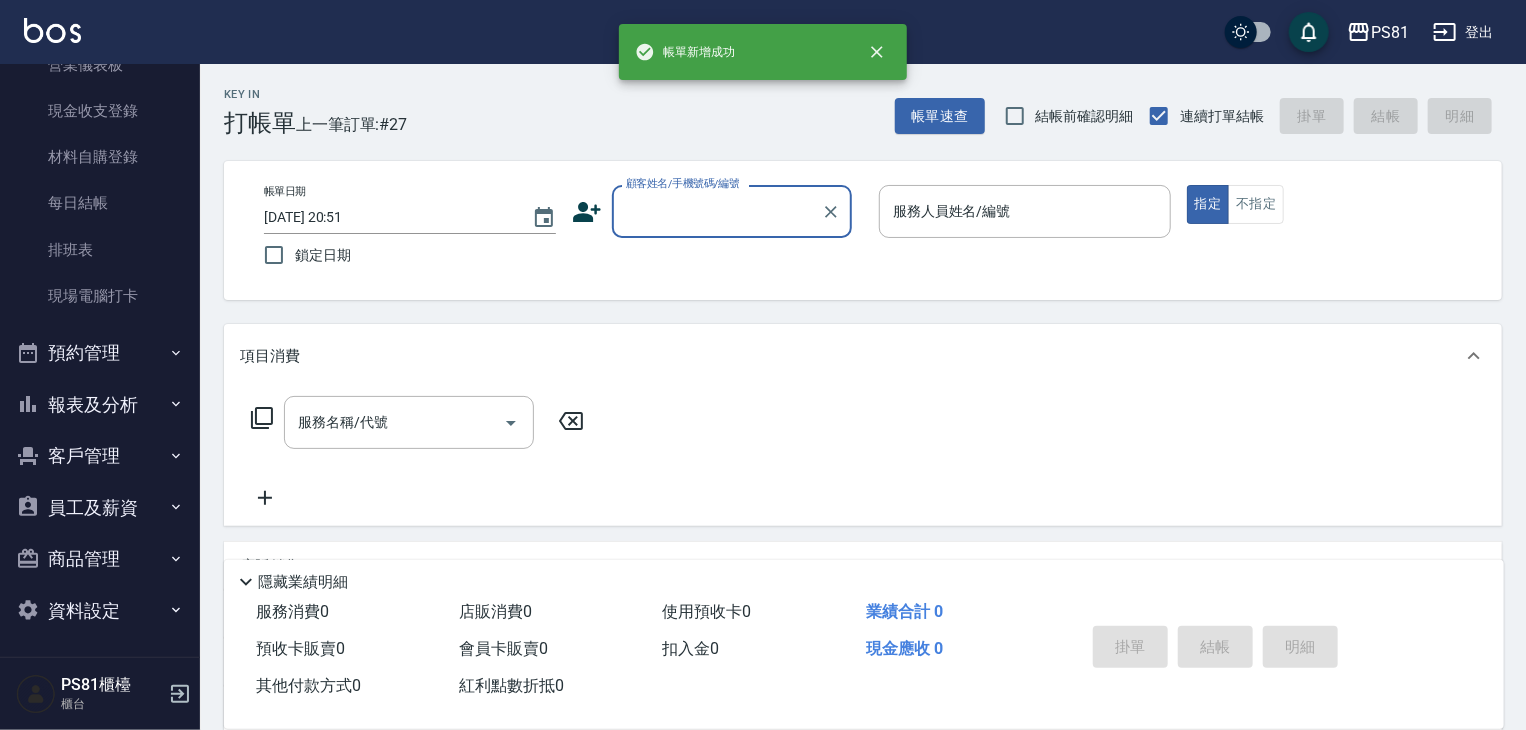 scroll, scrollTop: 278, scrollLeft: 0, axis: vertical 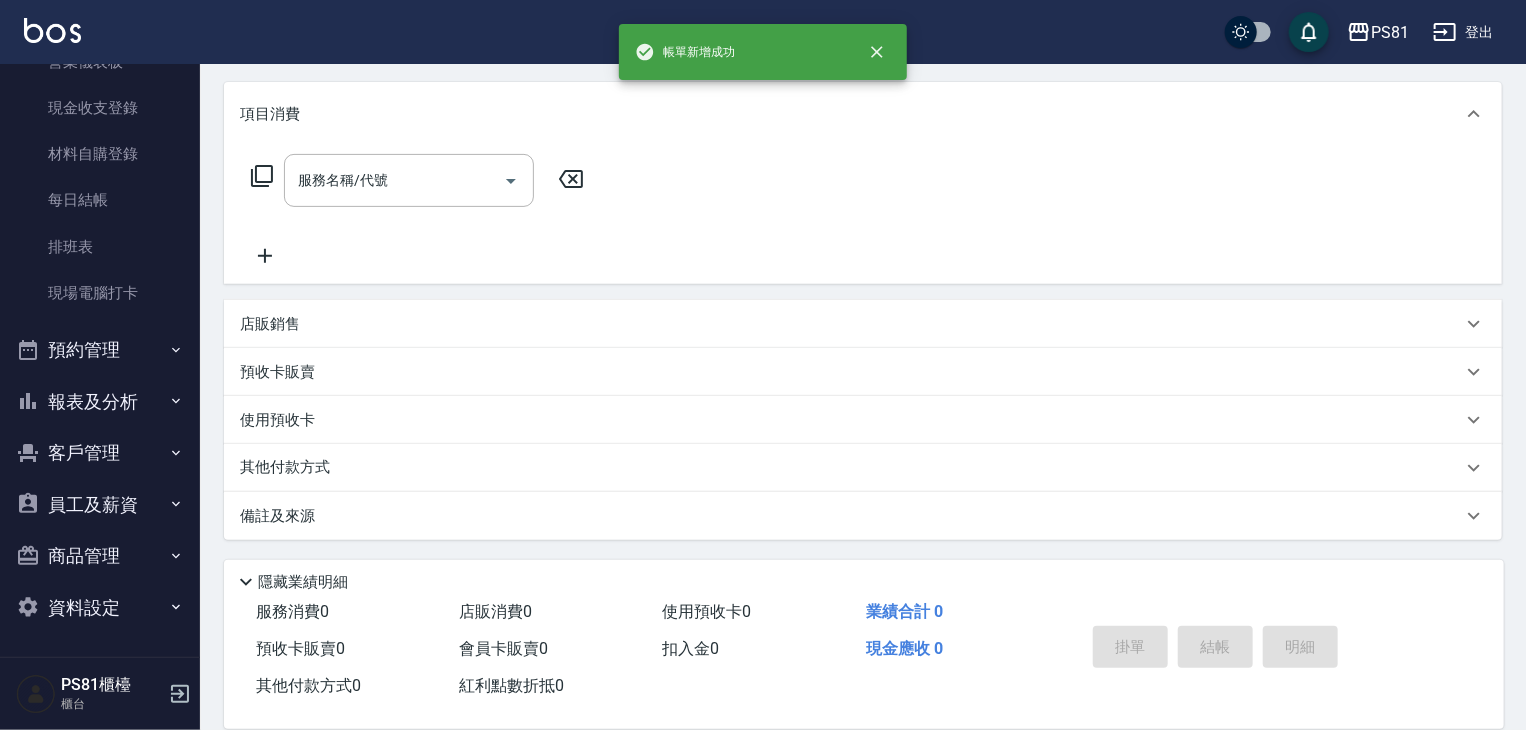click on "打帳單 帳單列表 掛單列表 座位開單 營業儀表板 現金收支登錄 材料自購登錄 每日結帳 排班表 現場電腦打卡" at bounding box center (100, 85) 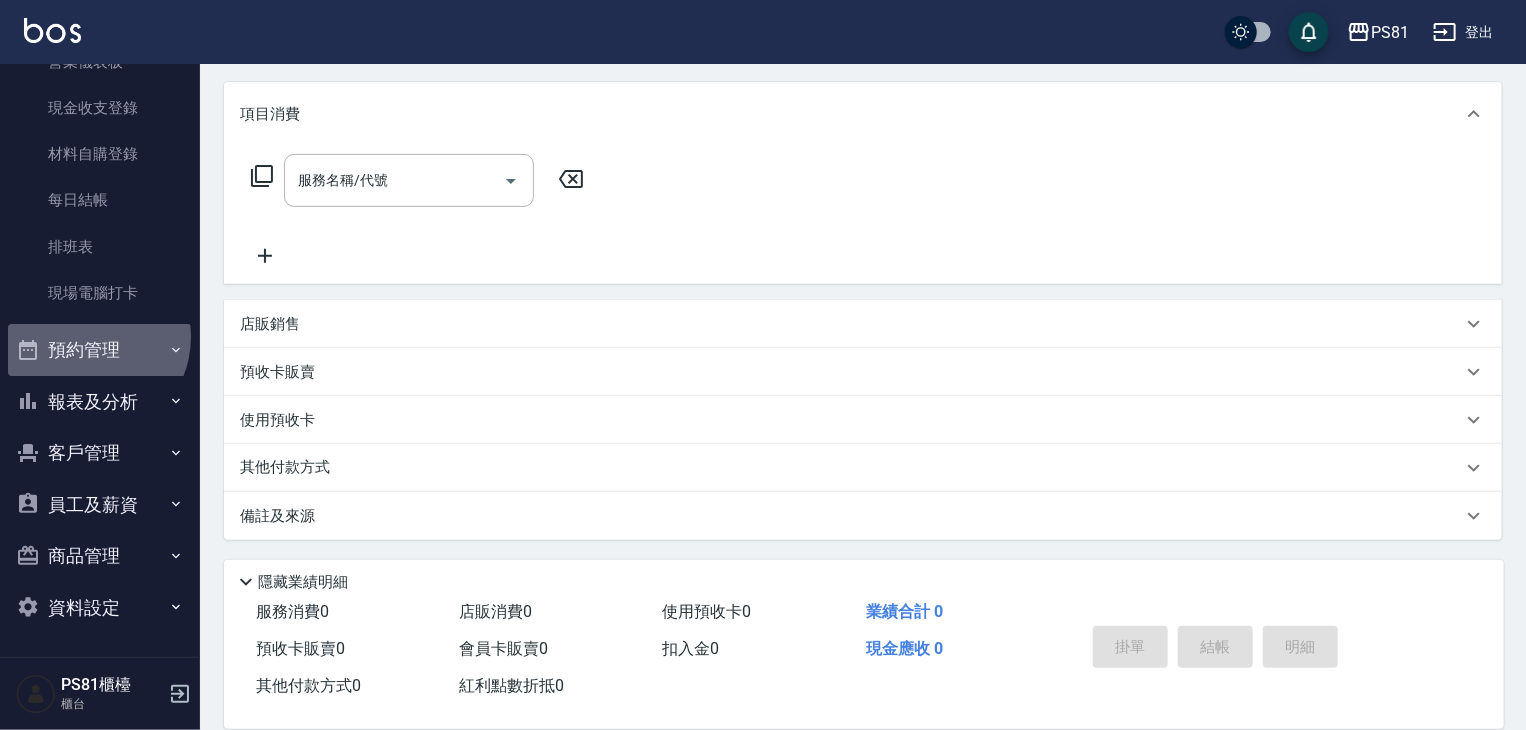 drag, startPoint x: 85, startPoint y: 339, endPoint x: 97, endPoint y: 358, distance: 22.472204 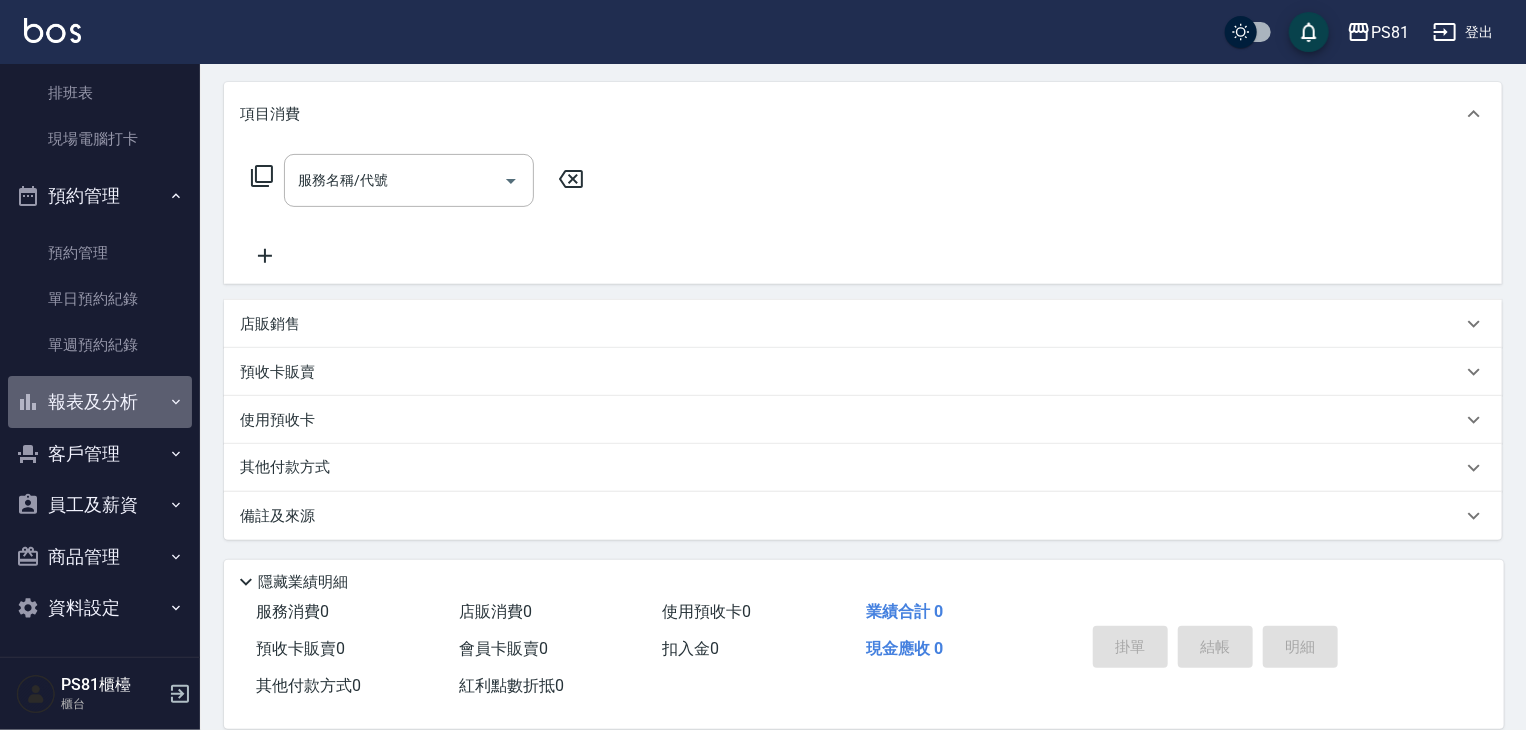click on "報表及分析" at bounding box center (100, 402) 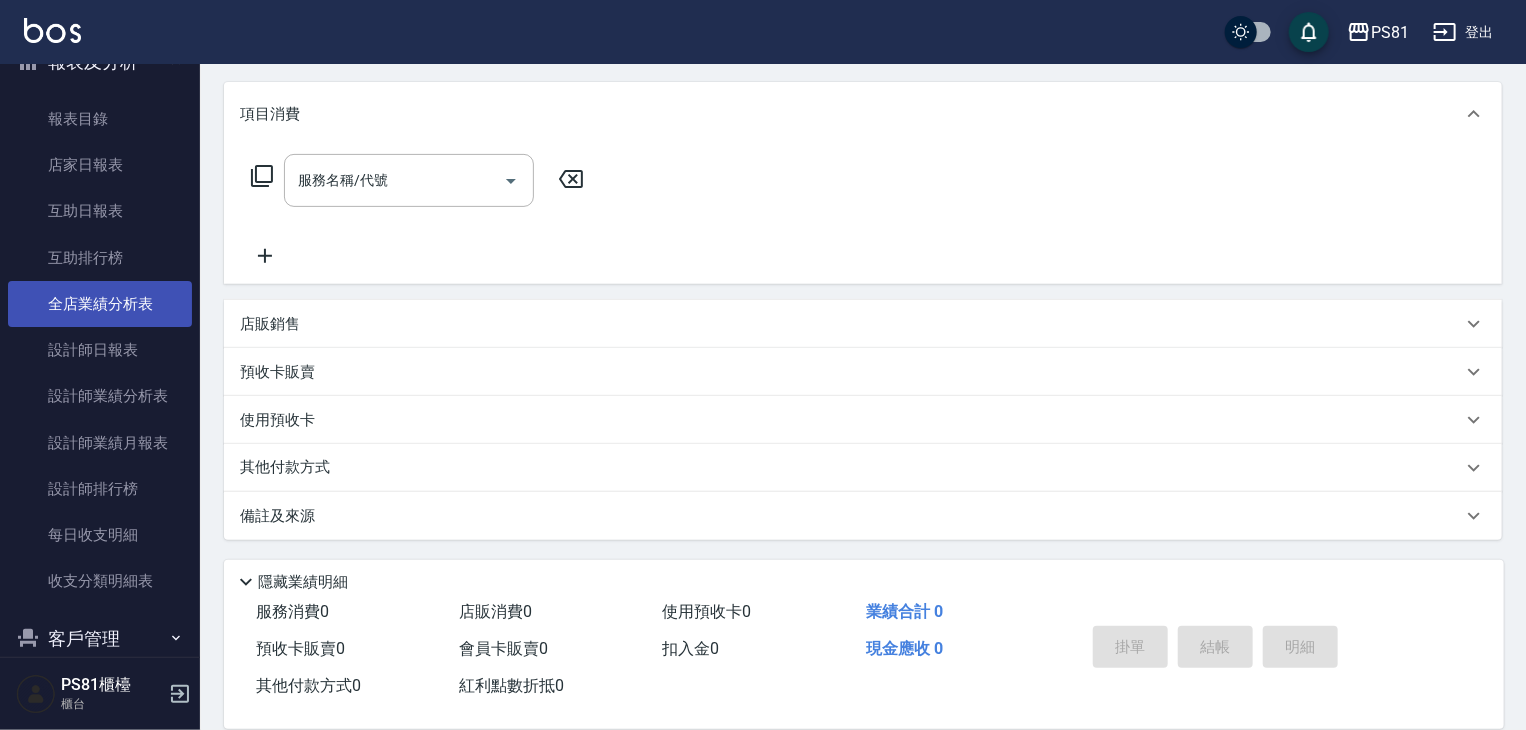 scroll, scrollTop: 949, scrollLeft: 0, axis: vertical 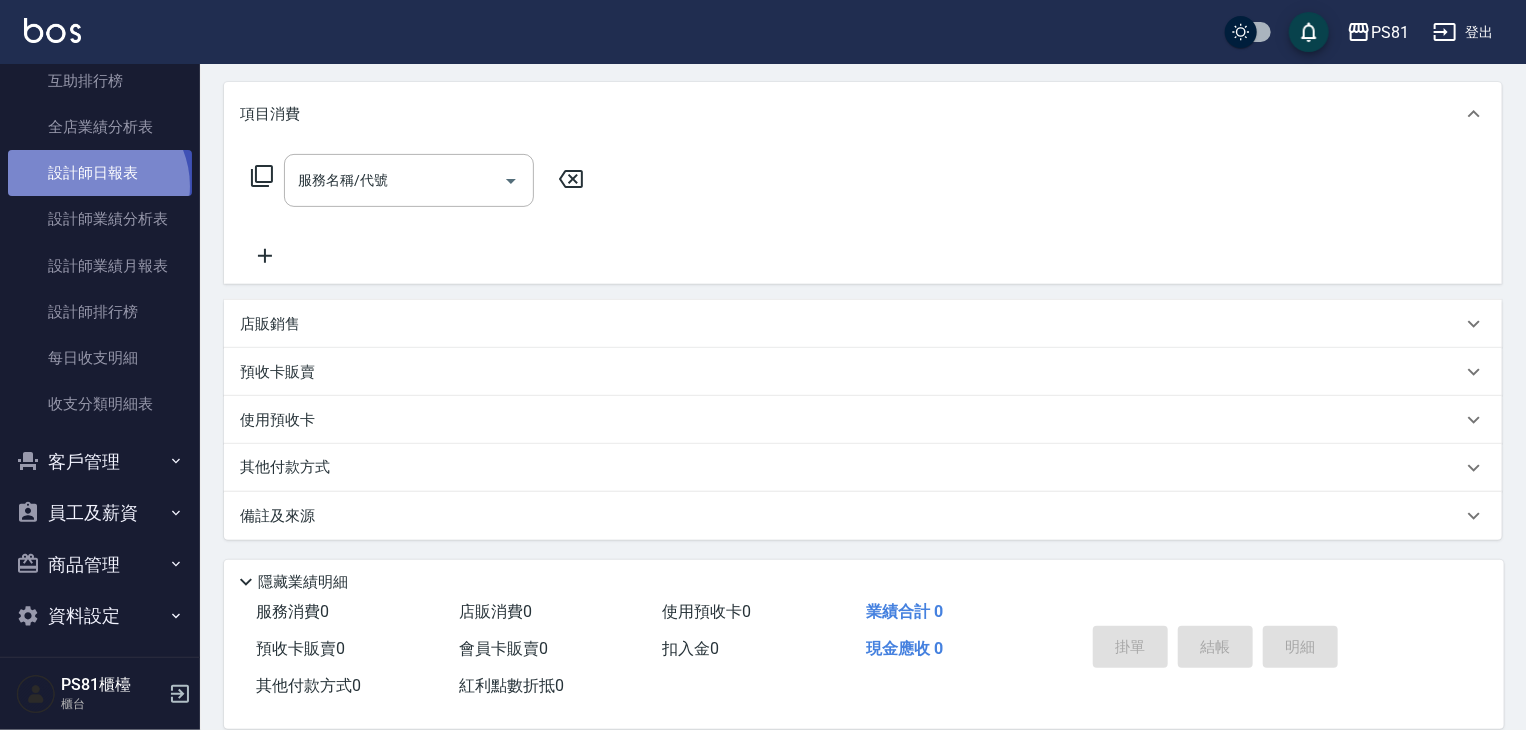 click on "設計師日報表" at bounding box center (100, 173) 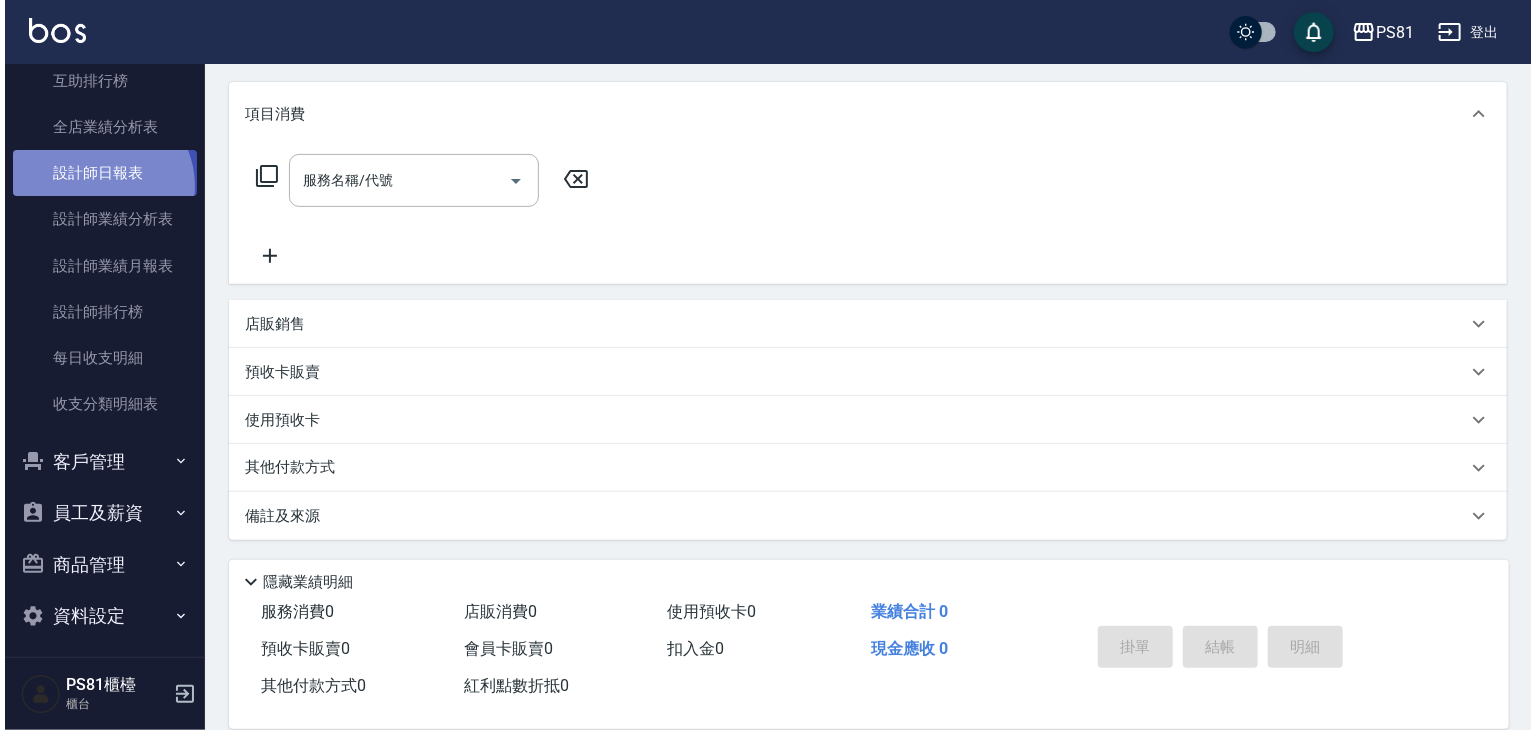 scroll, scrollTop: 0, scrollLeft: 0, axis: both 